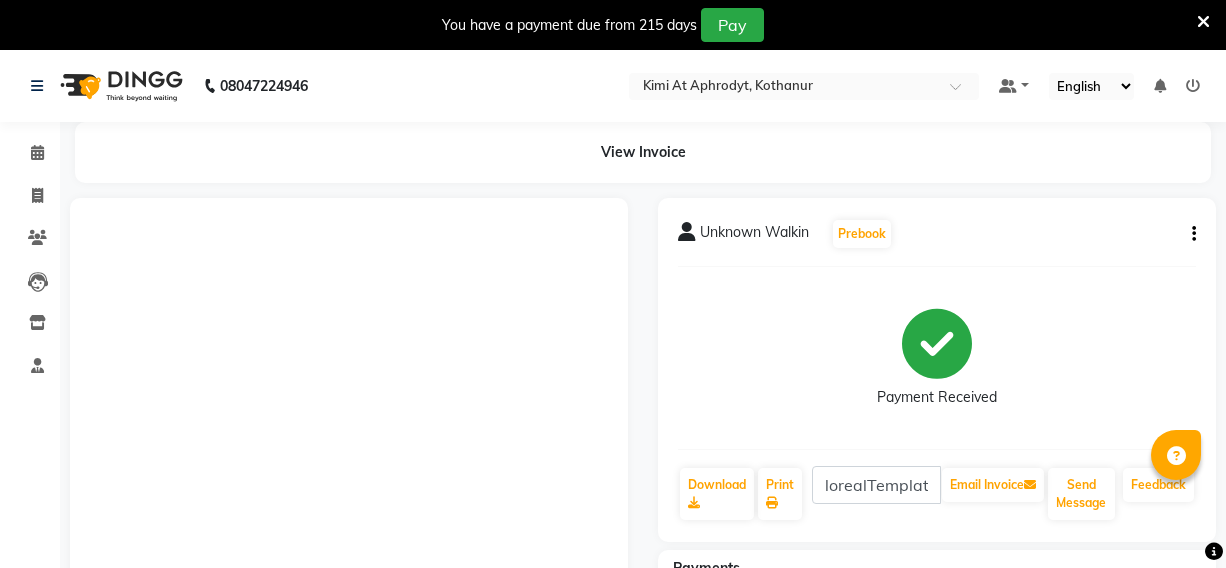 scroll, scrollTop: 230, scrollLeft: 0, axis: vertical 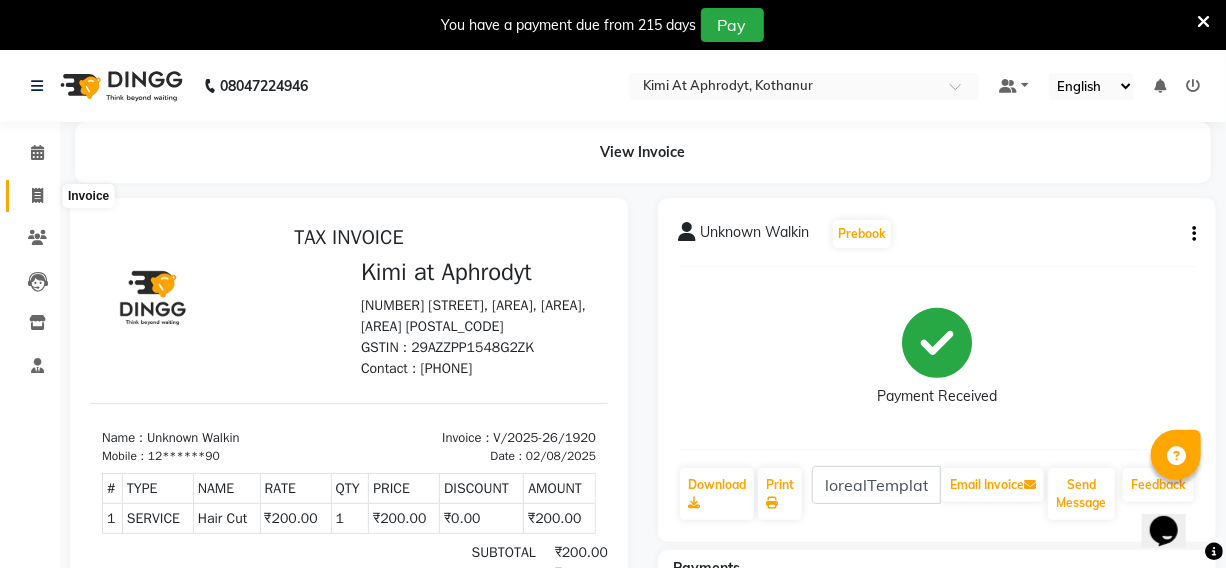 click 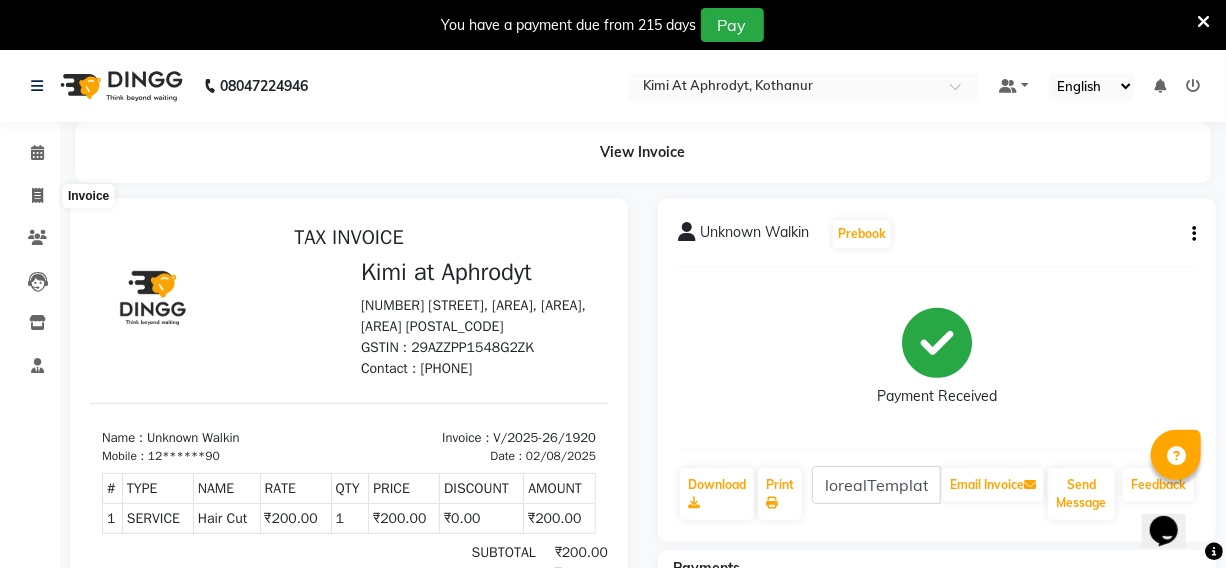 select on "service" 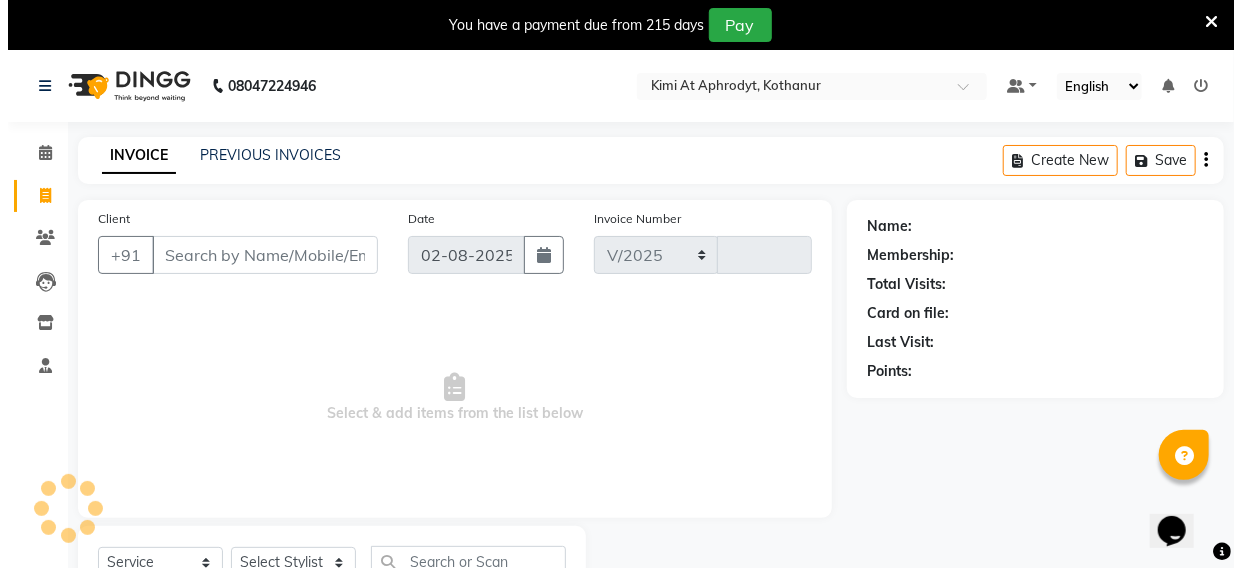 scroll, scrollTop: 83, scrollLeft: 0, axis: vertical 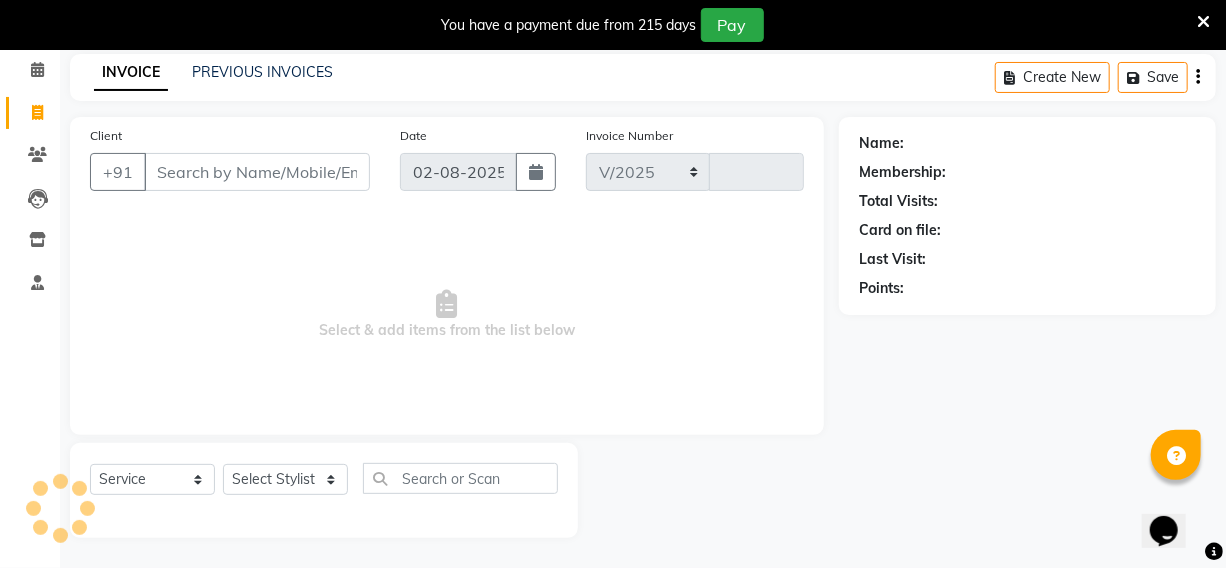select on "7401" 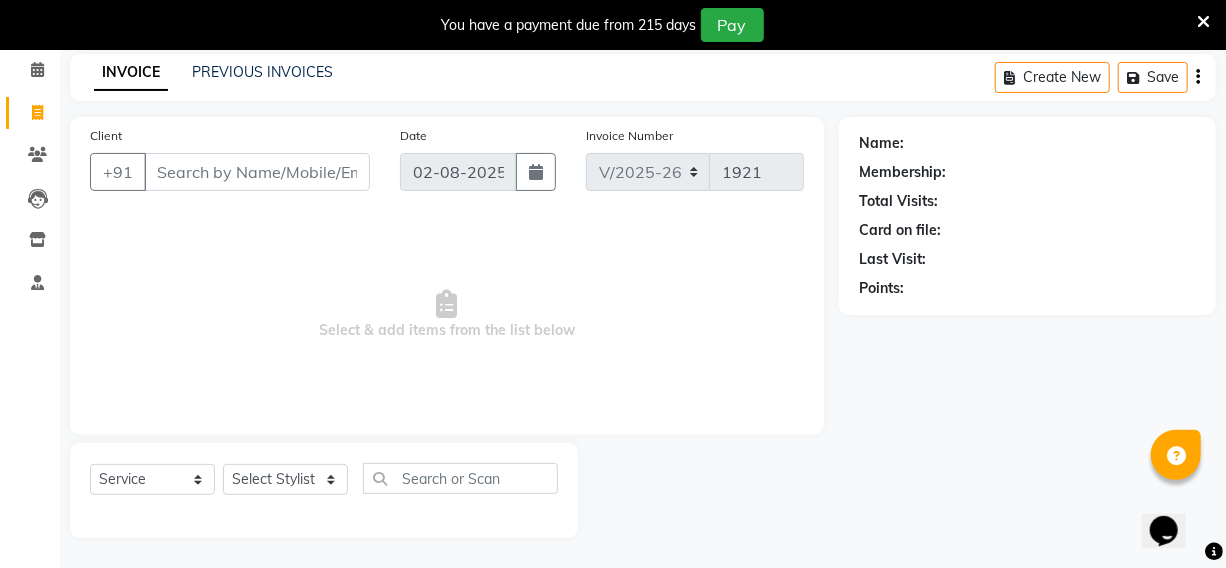 click on "Client" at bounding box center [257, 172] 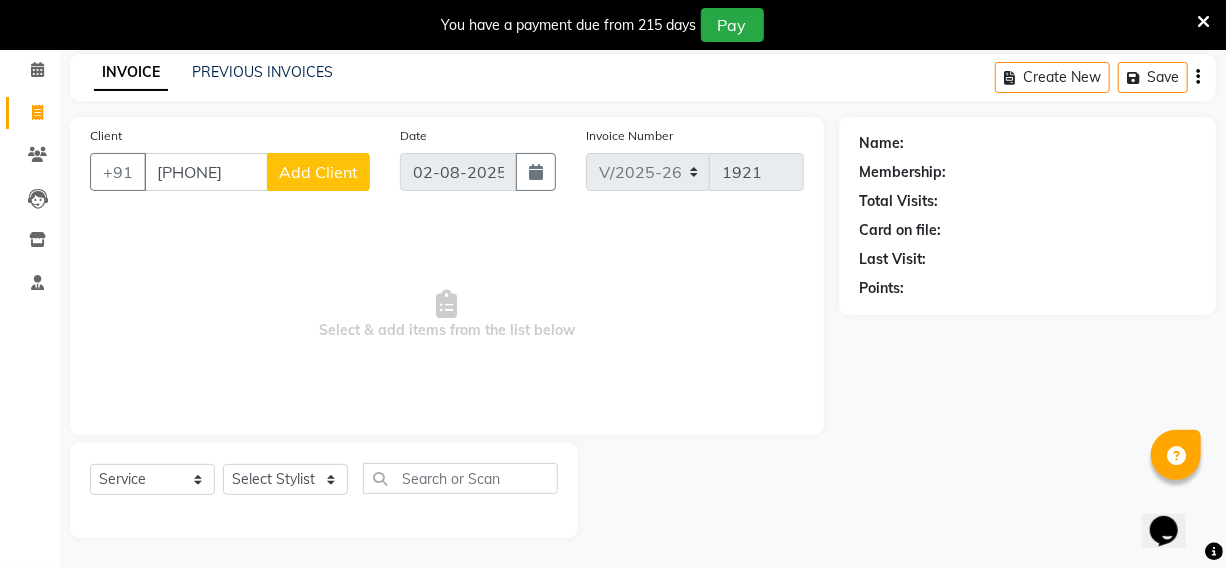 type on "[PHONE]" 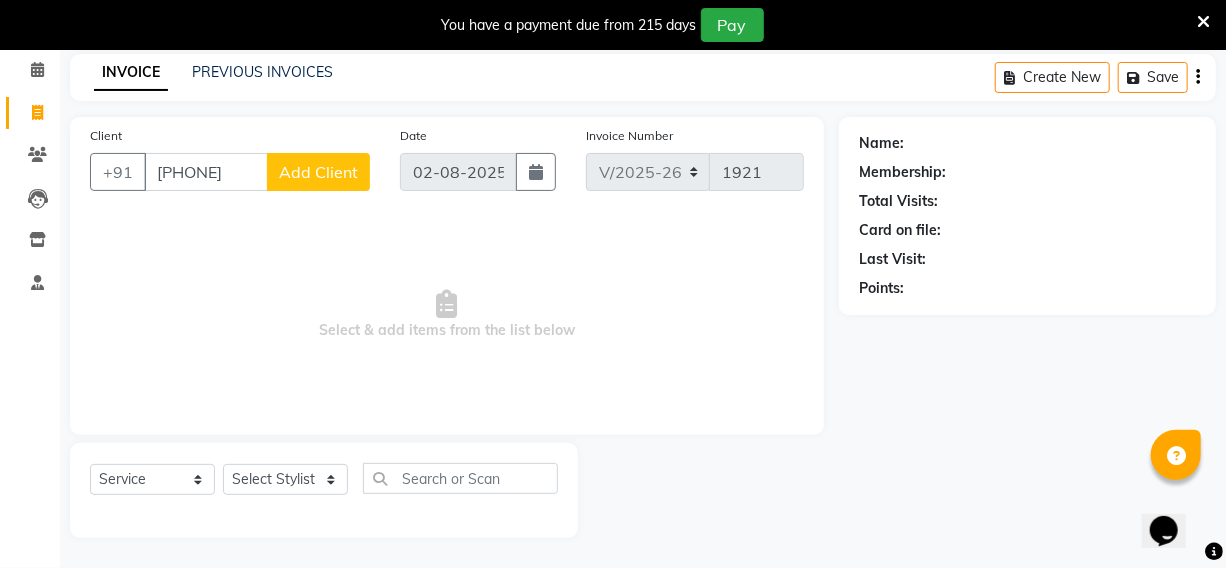 click on "Add Client" 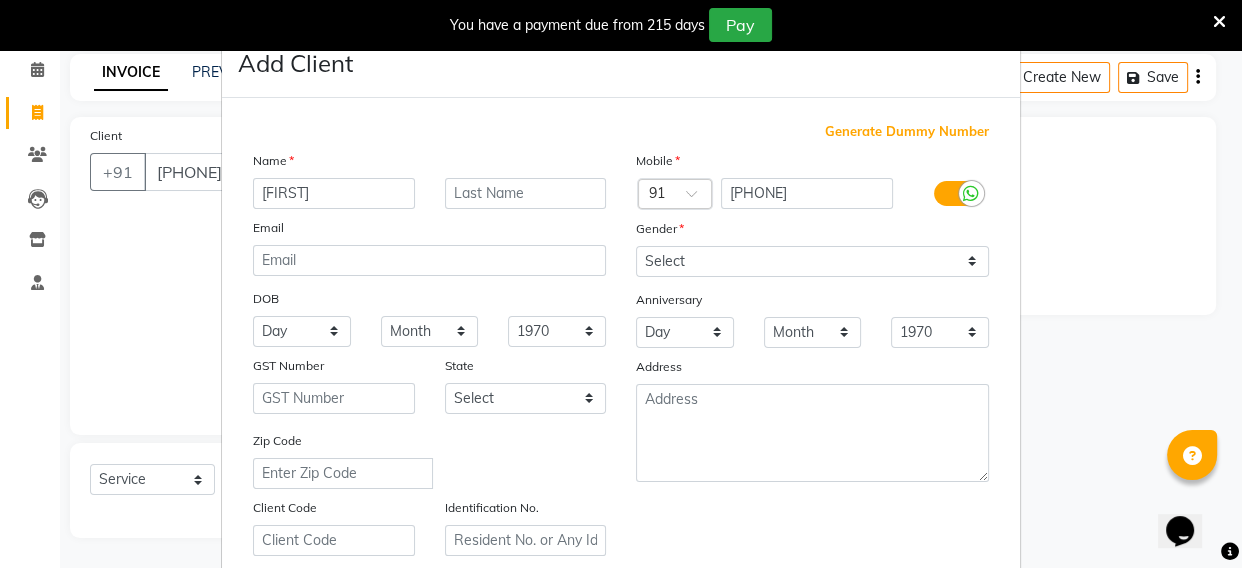 type on "[FIRST]" 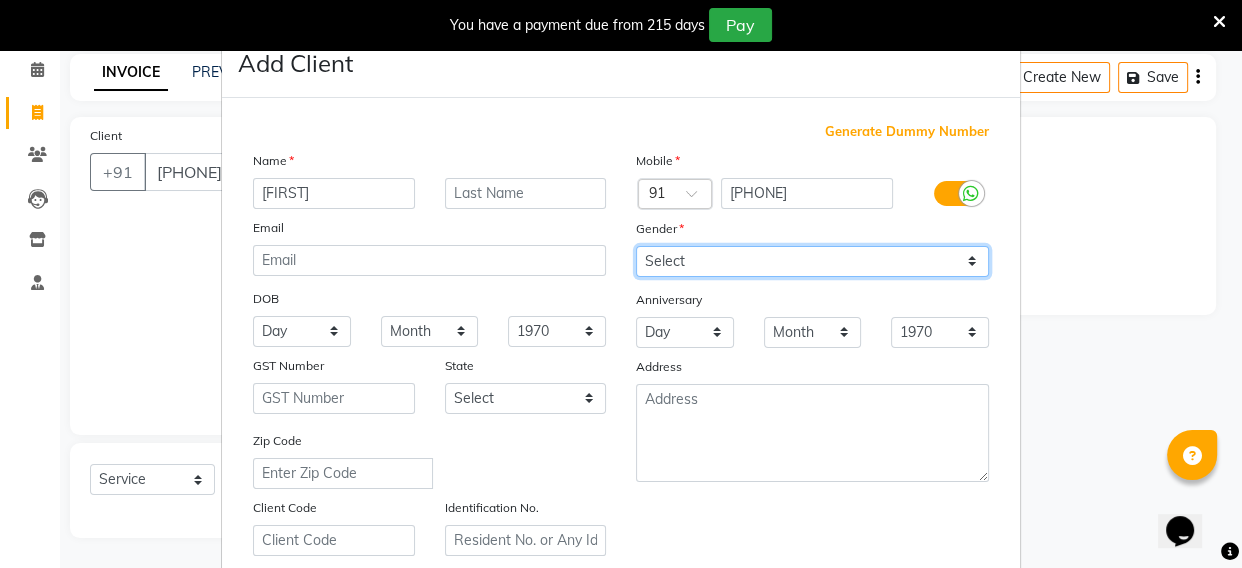 click on "Select Male Female Other Prefer Not To Say" at bounding box center [812, 261] 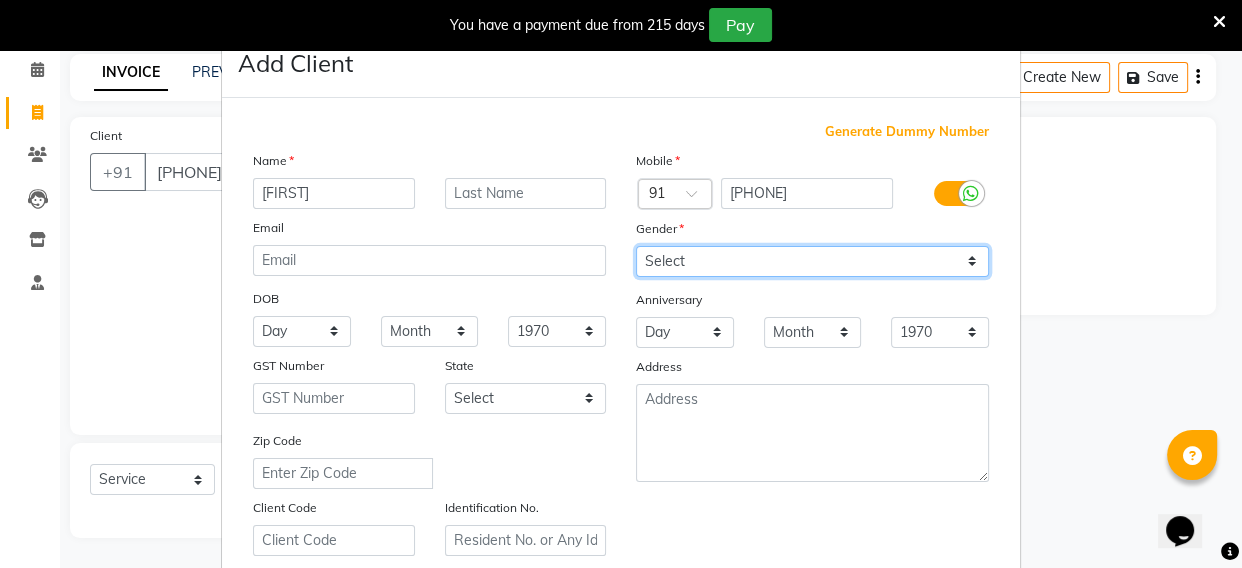 select on "male" 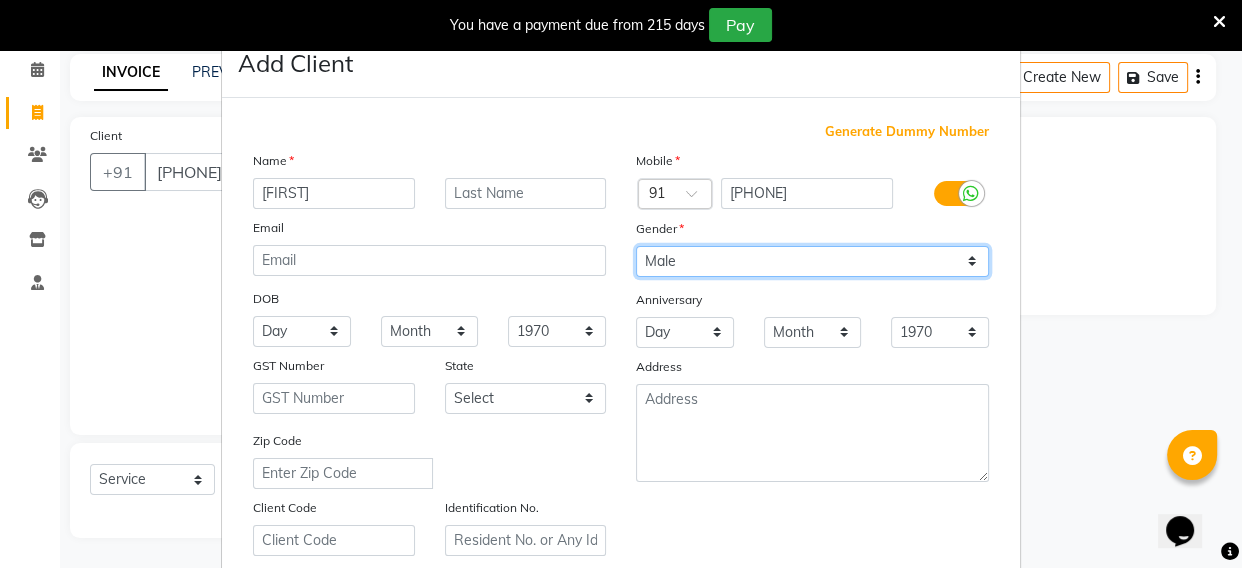 click on "Select Male Female Other Prefer Not To Say" at bounding box center (812, 261) 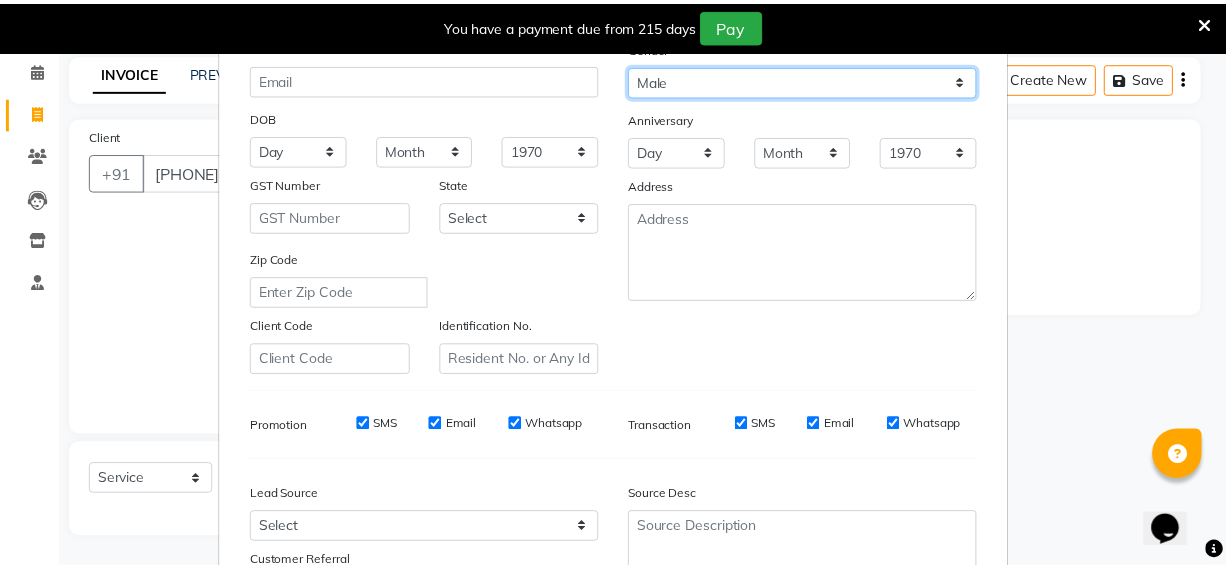 scroll, scrollTop: 360, scrollLeft: 0, axis: vertical 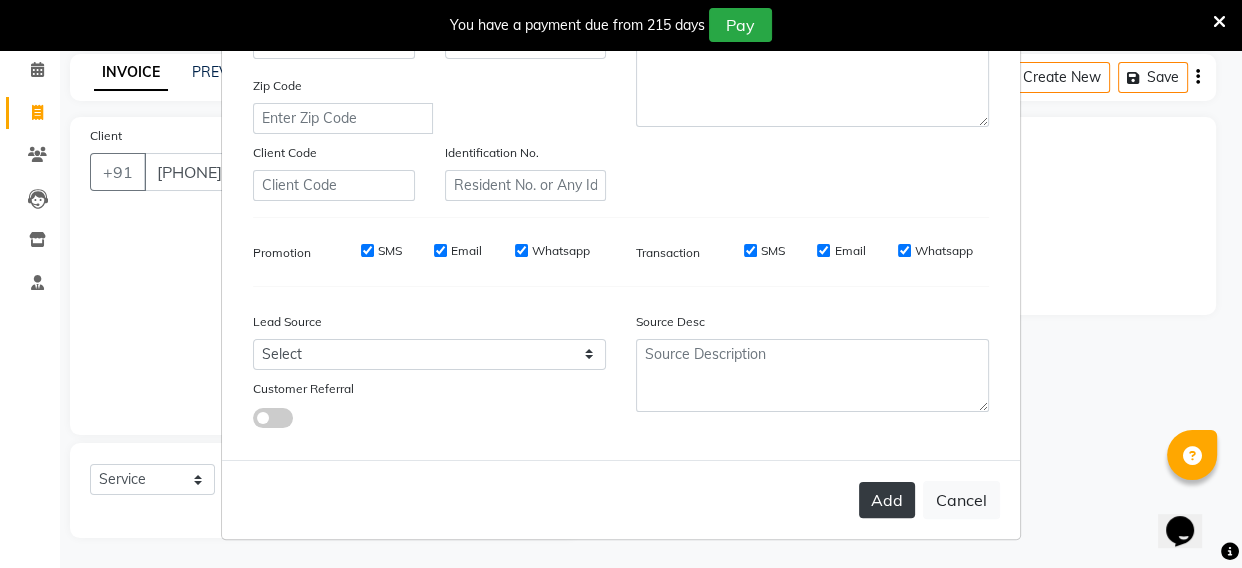 click on "Add" at bounding box center (887, 500) 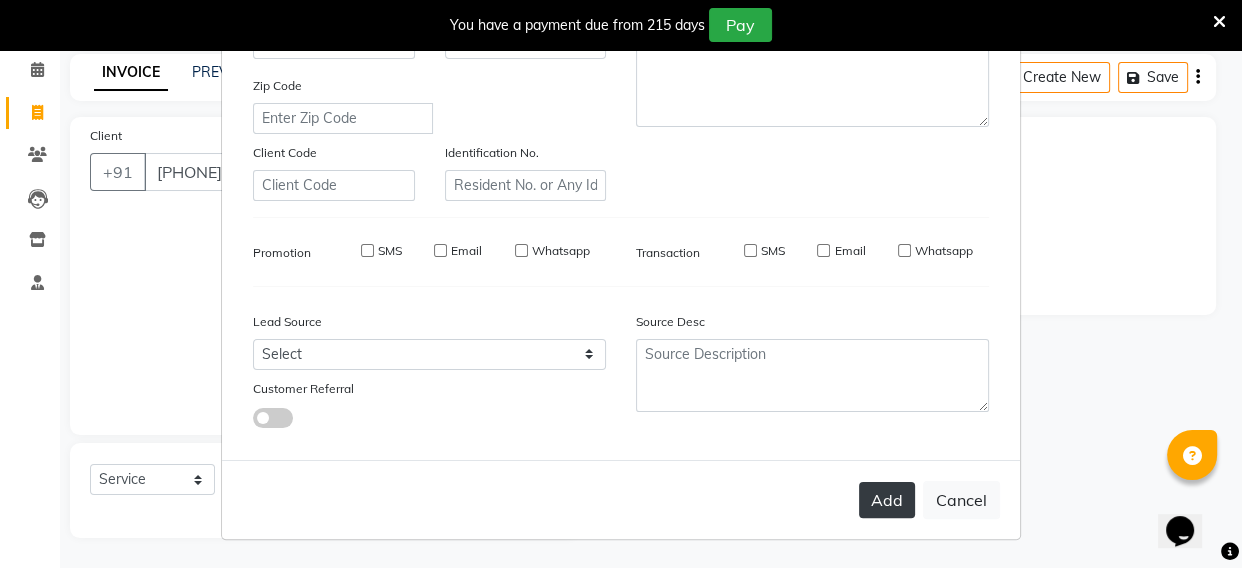 type on "99******09" 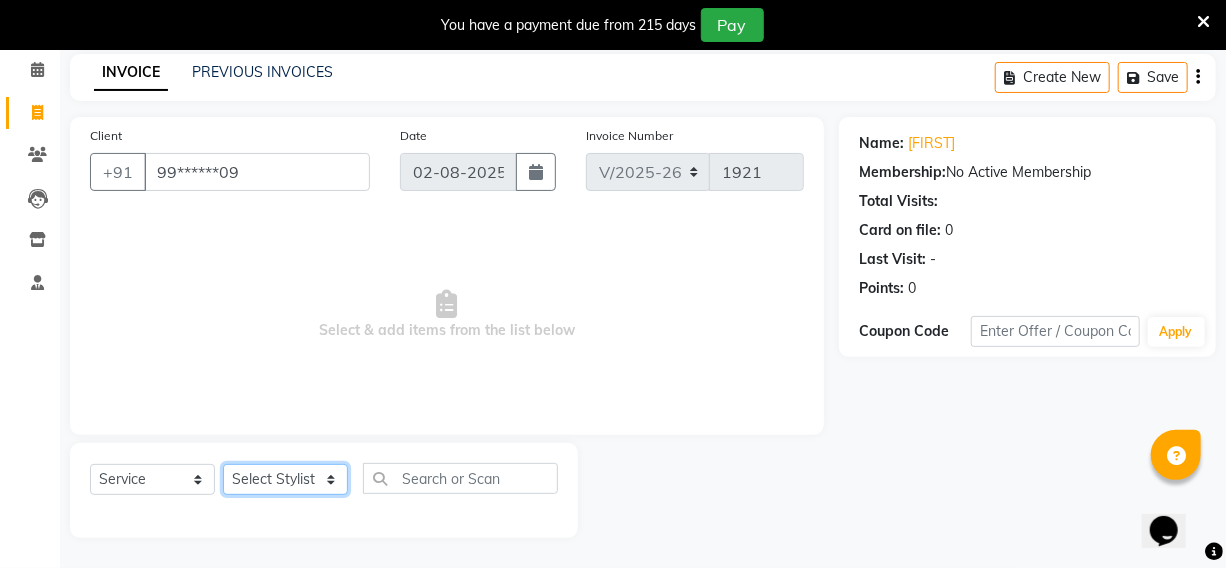 click on "Select Stylist [FIRST] [LAST] [FIRST] [FIRST] [FIRST] [FIRST] [FIRST] [FIRST] [FIRST] [FIRST] [FIRST] [FIRST] [FIRST] [FIRST] [FIRST] [FIRST] [FIRST] [FIRST] [FIRST]" 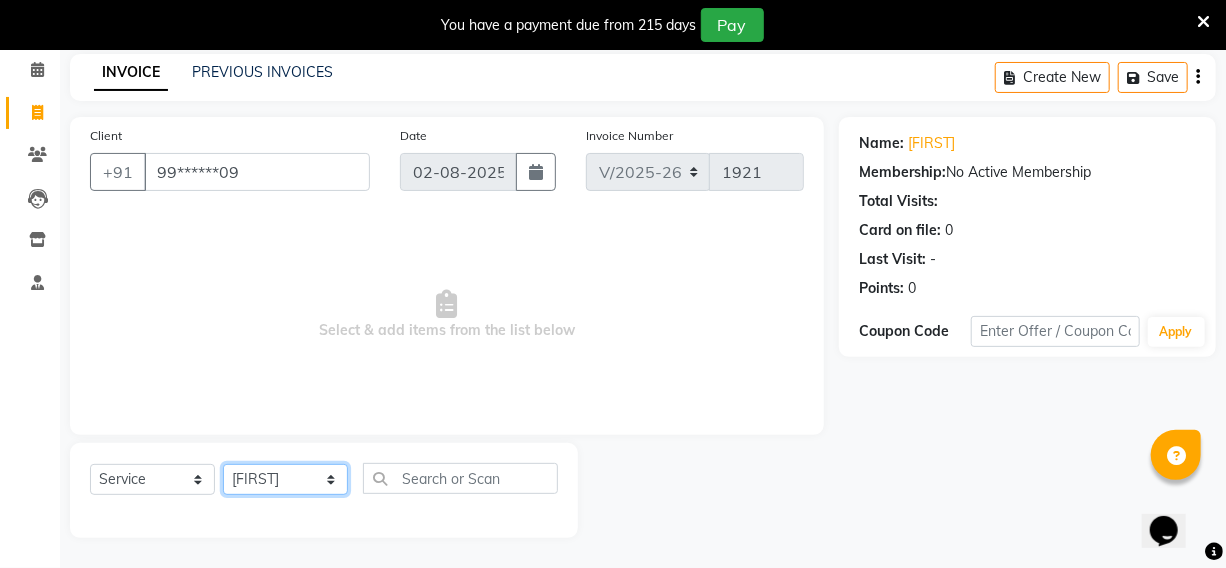 click on "Select Stylist [FIRST] [LAST] [FIRST] [FIRST] [FIRST] [FIRST] [FIRST] [FIRST] [FIRST] [FIRST] [FIRST] [FIRST] [FIRST] [FIRST] [FIRST] [FIRST] [FIRST] [FIRST] [FIRST]" 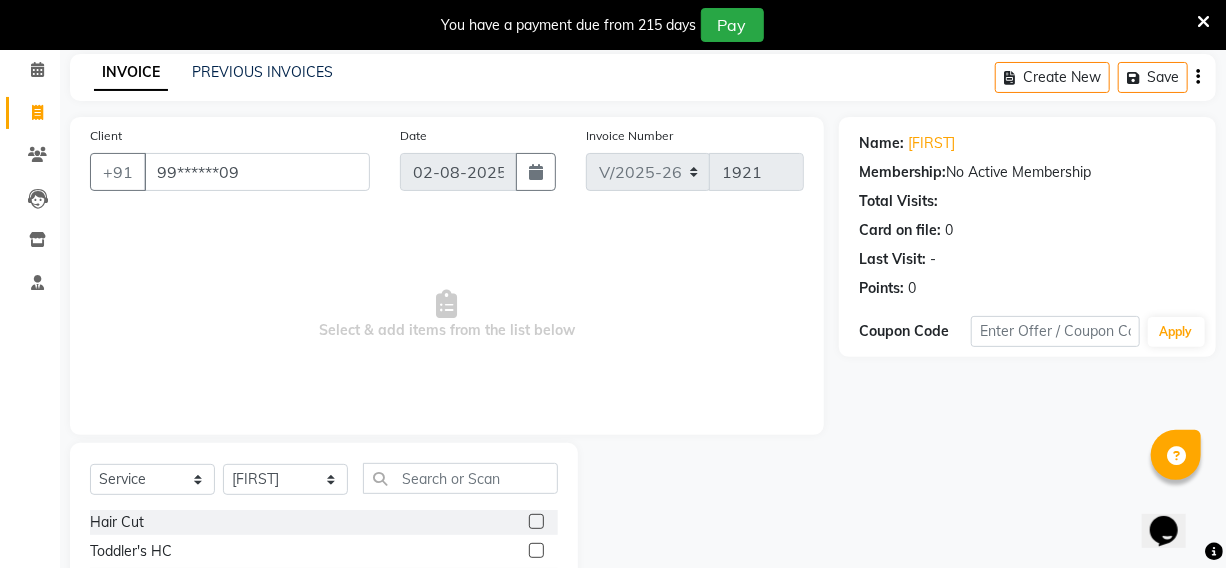 click 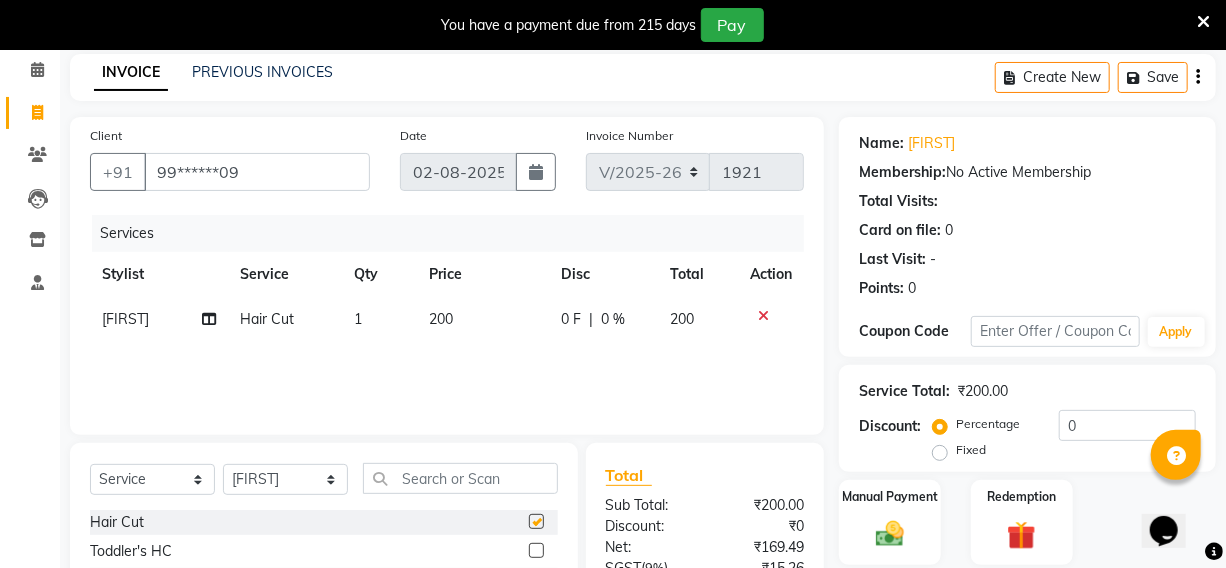checkbox on "false" 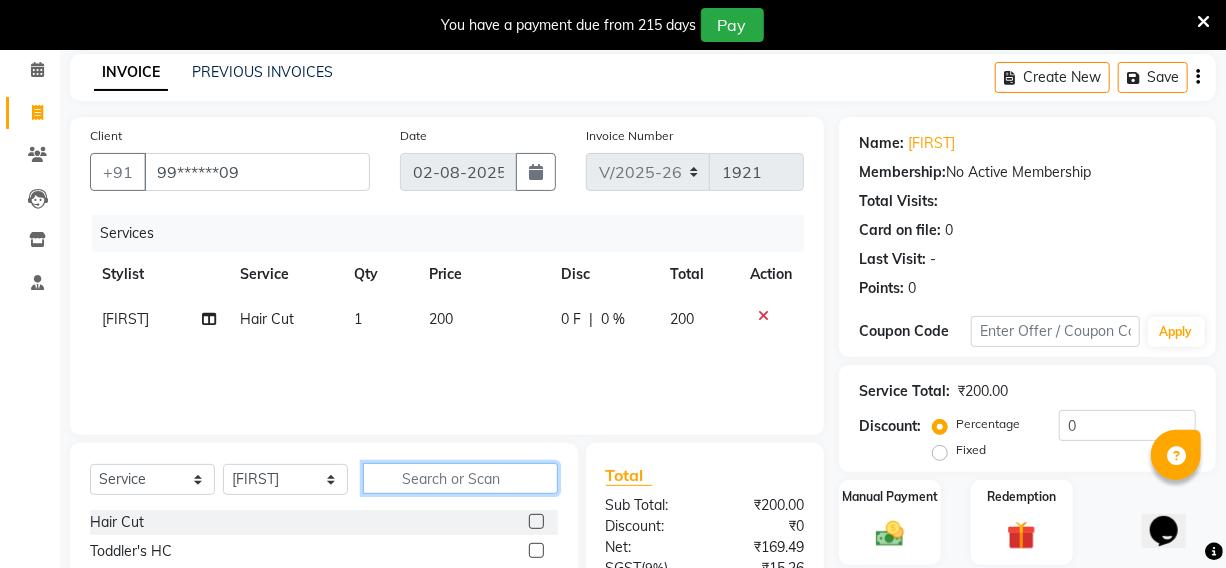 click 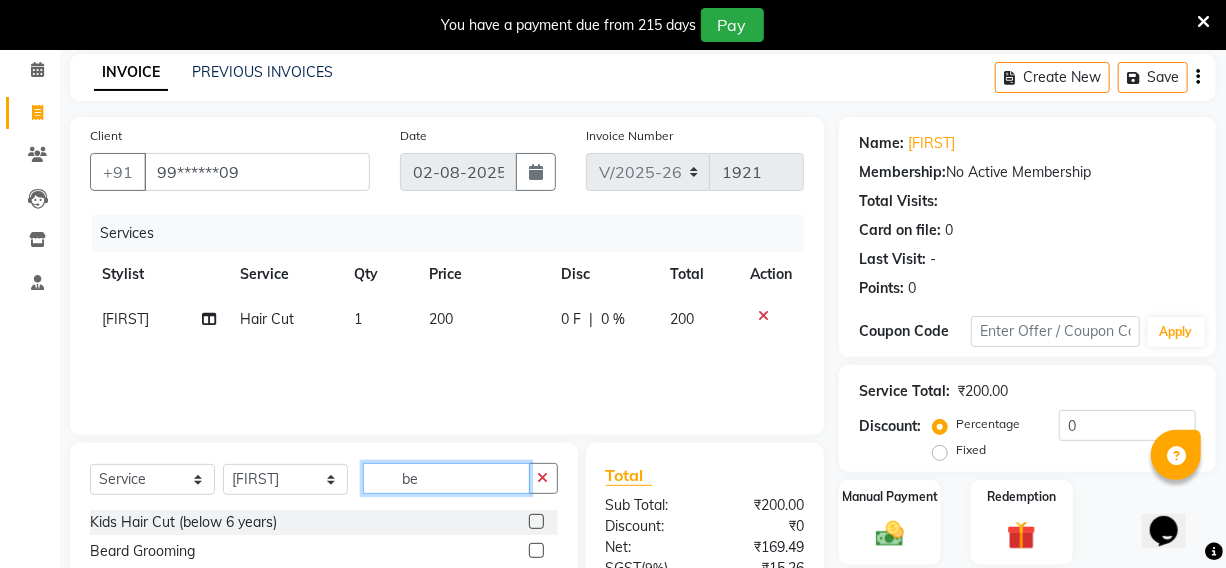 type on "be" 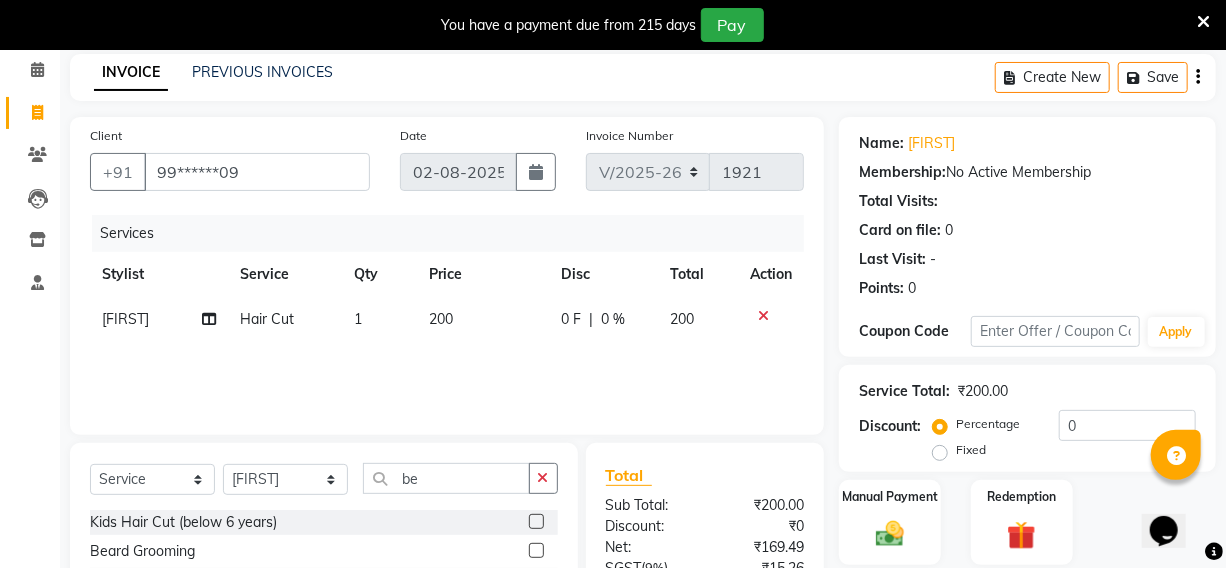 click 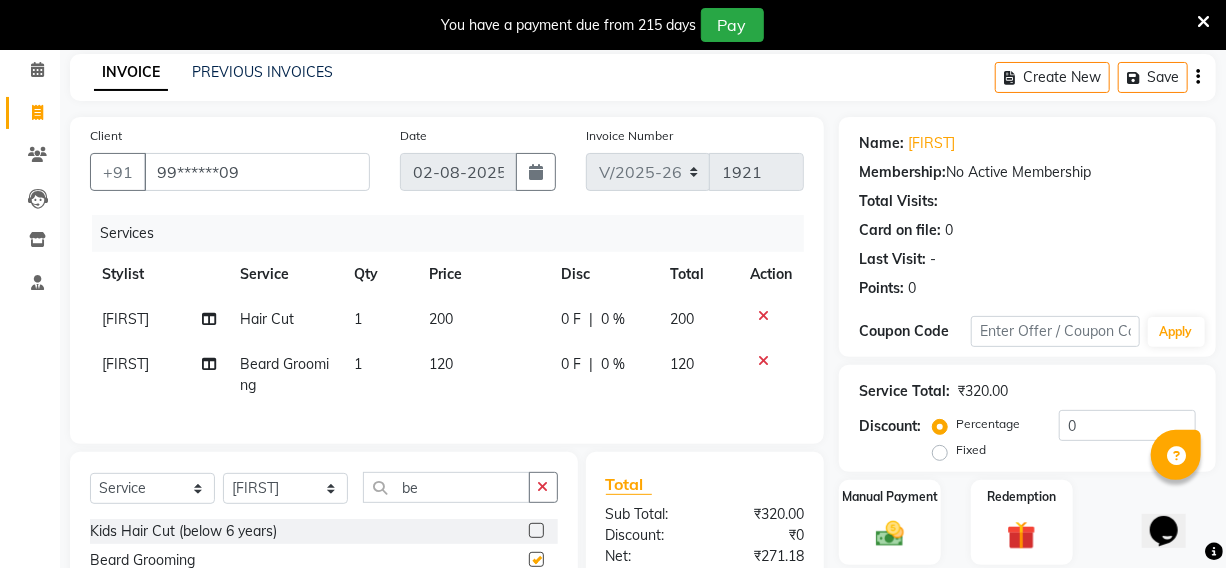 checkbox on "false" 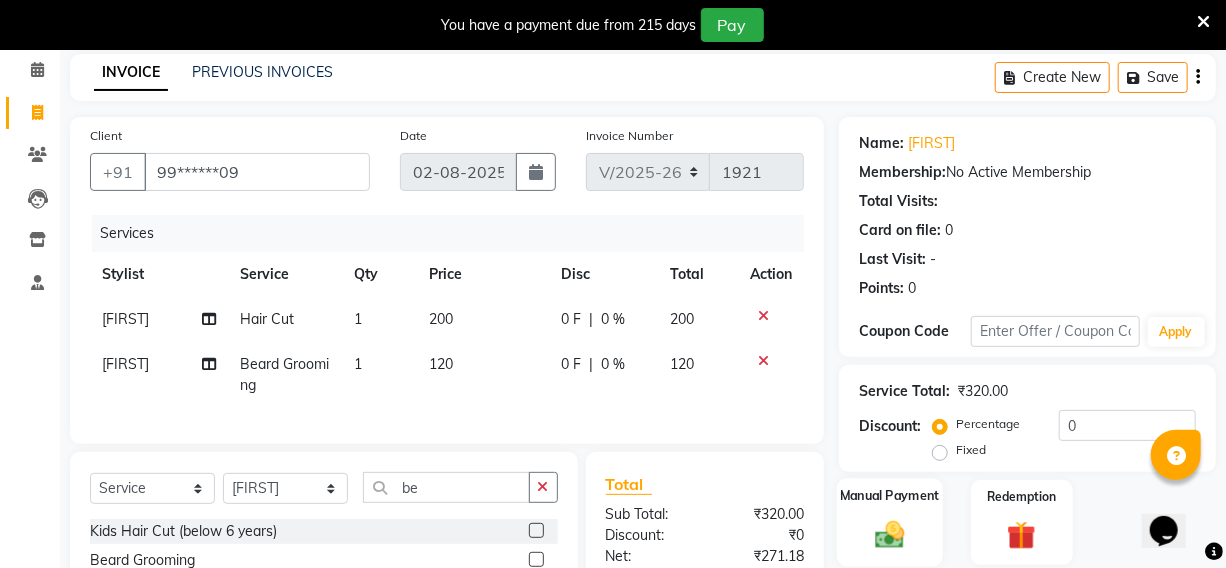 click 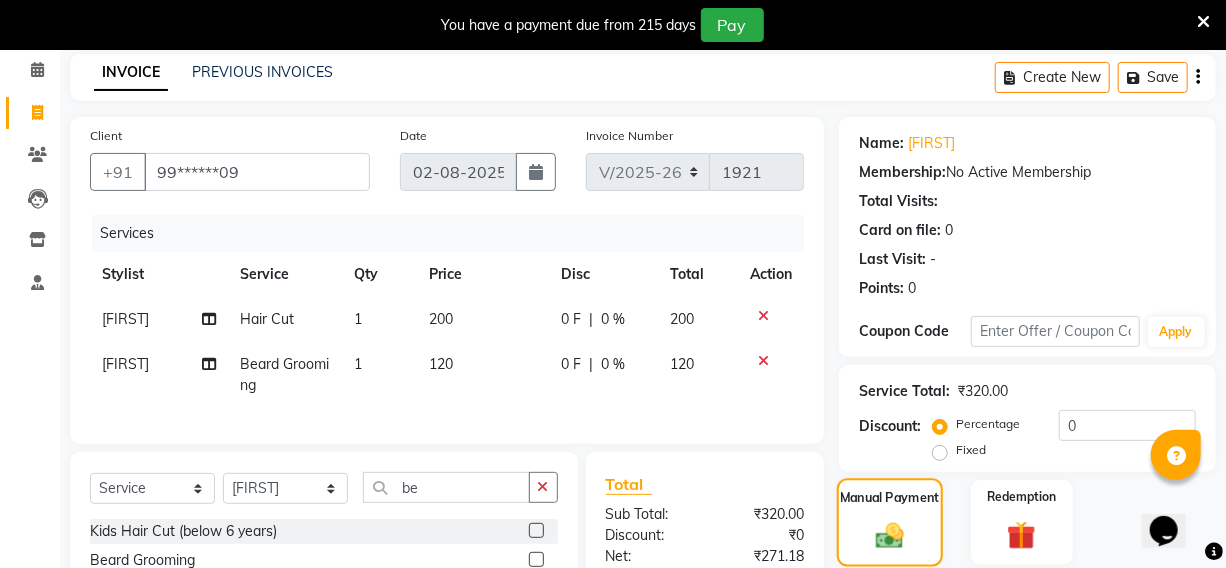 click 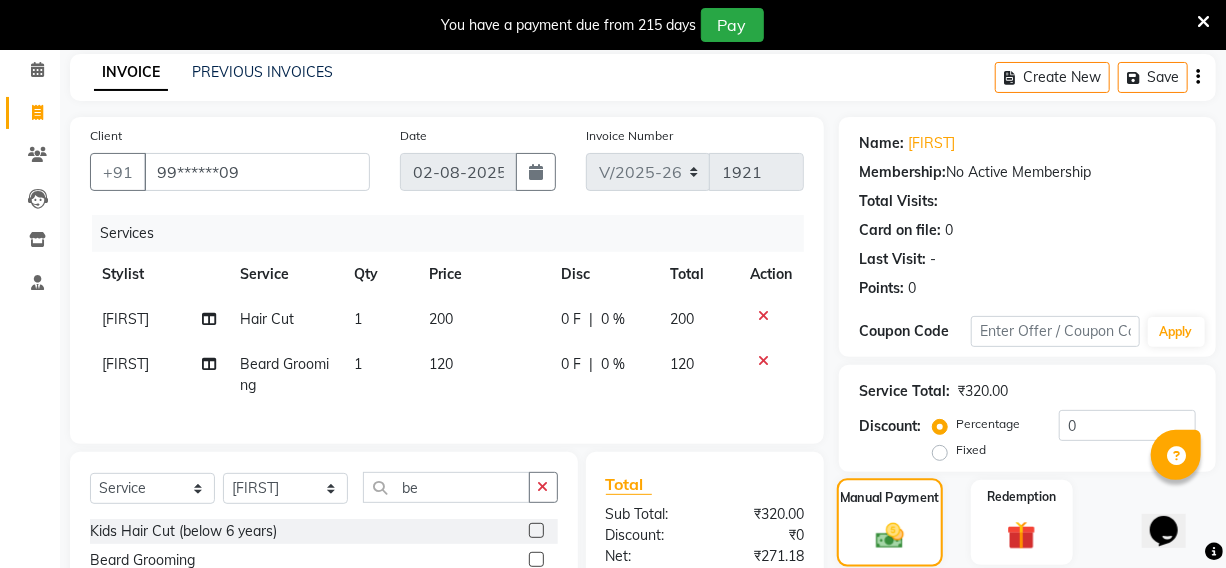 scroll, scrollTop: 307, scrollLeft: 0, axis: vertical 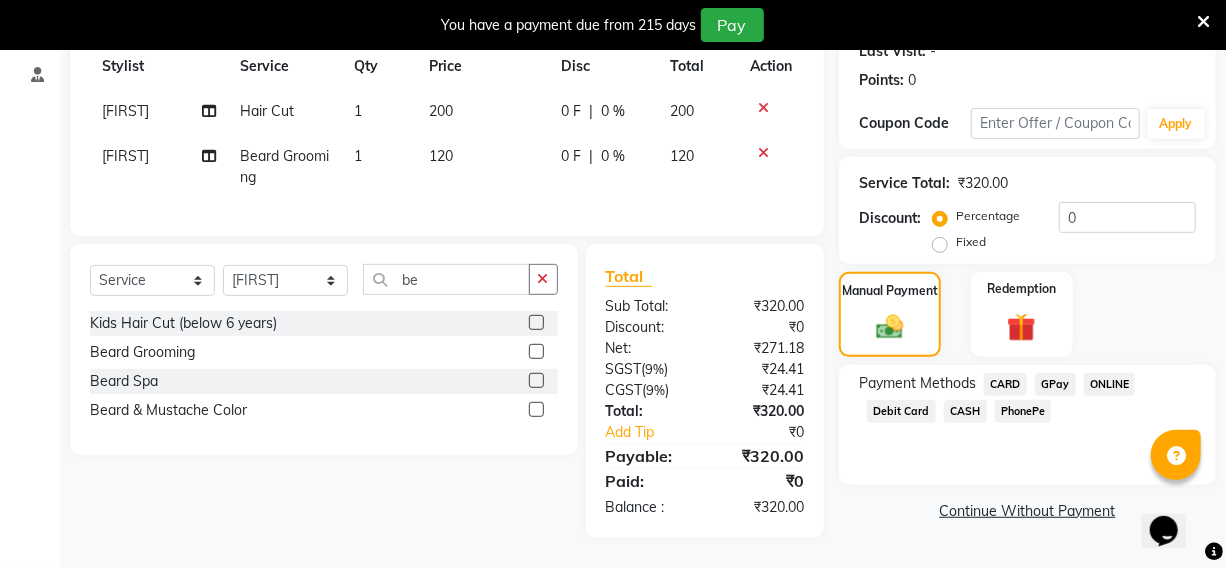 click on "PhonePe" 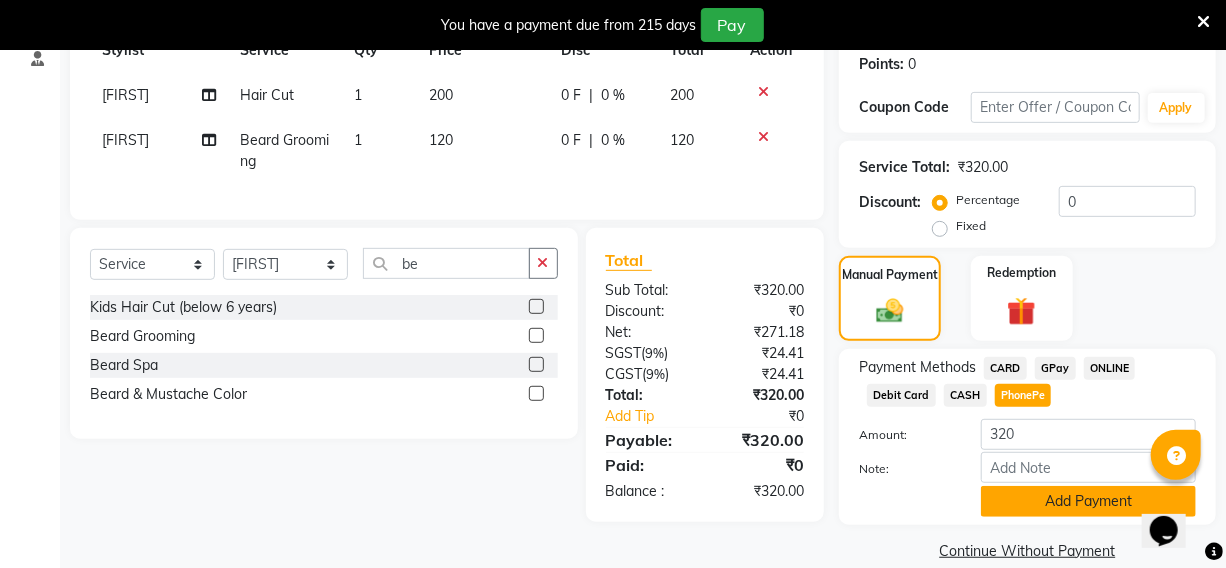 click on "Add Payment" 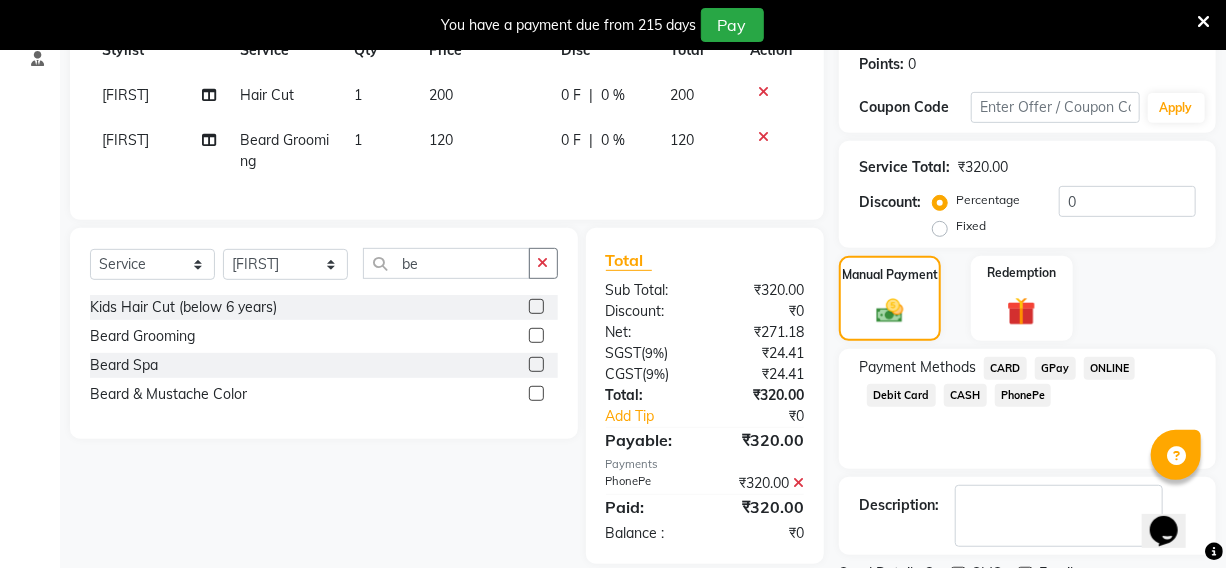scroll, scrollTop: 390, scrollLeft: 0, axis: vertical 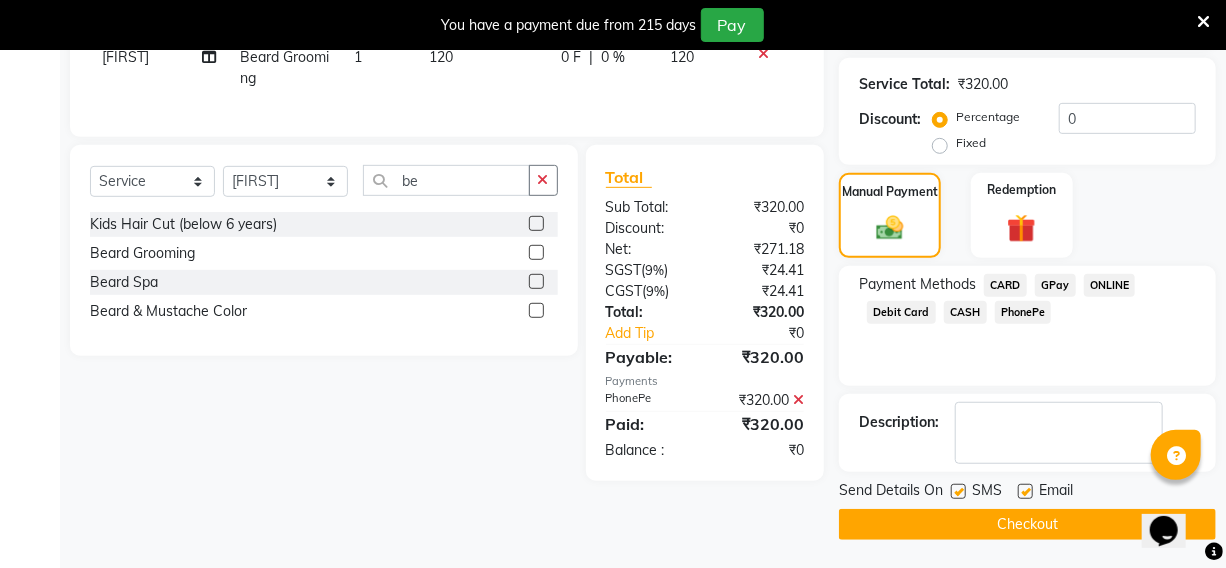 click on "Checkout" 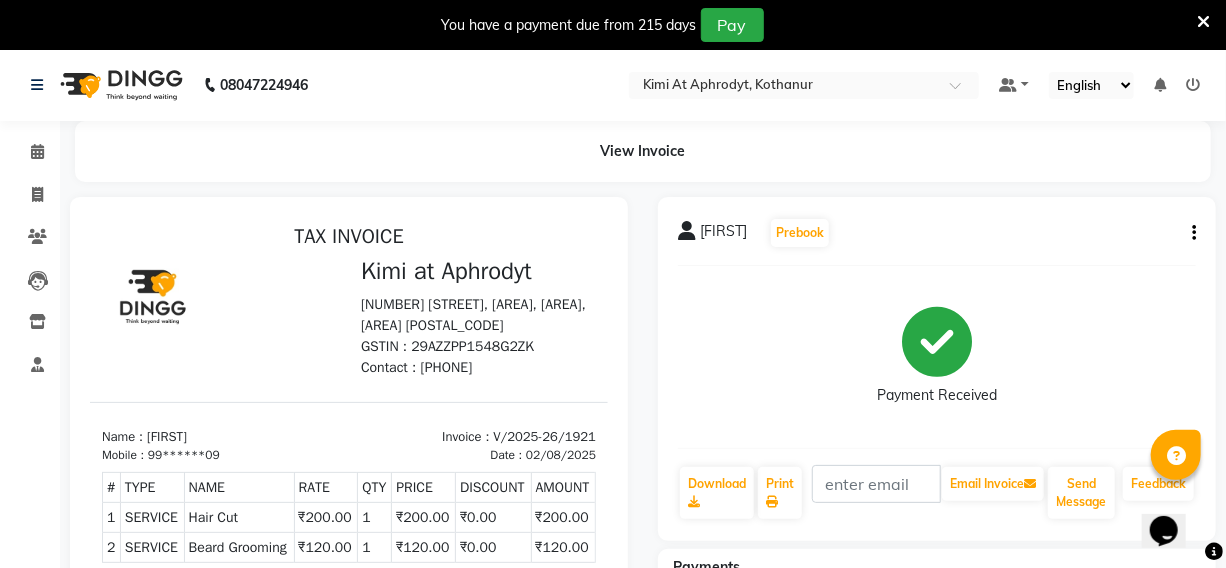scroll, scrollTop: 0, scrollLeft: 0, axis: both 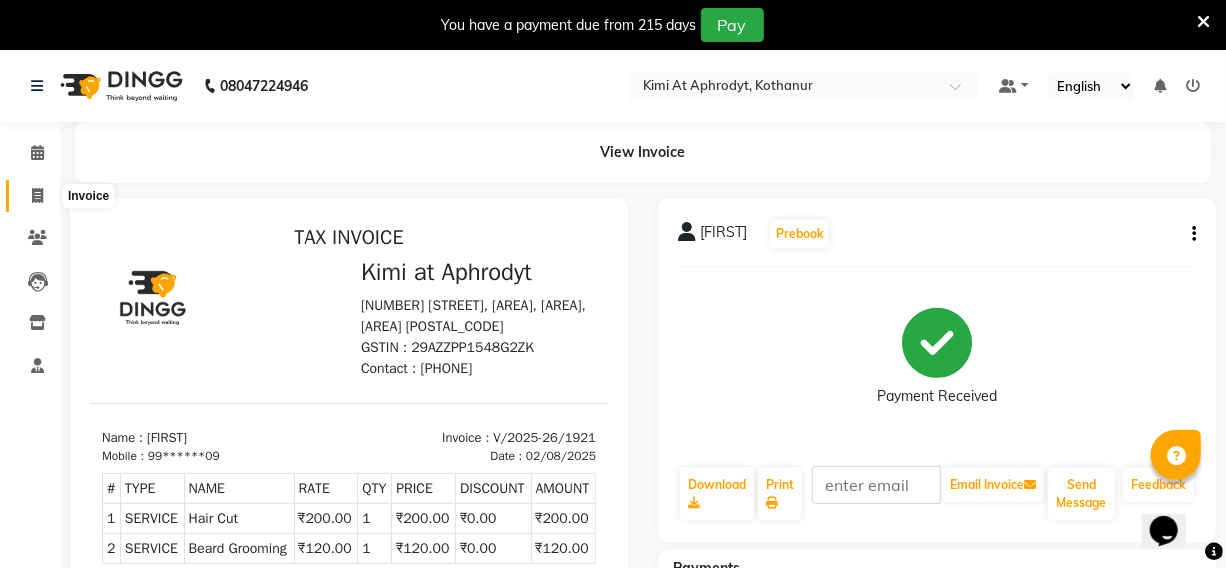 click 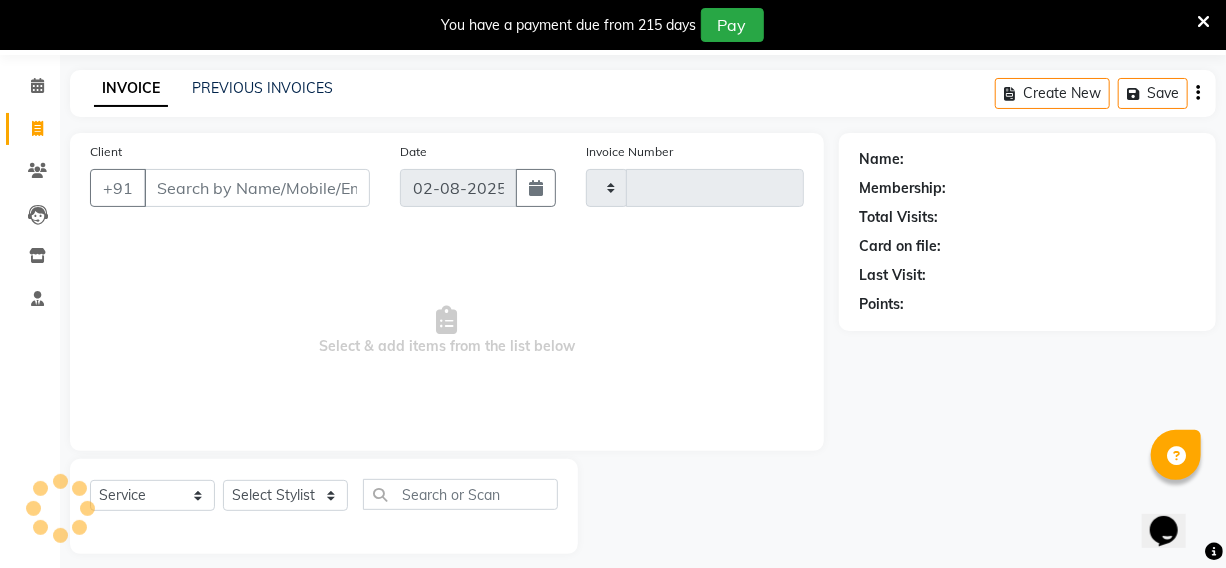 type on "1922" 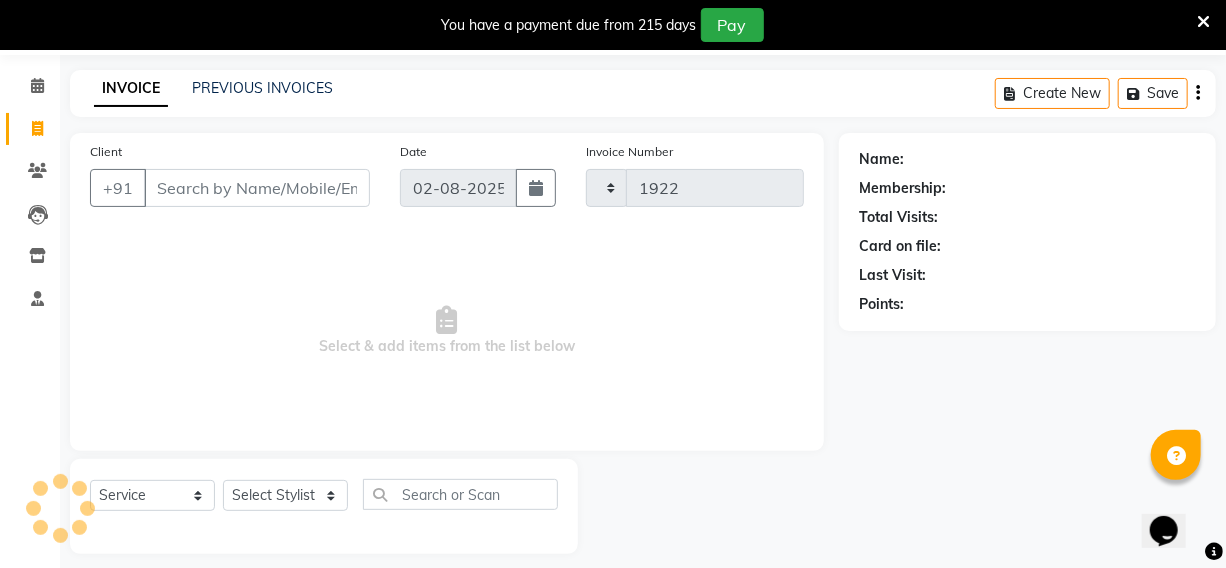 select on "7401" 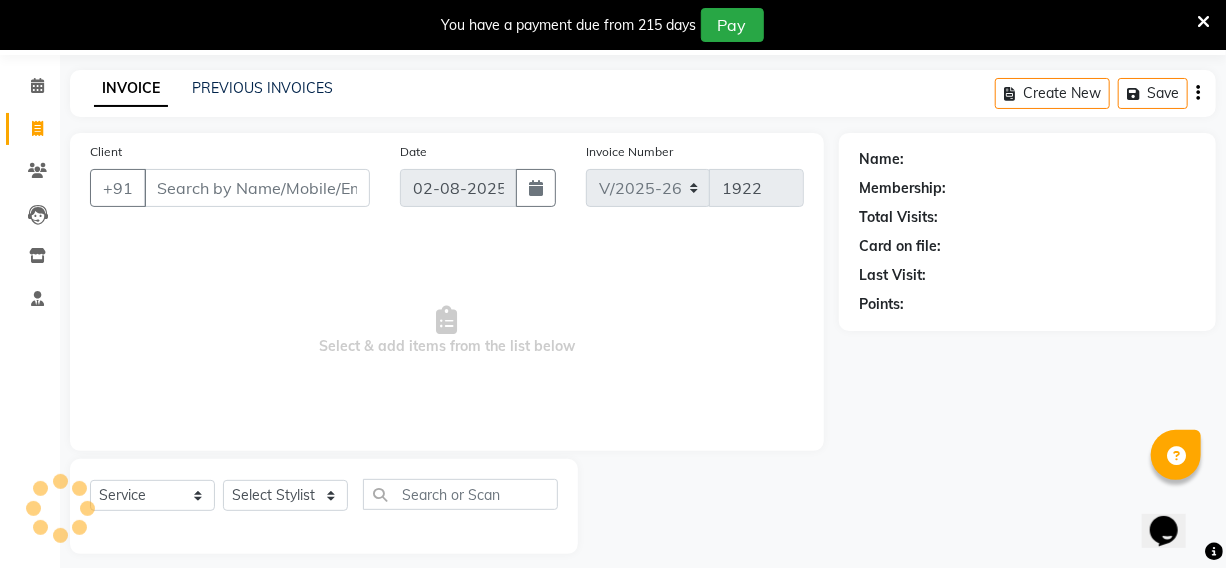 scroll, scrollTop: 83, scrollLeft: 0, axis: vertical 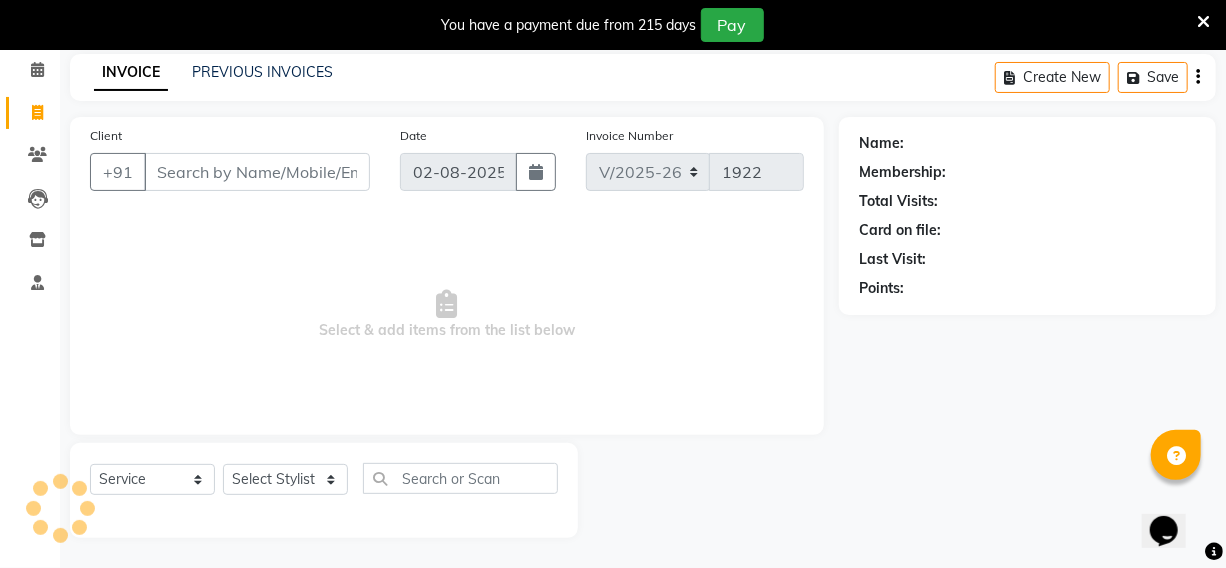 click on "Client" at bounding box center (257, 172) 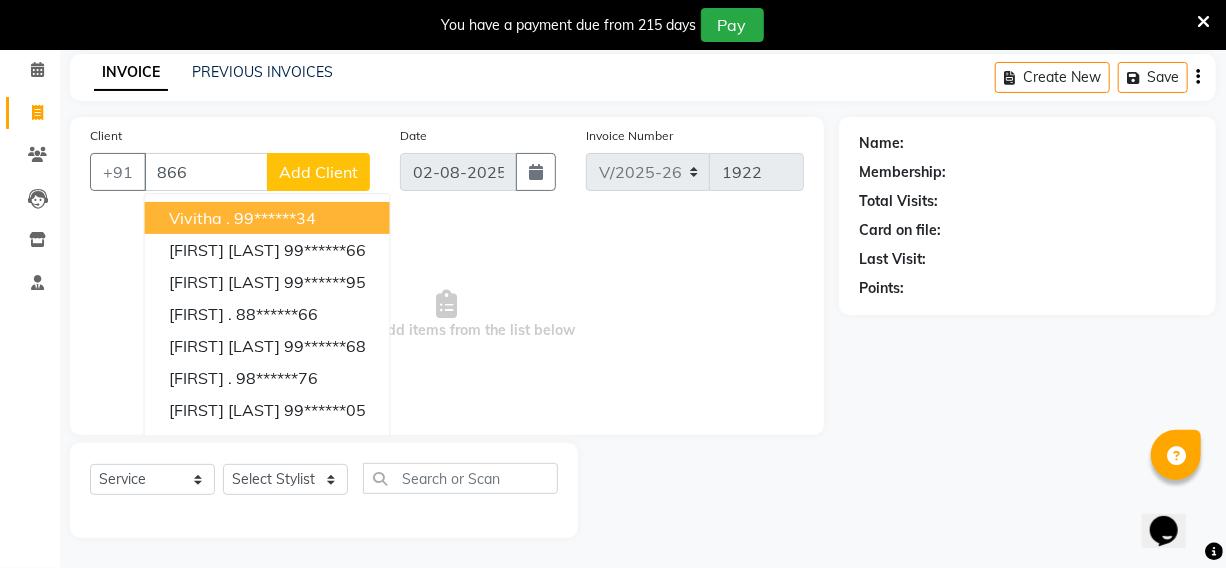 click on "866" at bounding box center [206, 172] 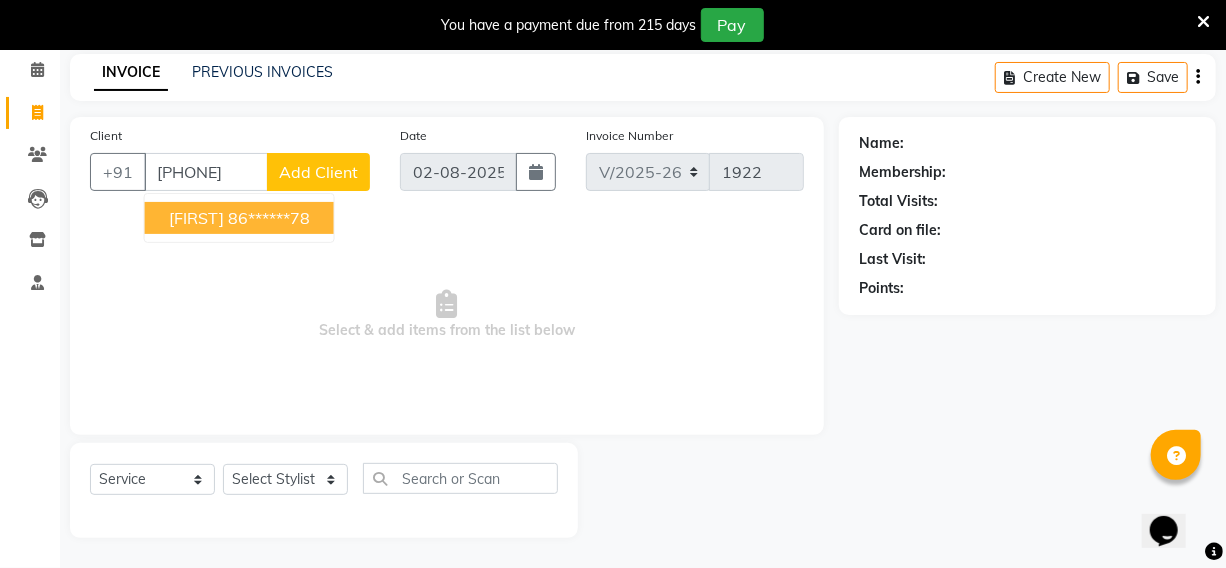 click on "[FIRST] [PHONE]" at bounding box center [239, 218] 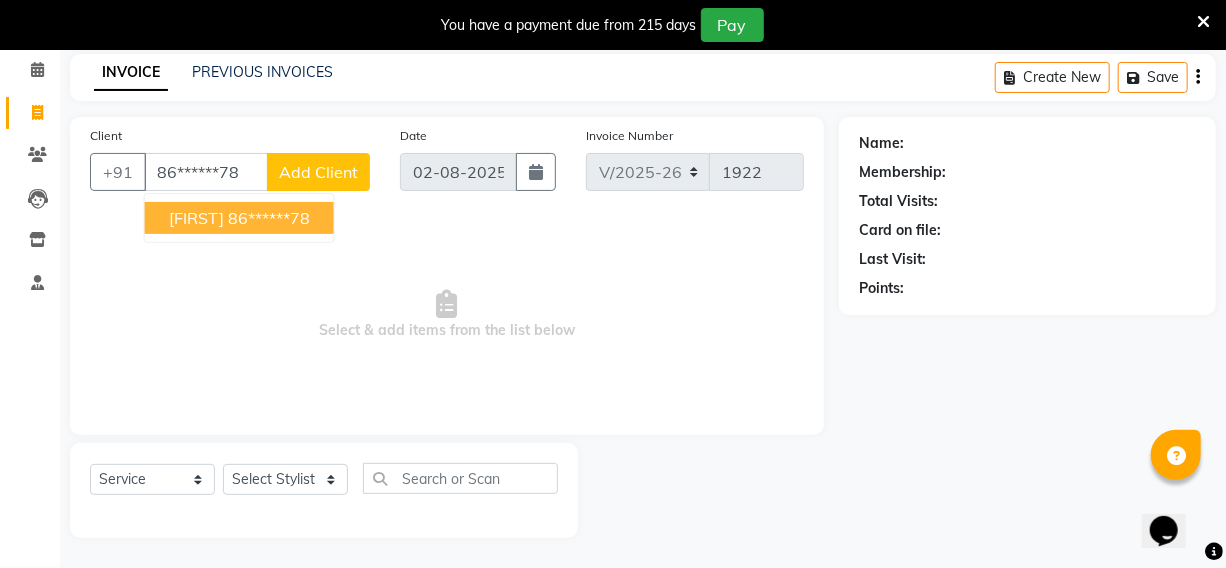 type on "86******78" 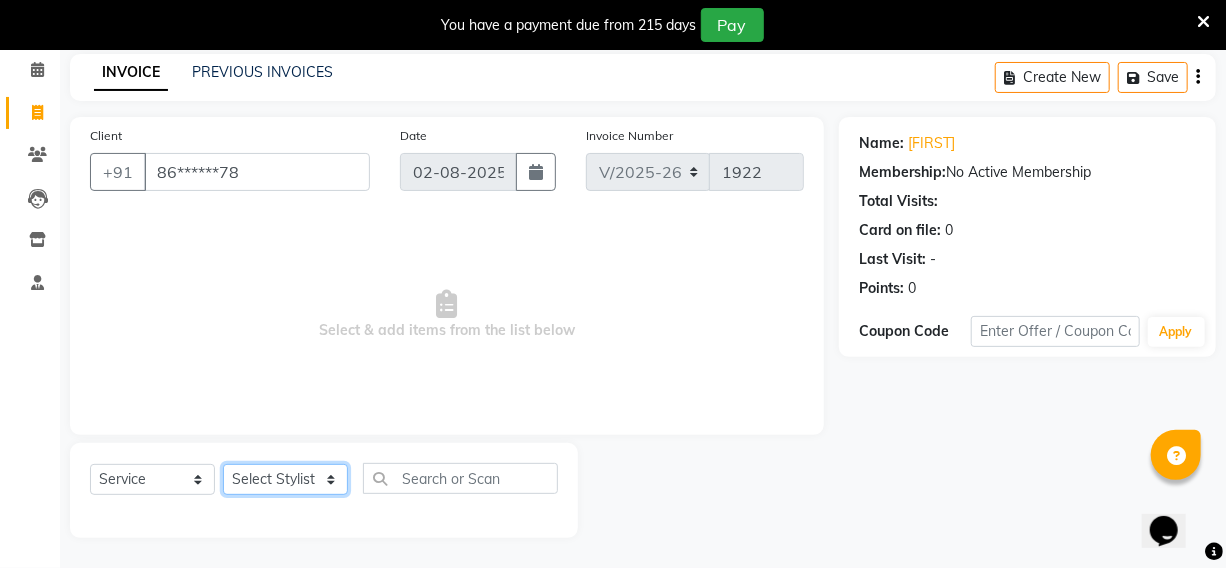 click on "Select Stylist [FIRST] [LAST] [FIRST] [FIRST] [FIRST] [FIRST] [FIRST] [FIRST] [FIRST] [FIRST] [FIRST] [FIRST] [FIRST] [FIRST] [FIRST] [FIRST] [FIRST] [FIRST] [FIRST]" 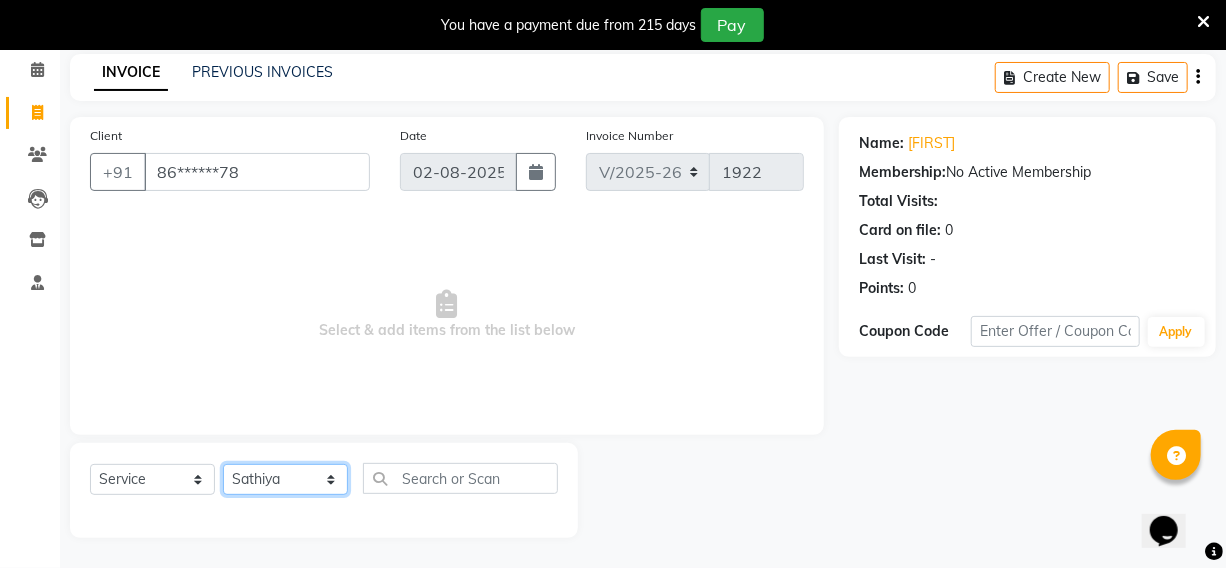 click on "Select Stylist [FIRST] [LAST] [FIRST] [FIRST] [FIRST] [FIRST] [FIRST] [FIRST] [FIRST] [FIRST] [FIRST] [FIRST] [FIRST] [FIRST] [FIRST] [FIRST] [FIRST] [FIRST] [FIRST]" 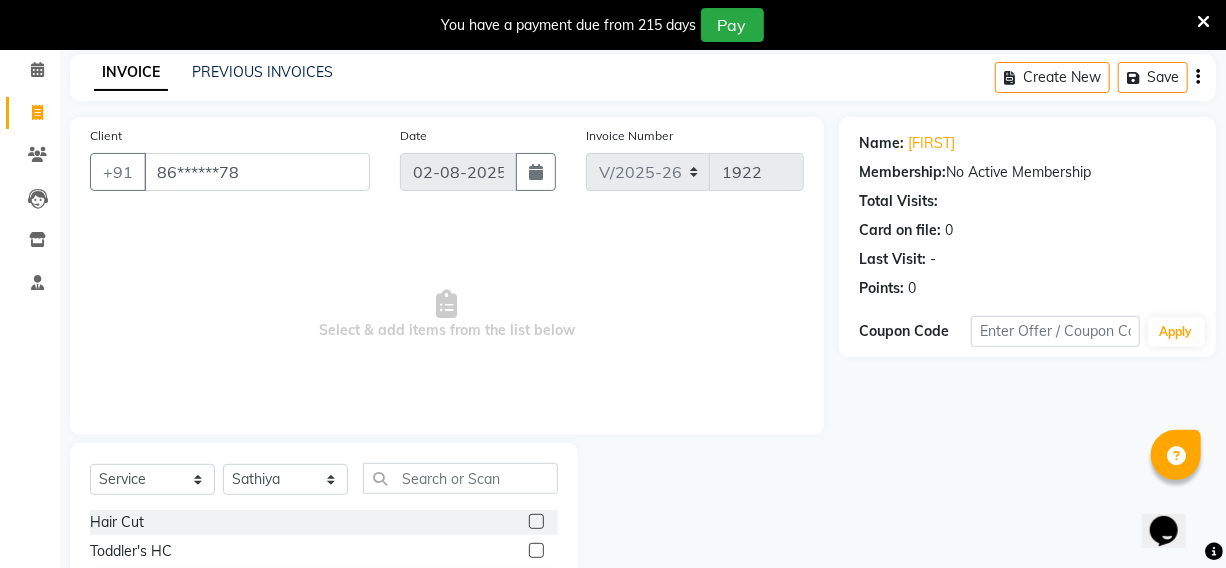 click 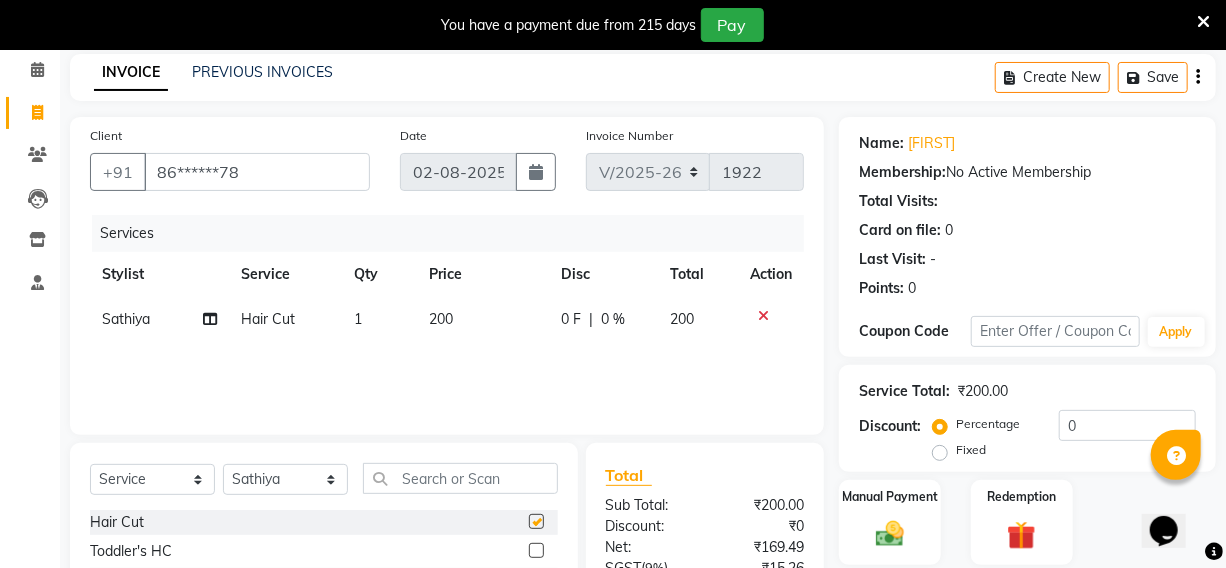 checkbox on "false" 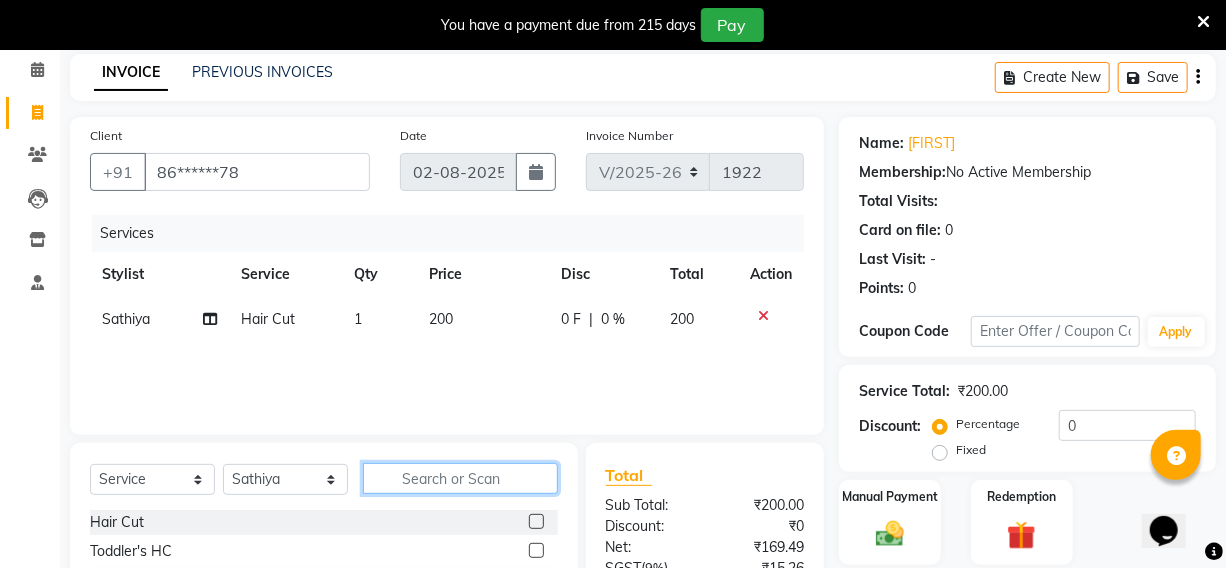 click 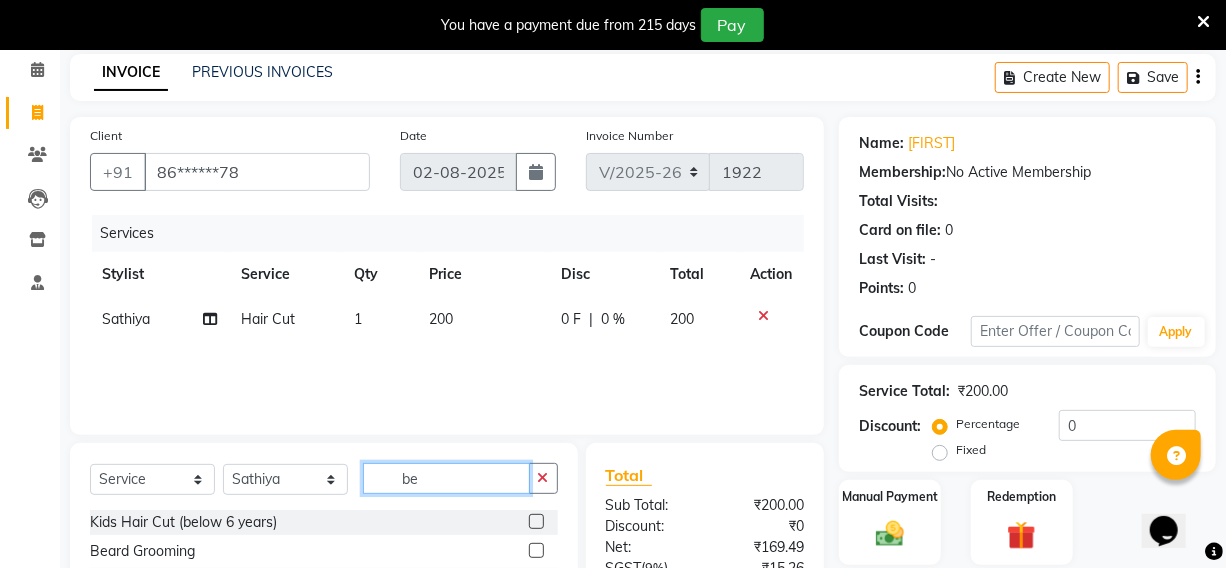 type on "be" 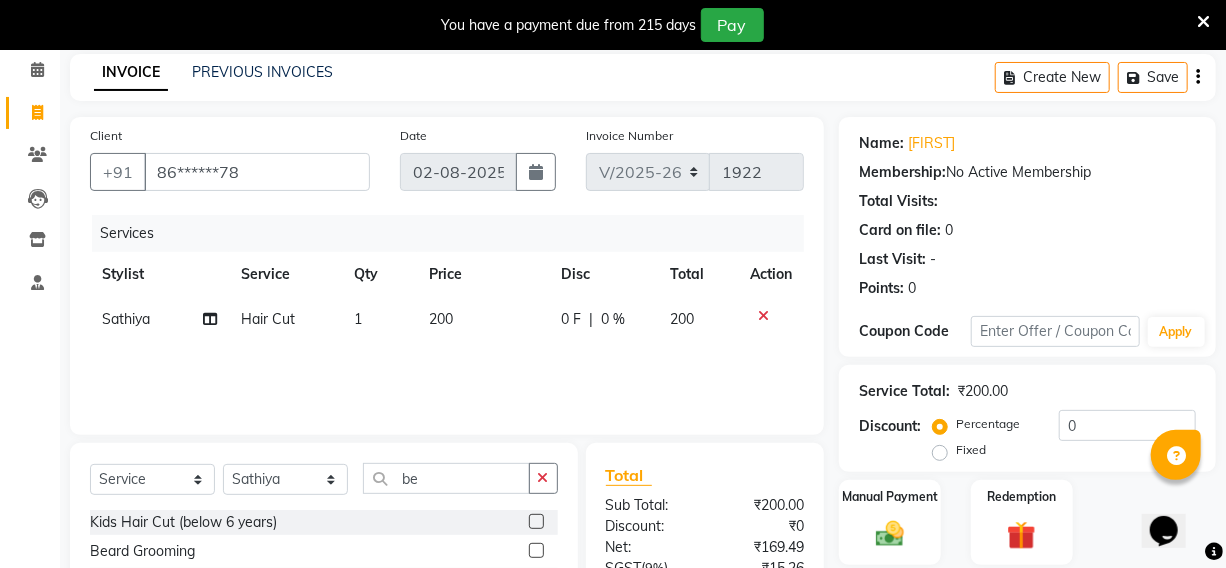 click 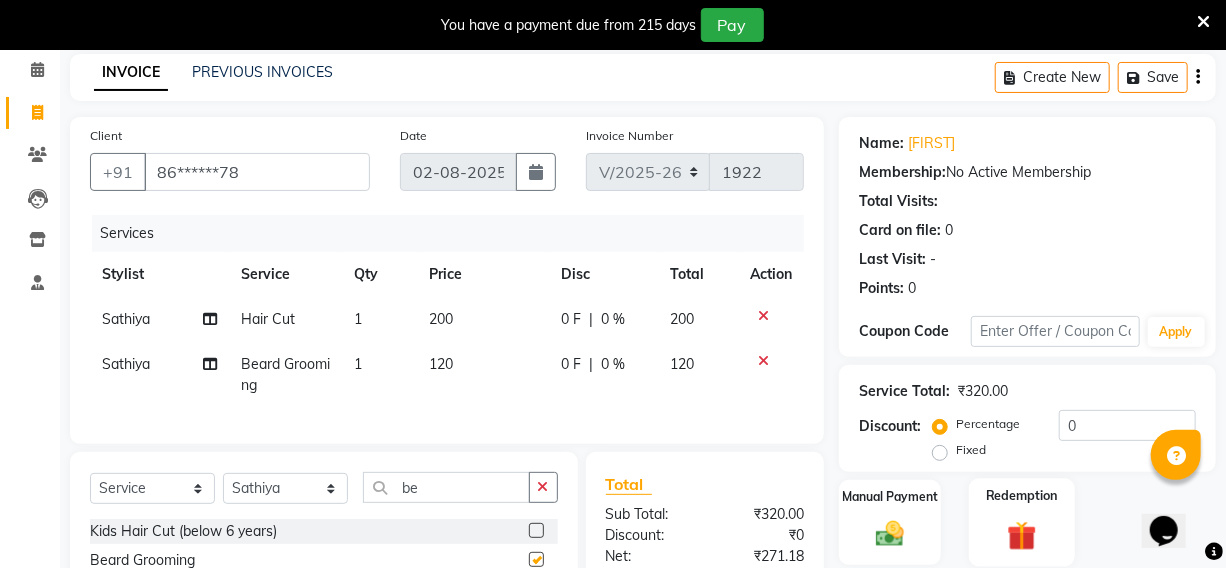 checkbox on "false" 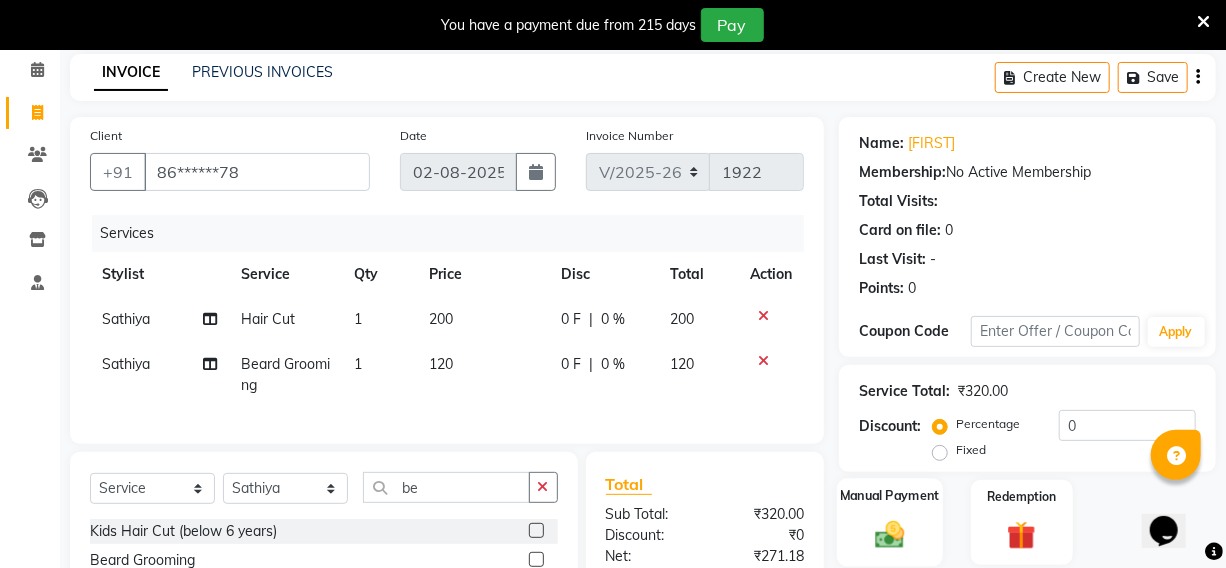 click 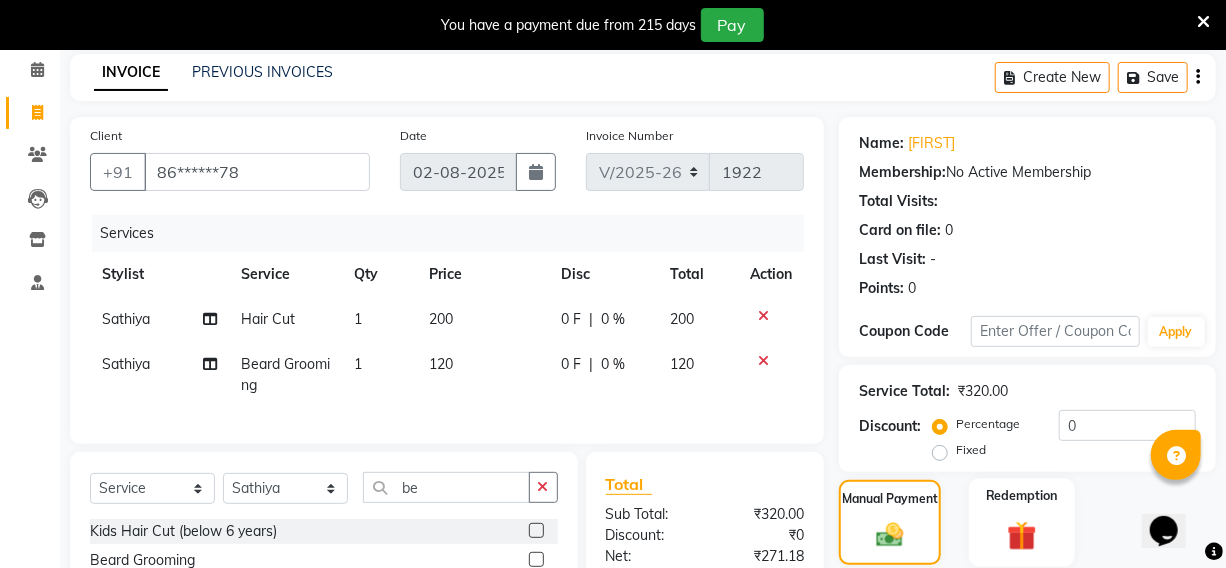 scroll, scrollTop: 307, scrollLeft: 0, axis: vertical 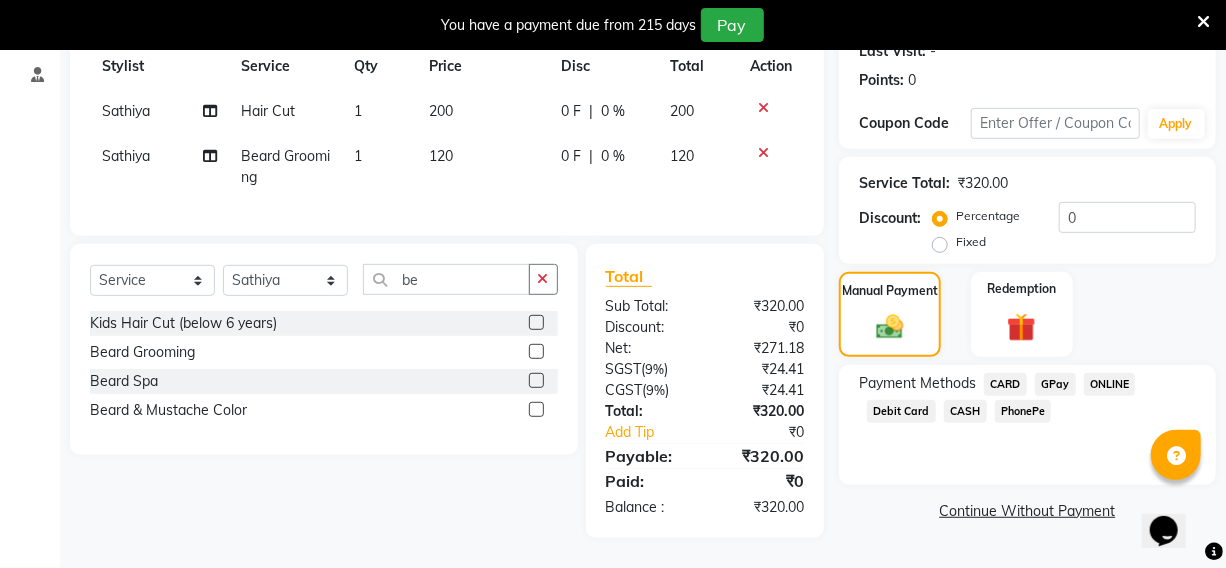 click on "PhonePe" 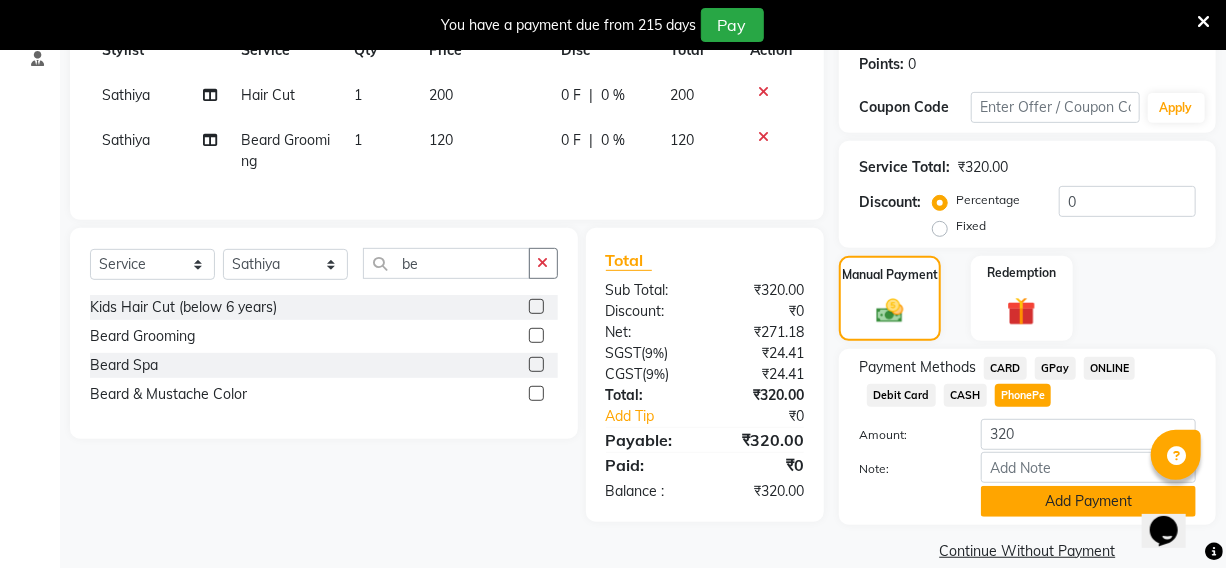click on "Add Payment" 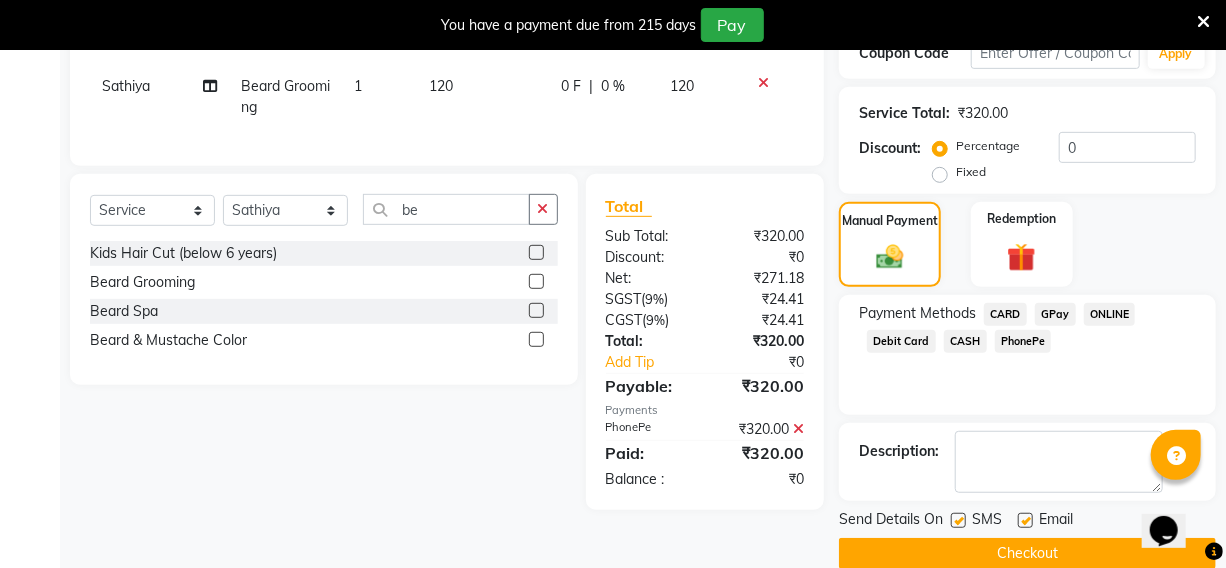 scroll, scrollTop: 390, scrollLeft: 0, axis: vertical 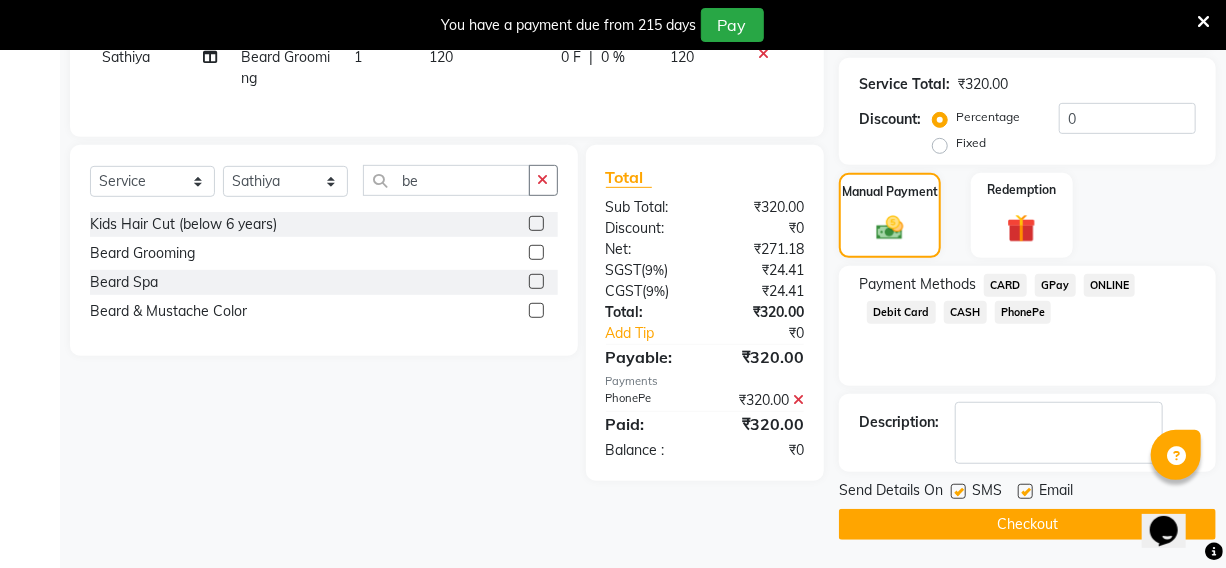 click on "Checkout" 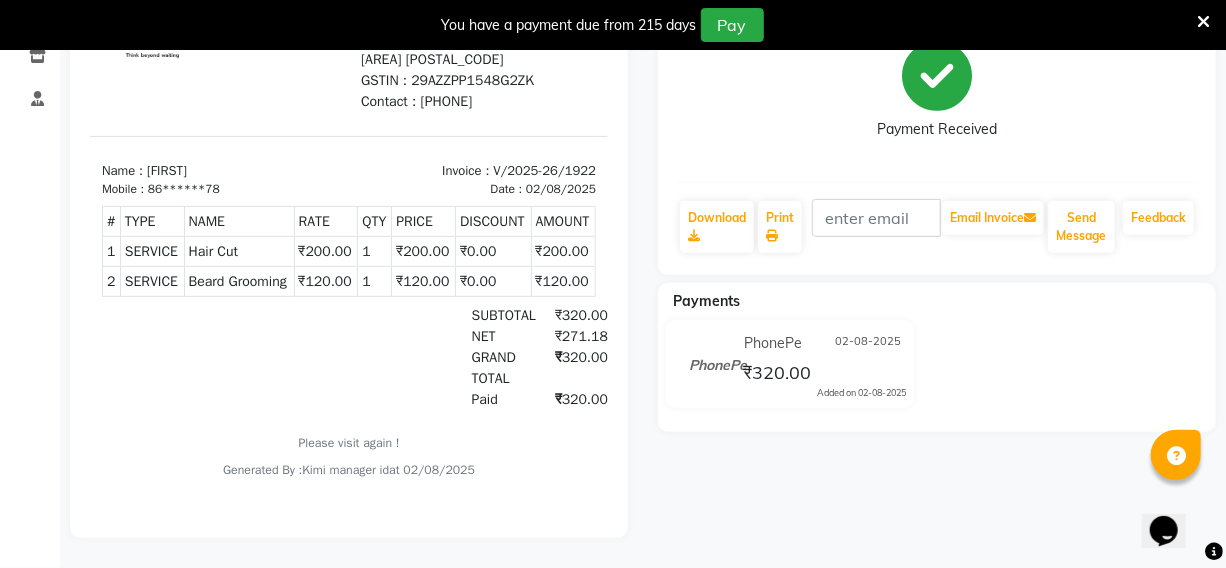 scroll, scrollTop: 0, scrollLeft: 0, axis: both 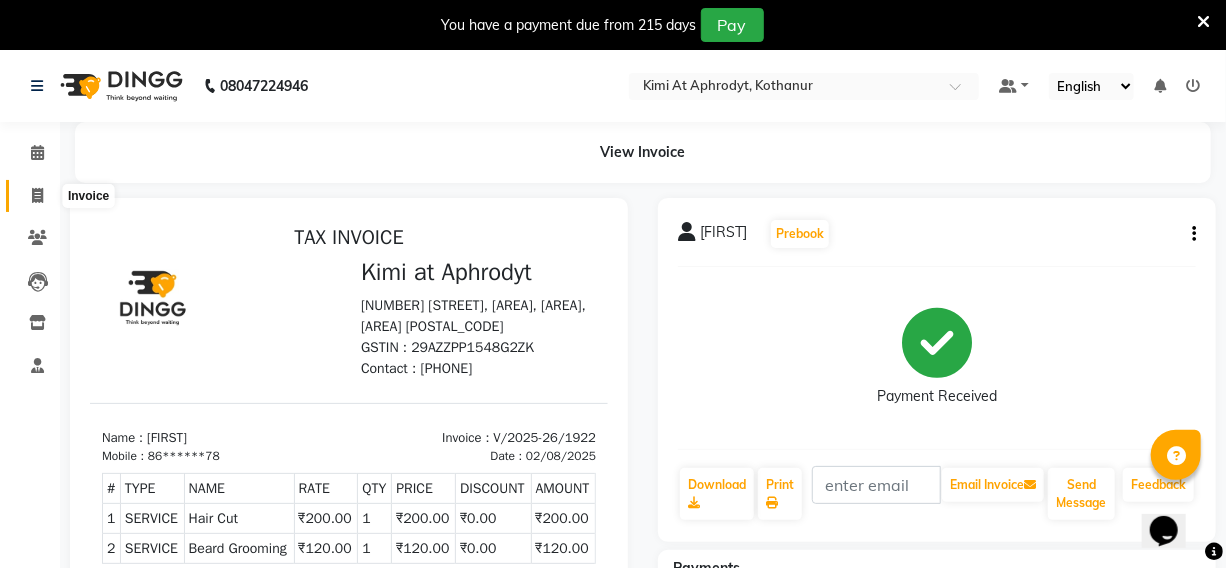 click 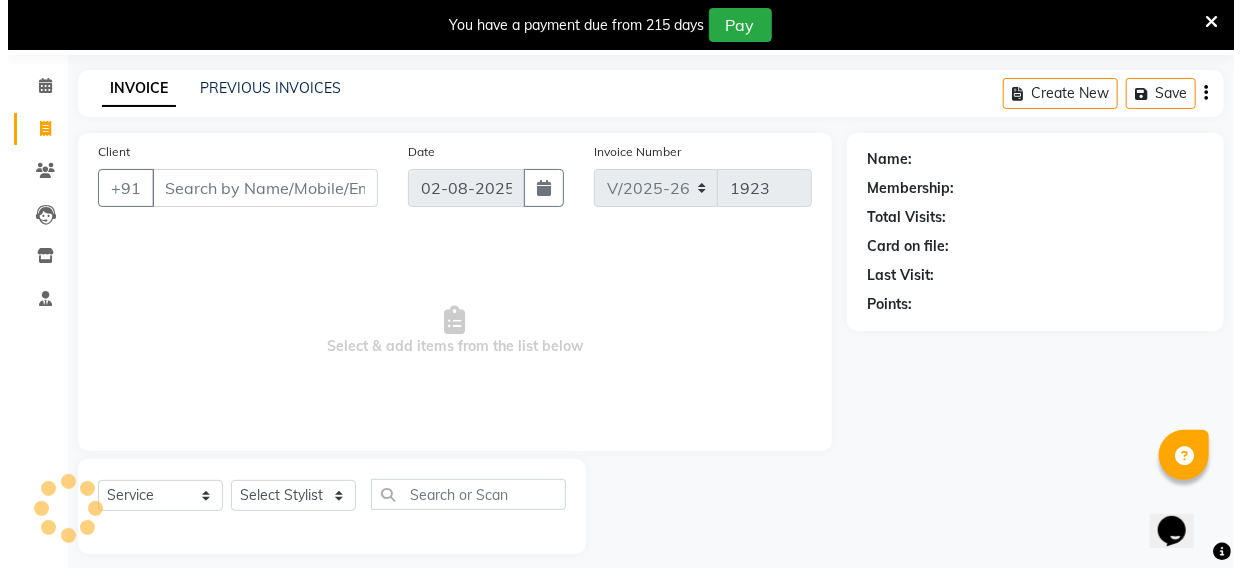 scroll, scrollTop: 83, scrollLeft: 0, axis: vertical 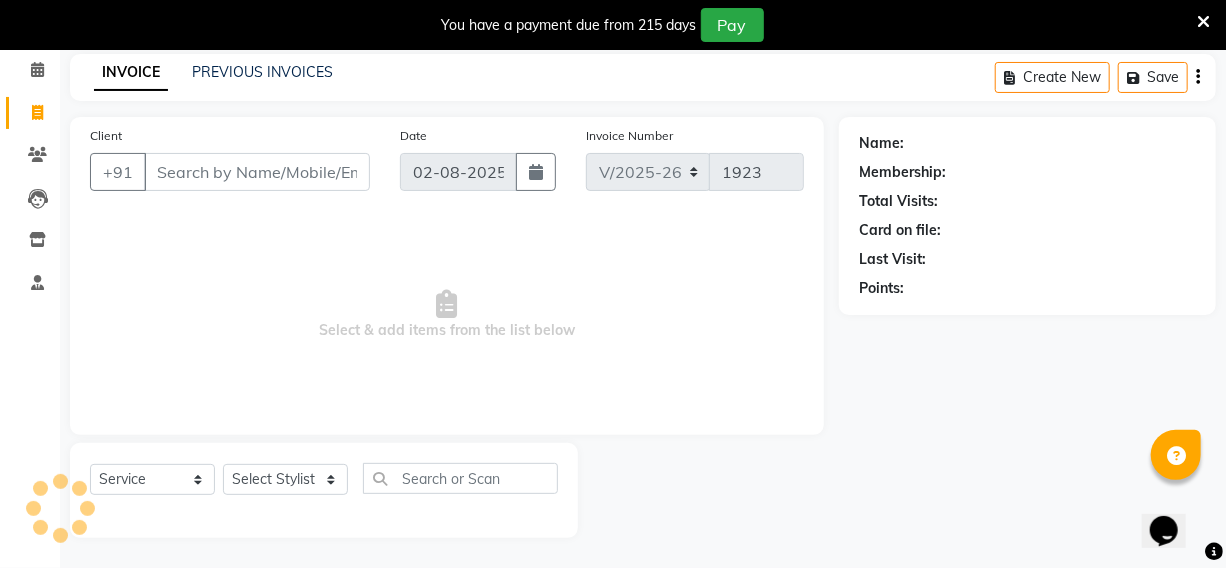 click on "Client" at bounding box center (257, 172) 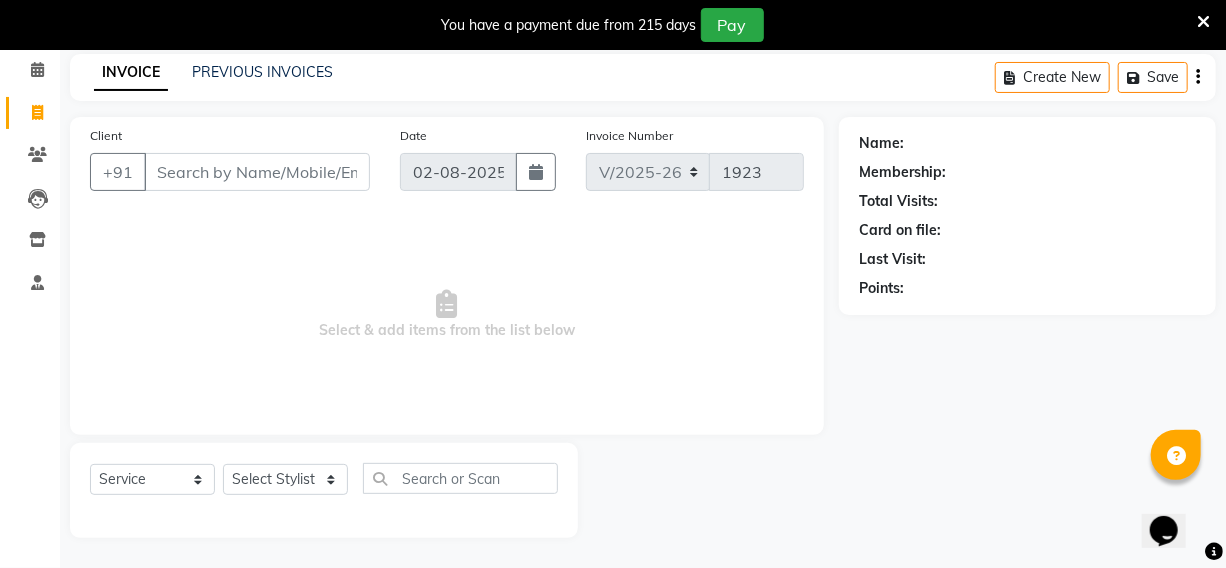 click on "Client" at bounding box center (257, 172) 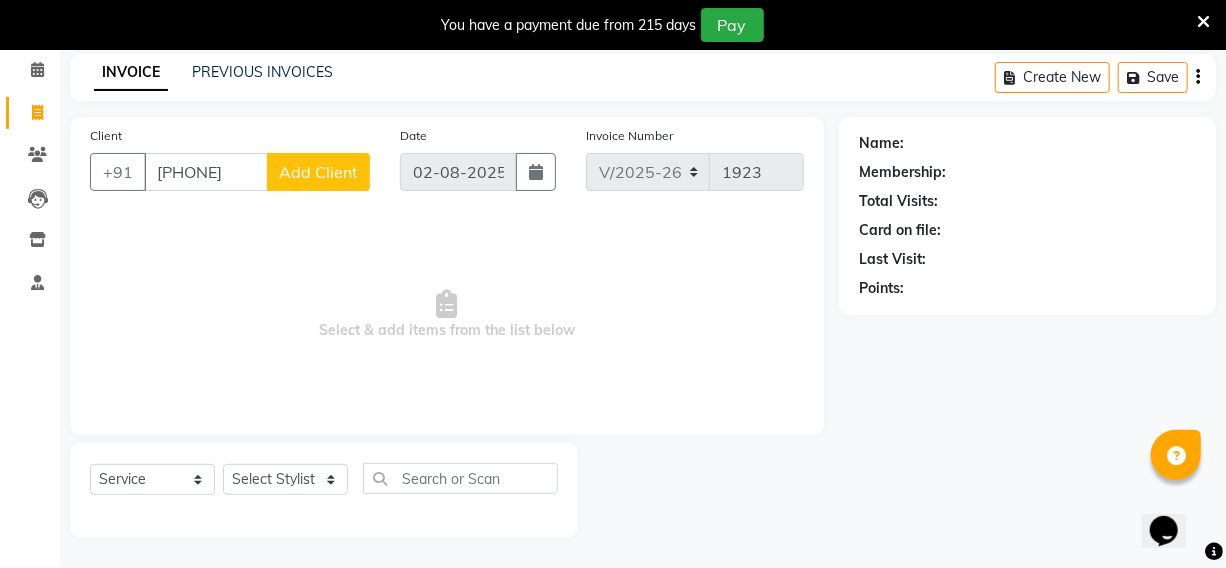 type on "[PHONE]" 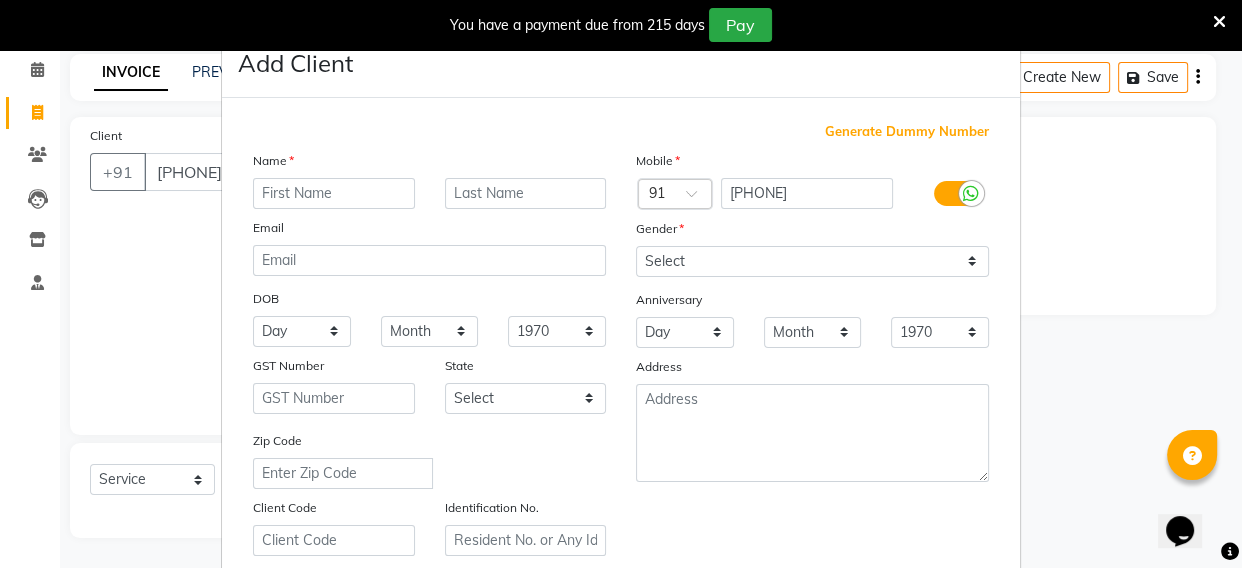 click at bounding box center [334, 193] 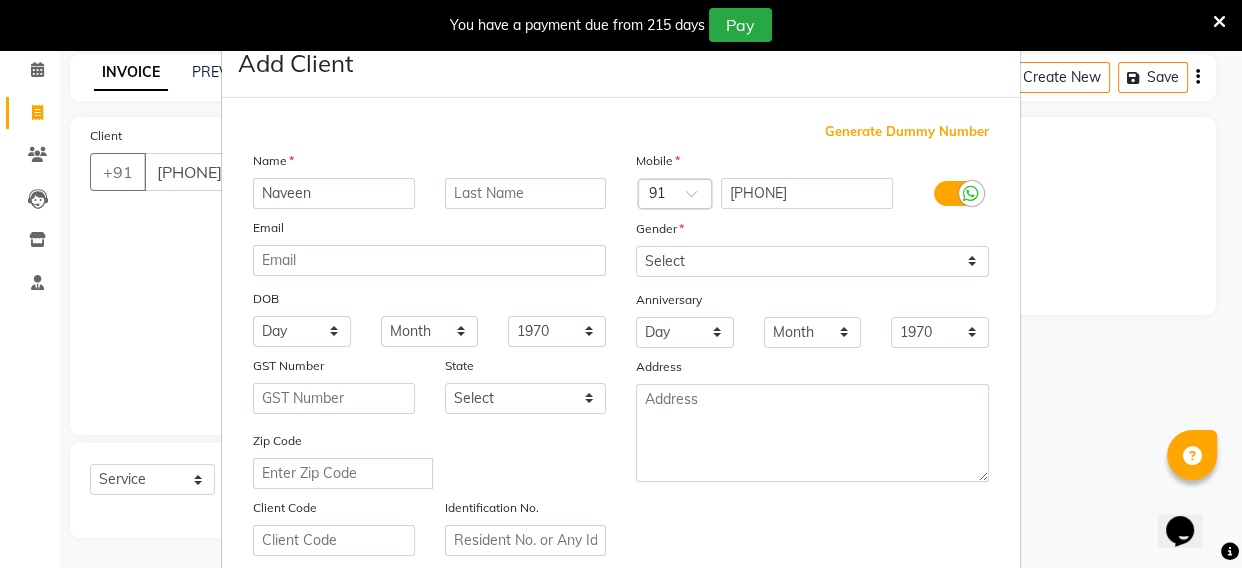 type on "Naveen" 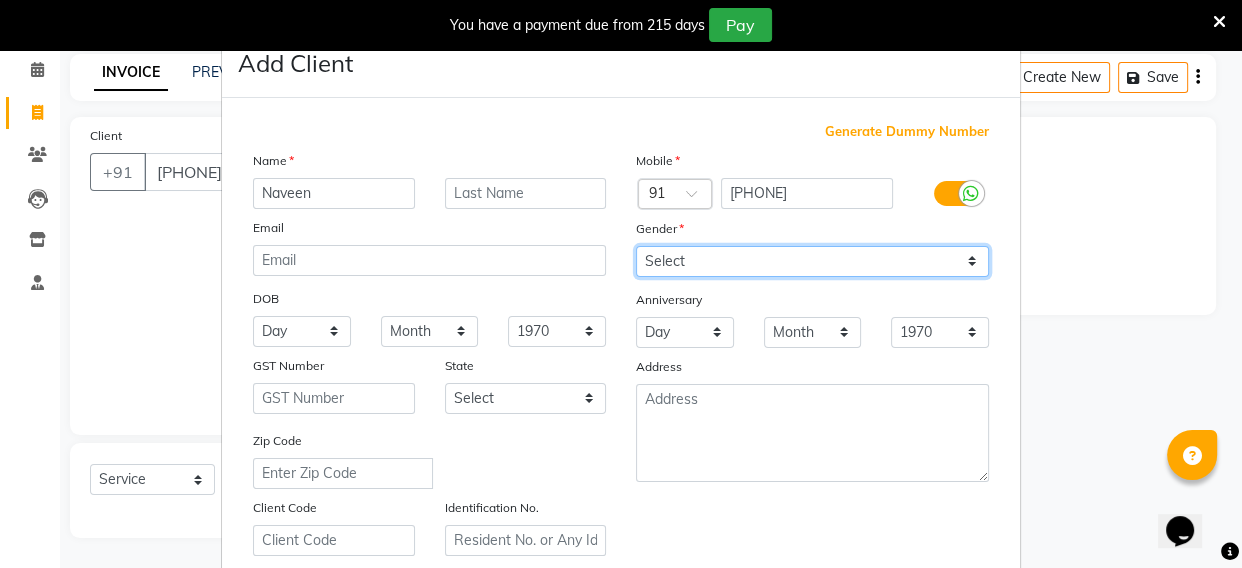 click on "Select Male Female Other Prefer Not To Say" at bounding box center [812, 261] 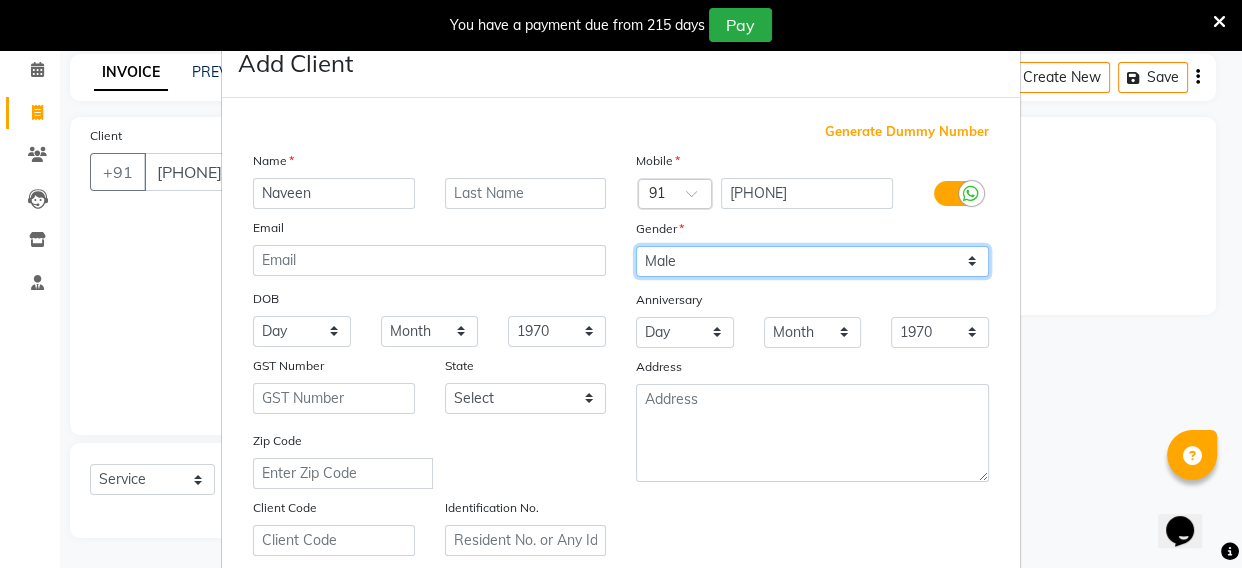 click on "Select Male Female Other Prefer Not To Say" at bounding box center [812, 261] 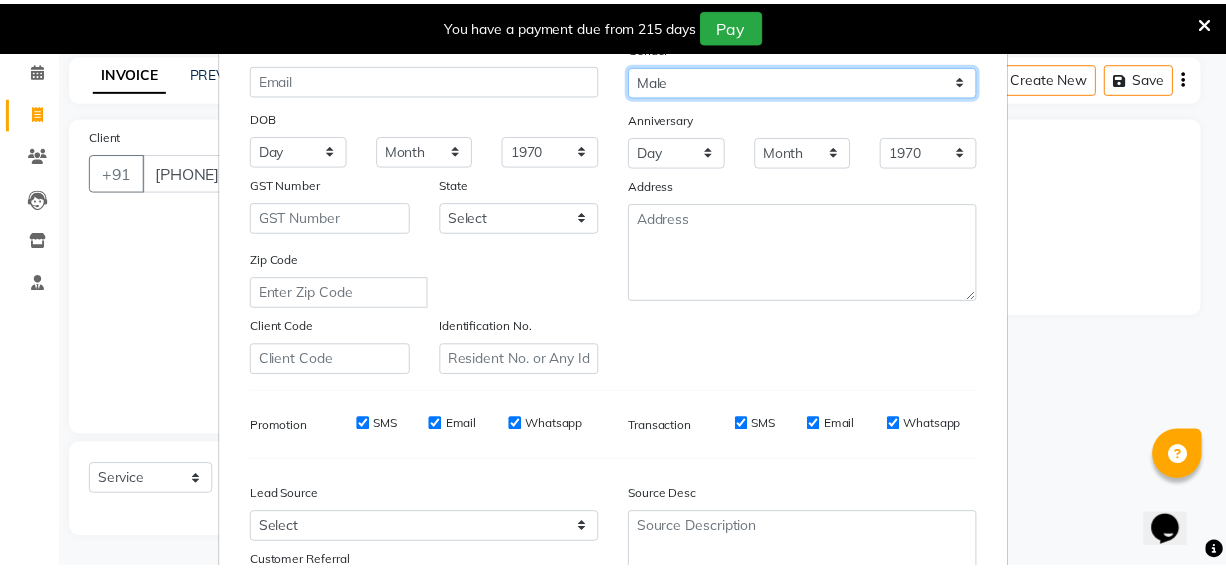 scroll, scrollTop: 360, scrollLeft: 0, axis: vertical 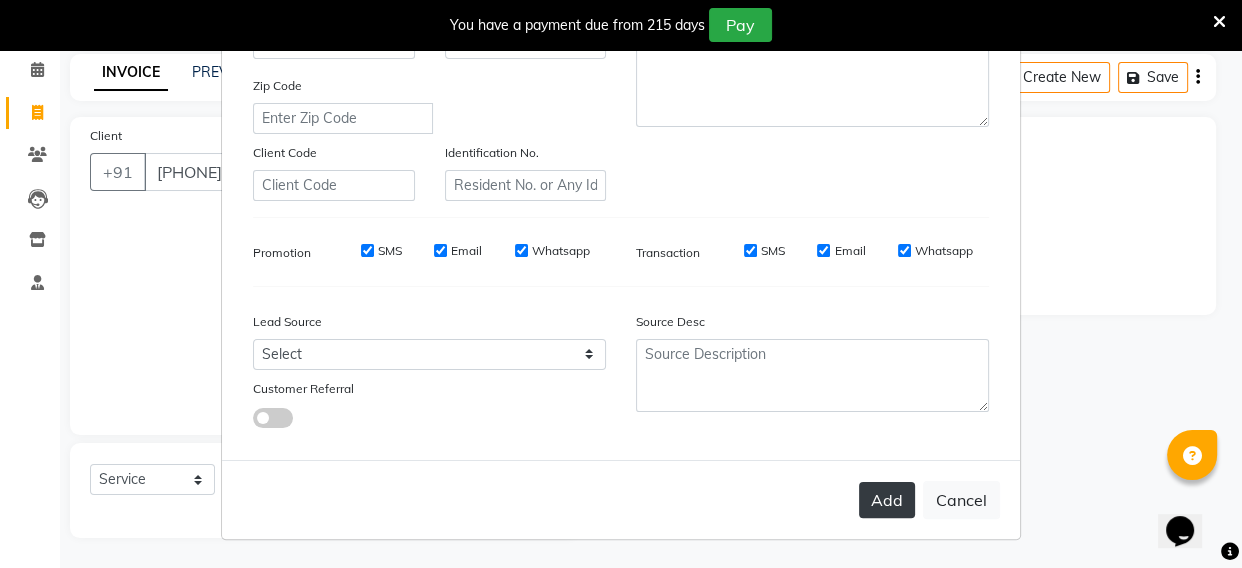 click on "Add" at bounding box center [887, 500] 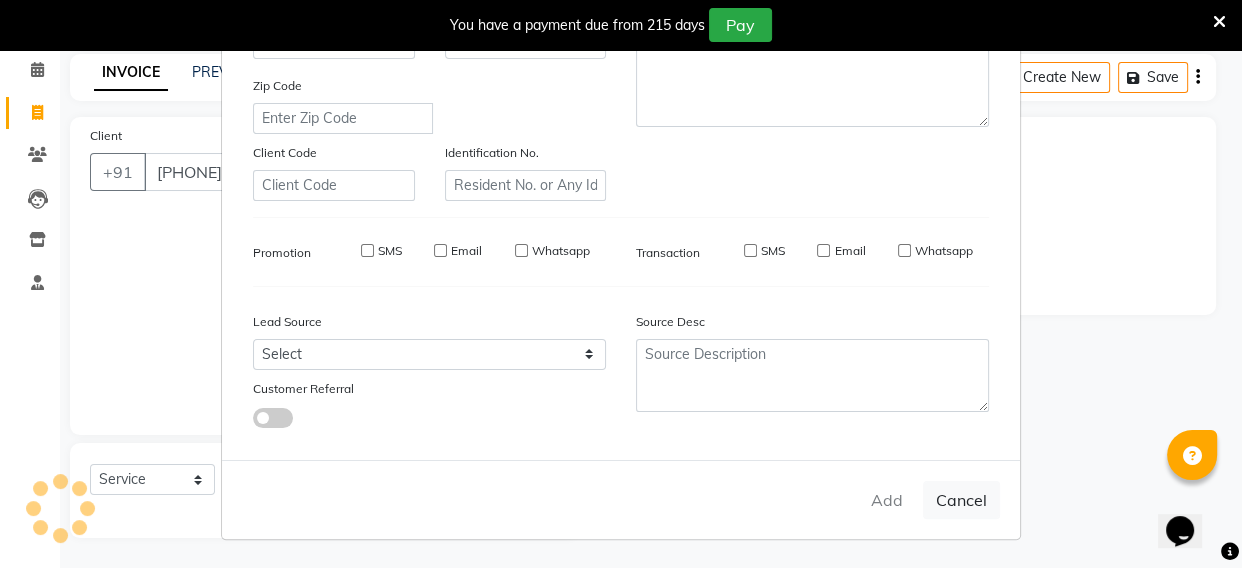 type on "91******74" 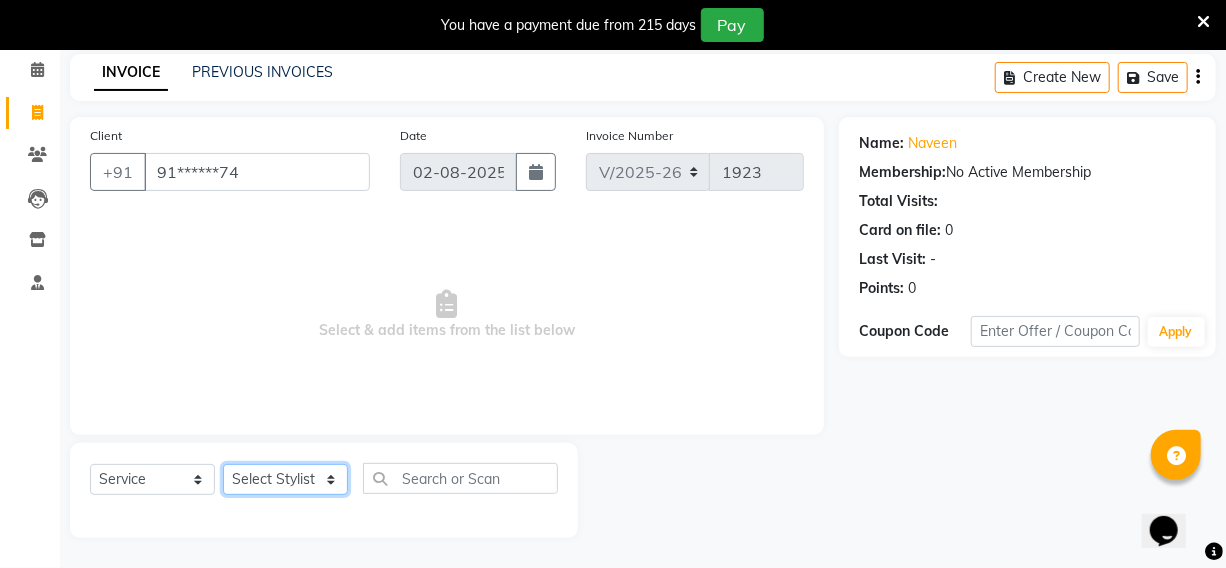 click on "Select Stylist [FIRST] [LAST] [FIRST] [FIRST] [FIRST] [FIRST] [FIRST] [FIRST] [FIRST] [FIRST] [FIRST] [FIRST] [FIRST] [FIRST] [FIRST] [FIRST] [FIRST] [FIRST] [FIRST]" 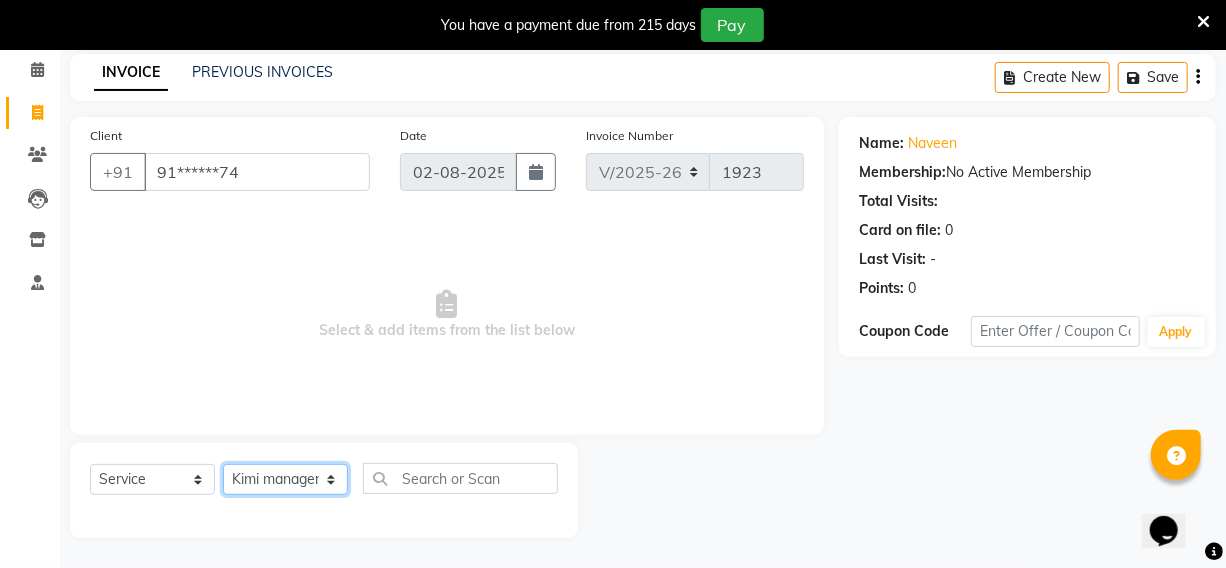 click on "Select Stylist [FIRST] [LAST] [FIRST] [FIRST] [FIRST] [FIRST] [FIRST] [FIRST] [FIRST] [FIRST] [FIRST] [FIRST] [FIRST] [FIRST] [FIRST] [FIRST] [FIRST] [FIRST] [FIRST]" 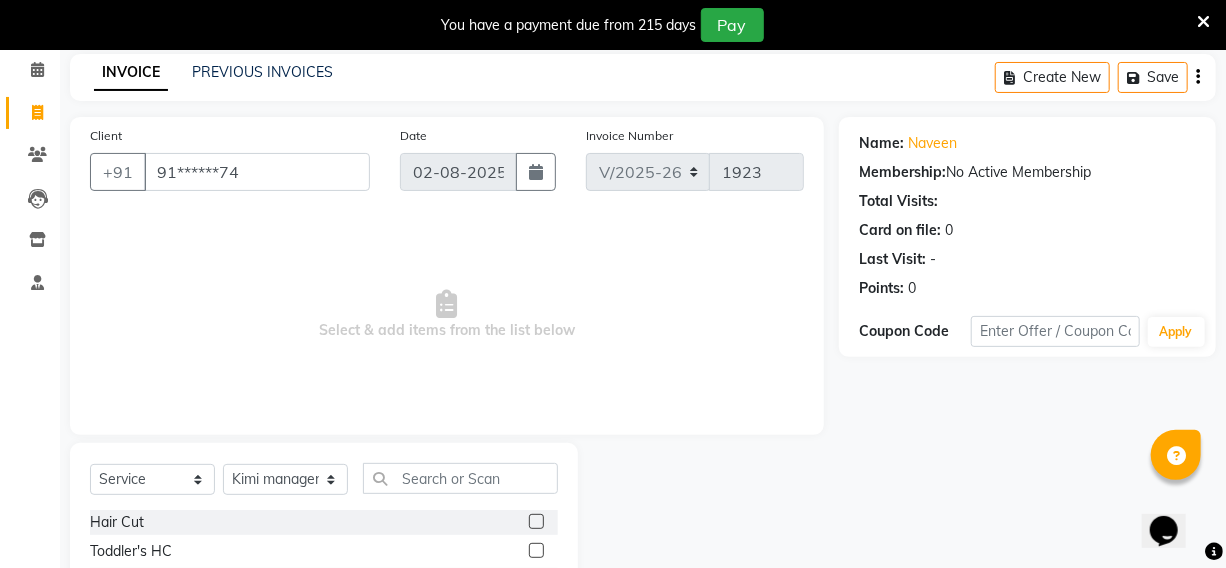 click 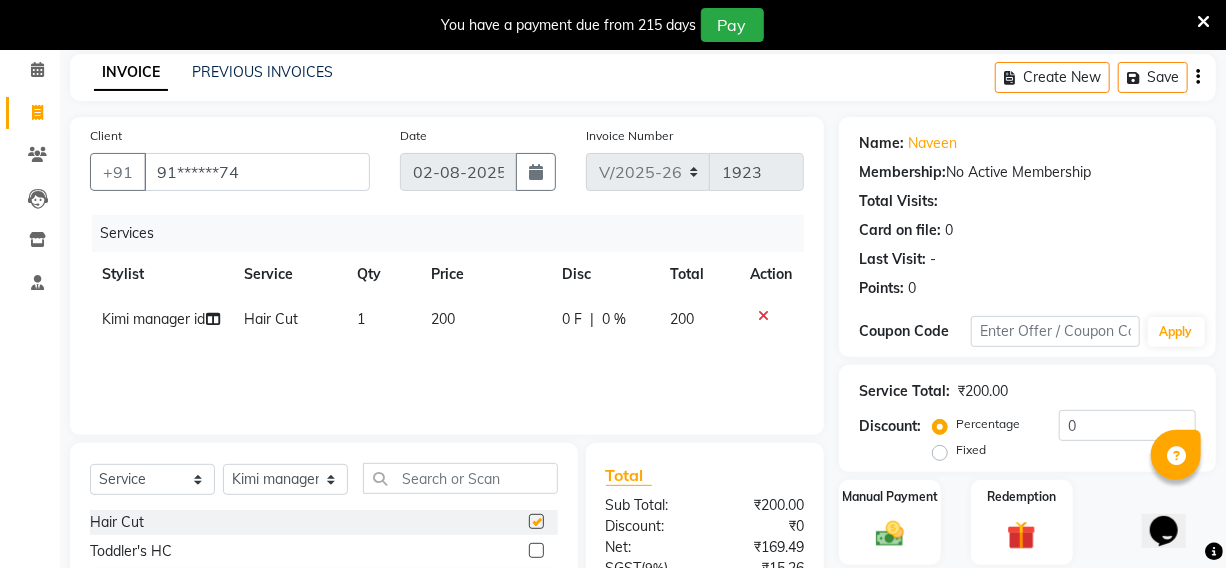 checkbox on "false" 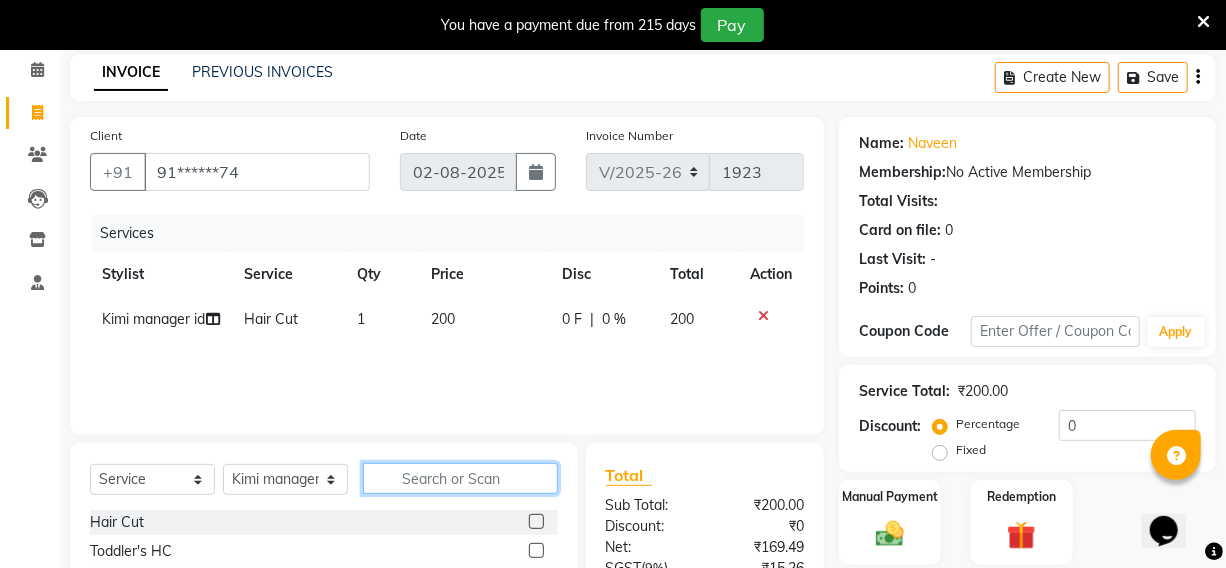 click 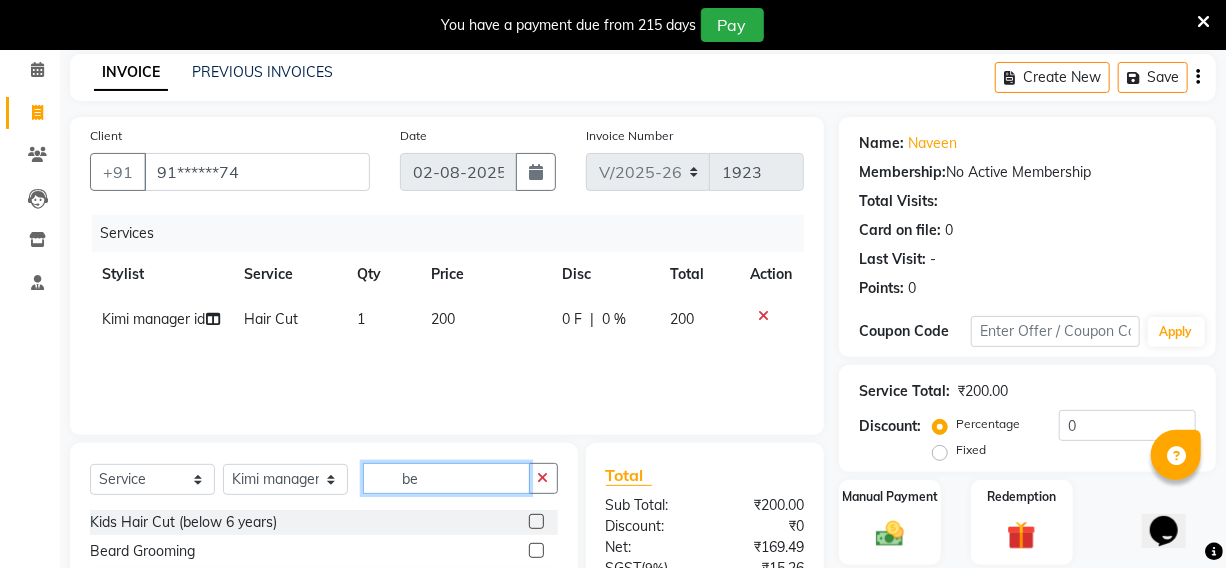 type on "be" 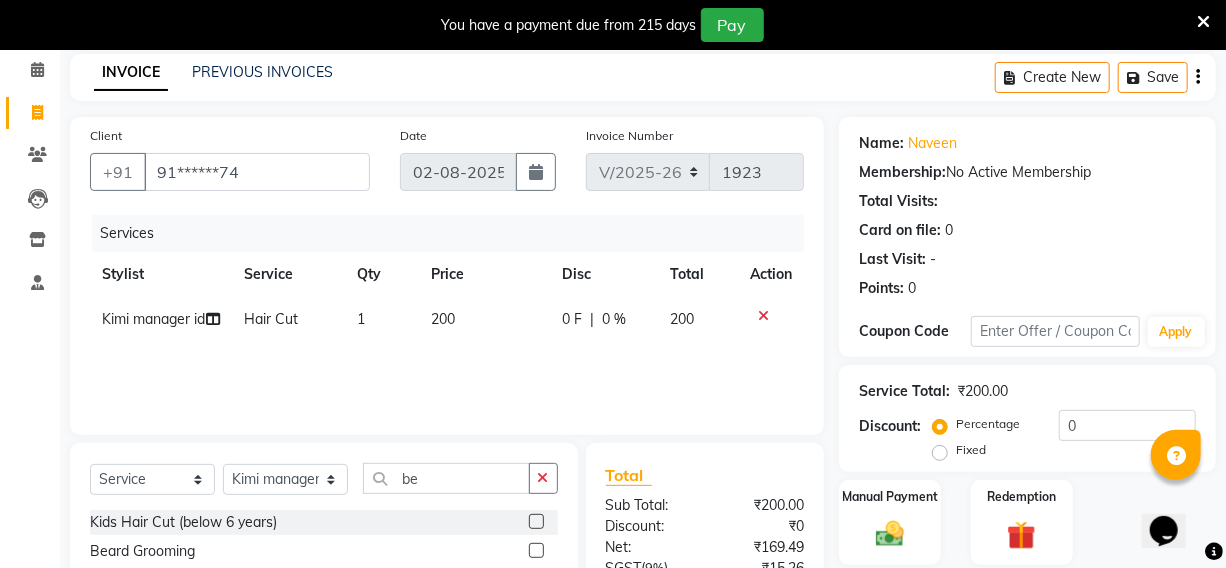 click 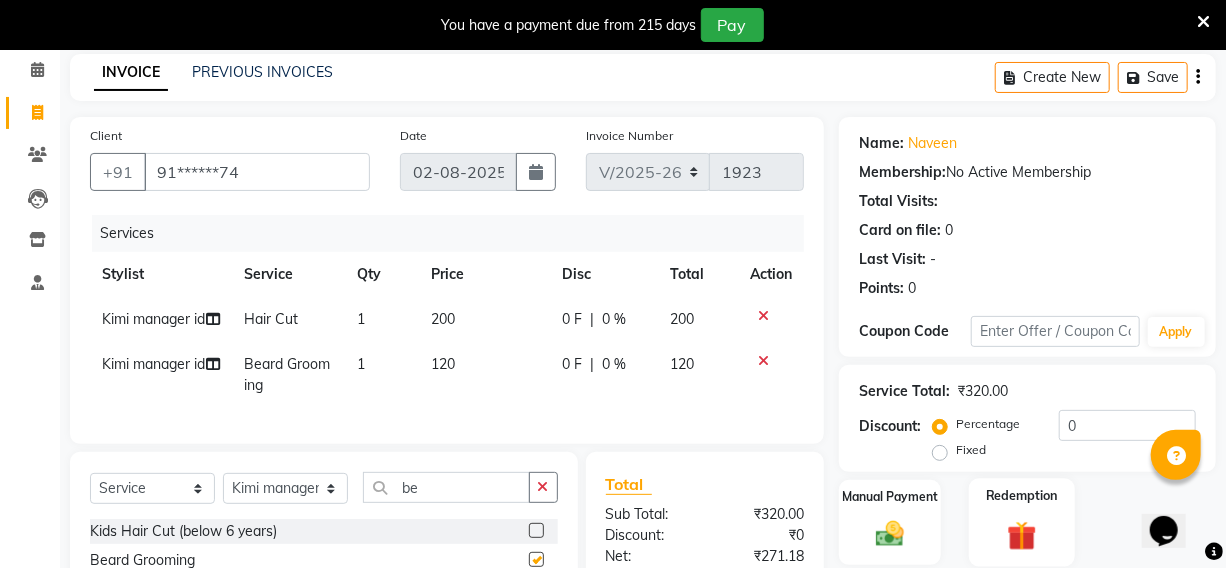 checkbox on "false" 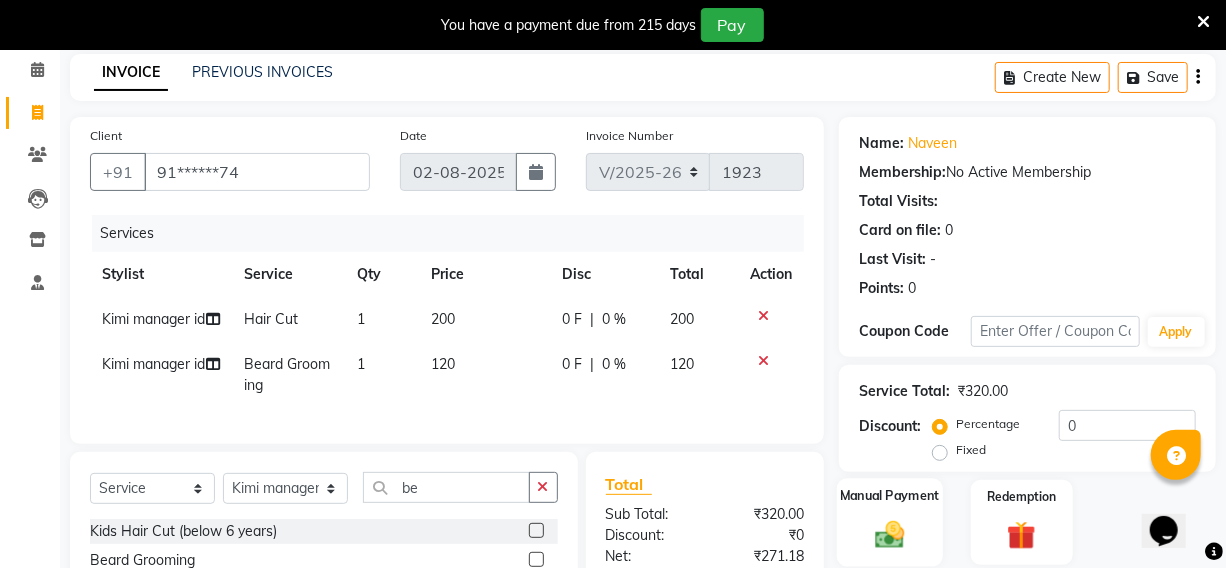click 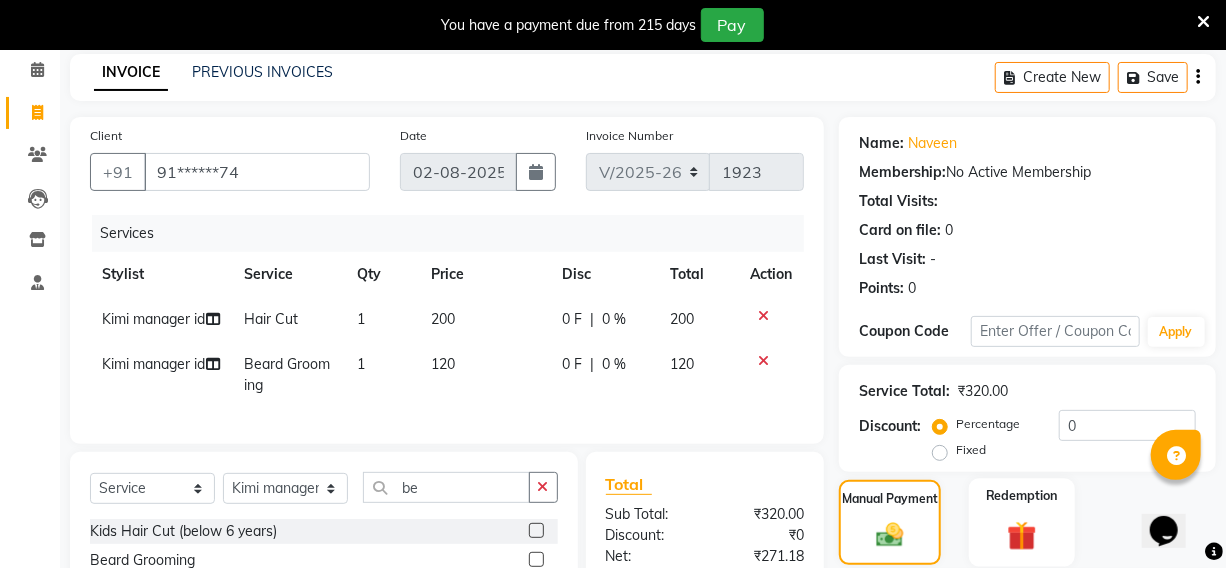 scroll, scrollTop: 328, scrollLeft: 0, axis: vertical 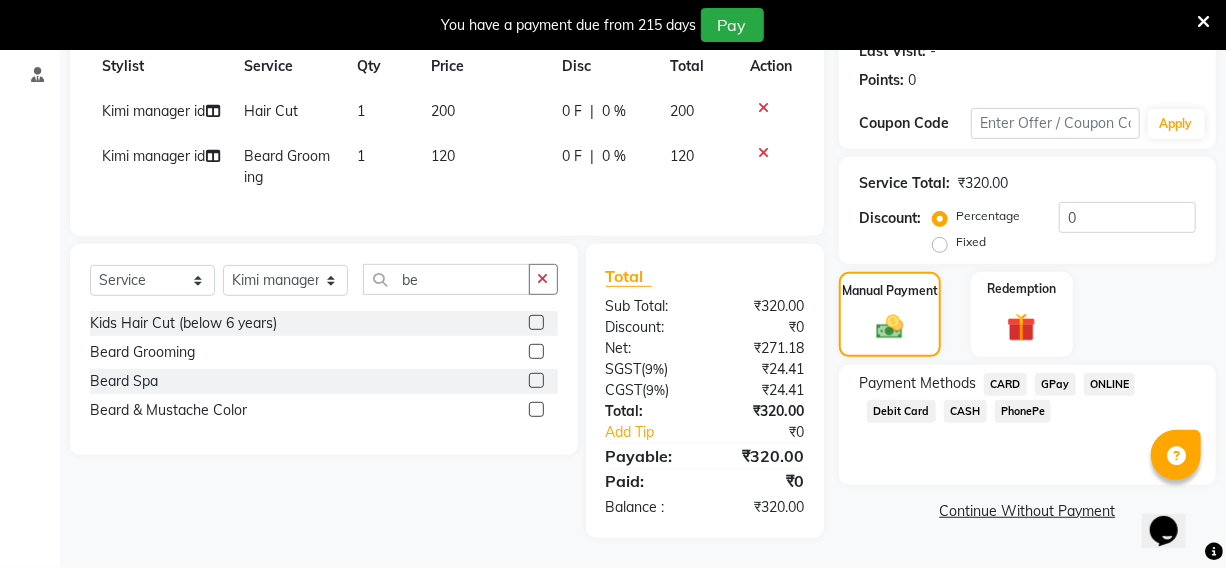 click on "PhonePe" 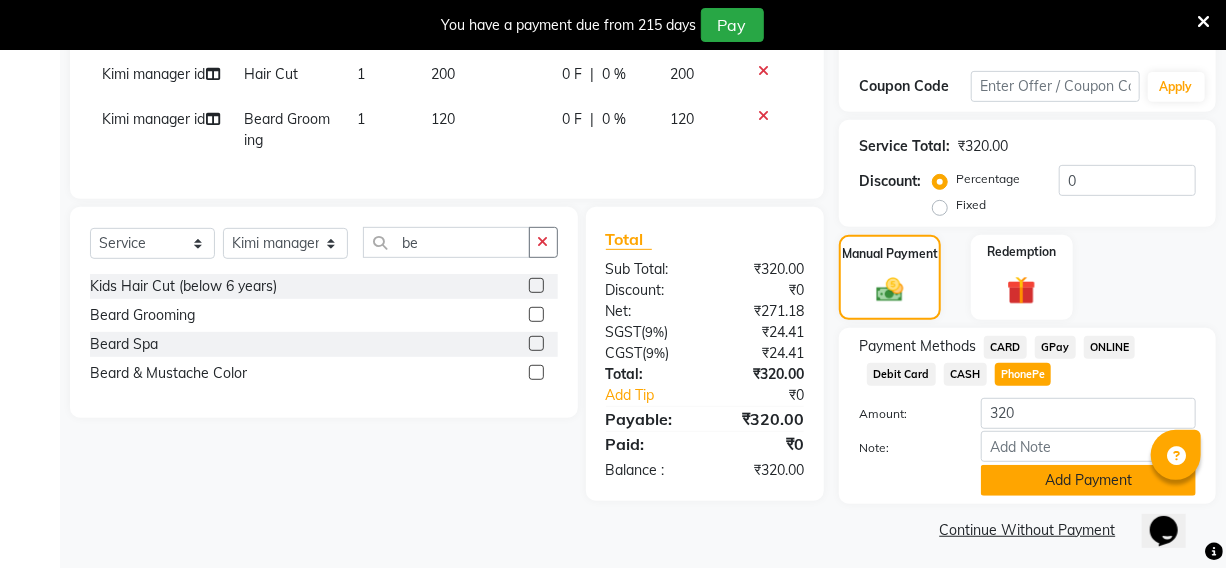 click on "Add Payment" 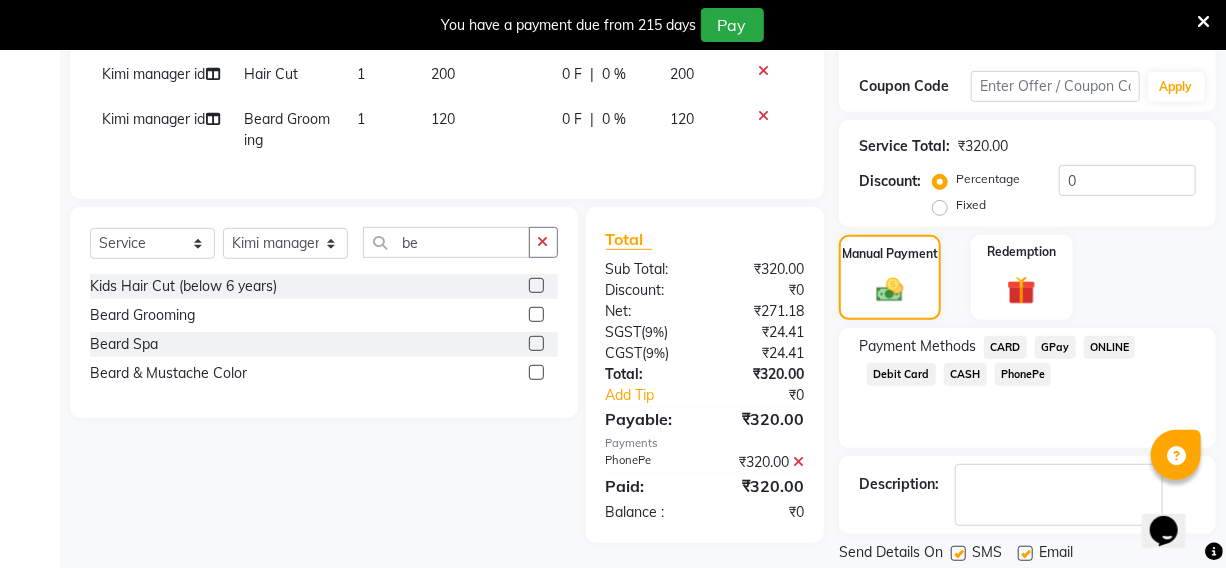 scroll, scrollTop: 390, scrollLeft: 0, axis: vertical 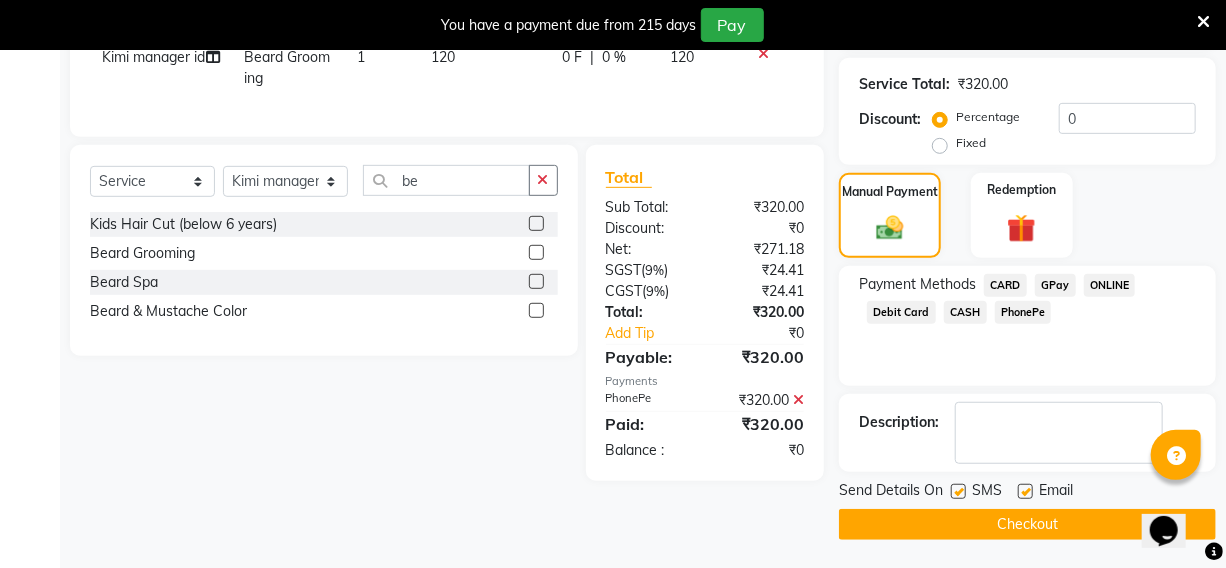 click on "Checkout" 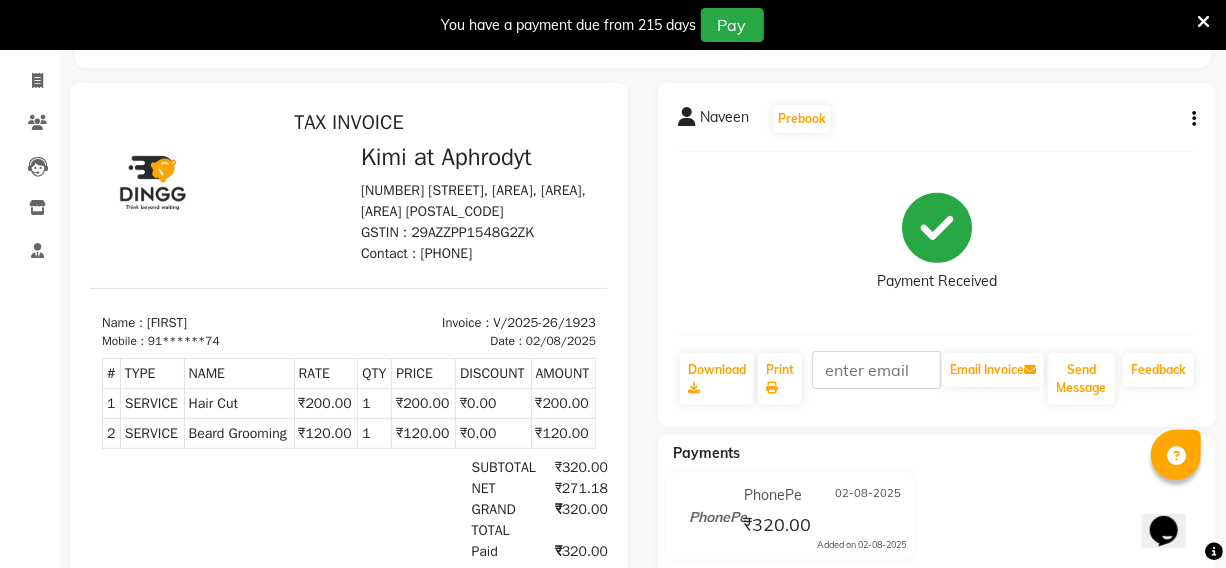 scroll, scrollTop: 0, scrollLeft: 0, axis: both 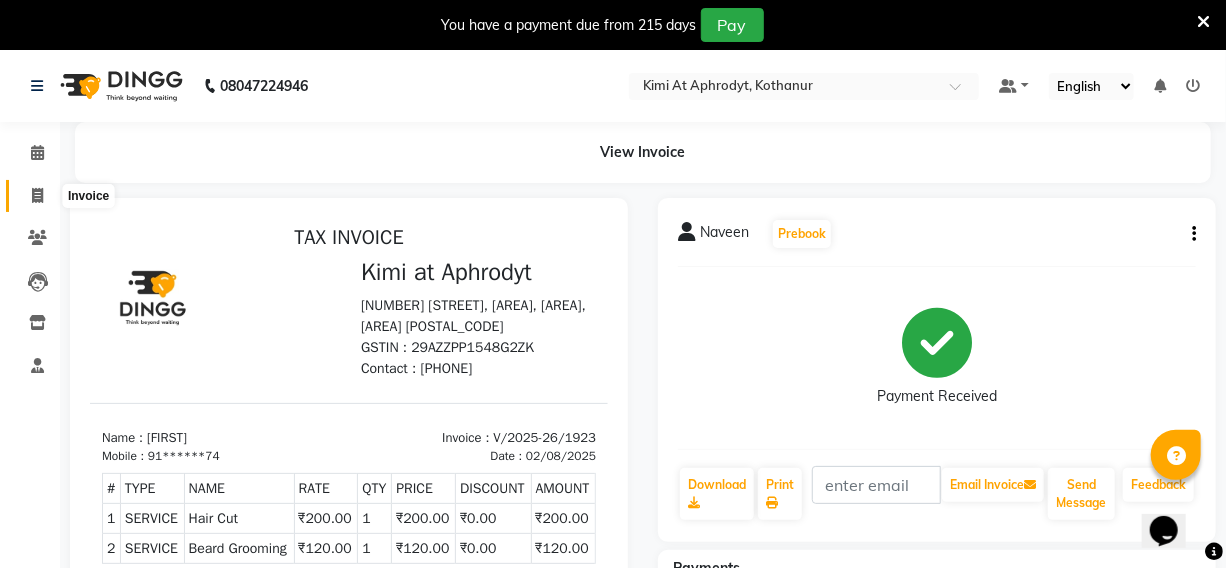 click 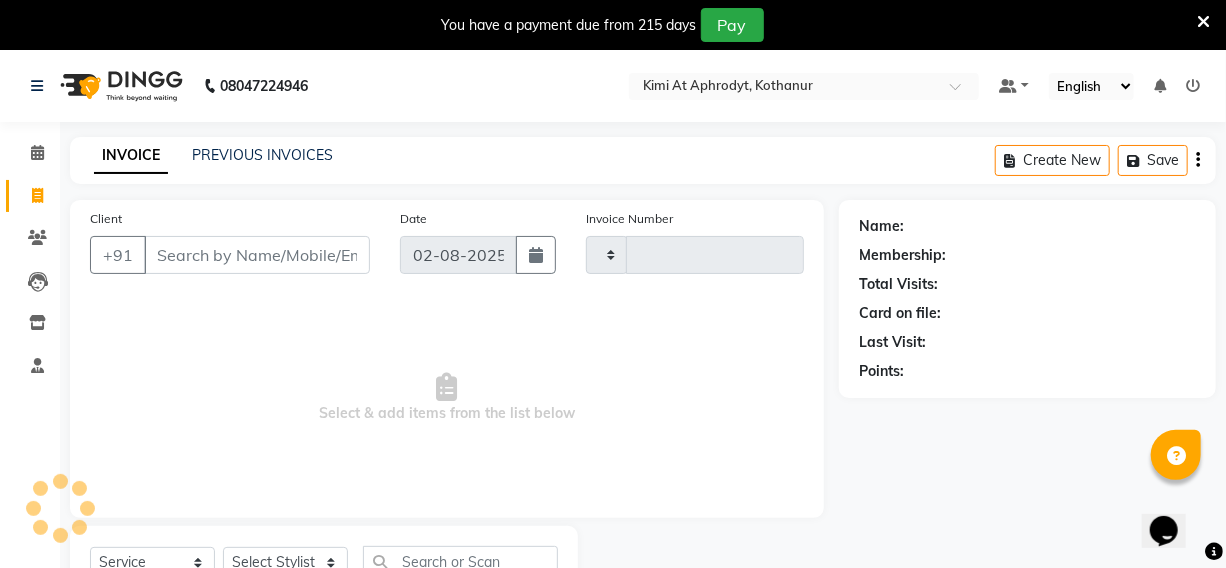 scroll, scrollTop: 83, scrollLeft: 0, axis: vertical 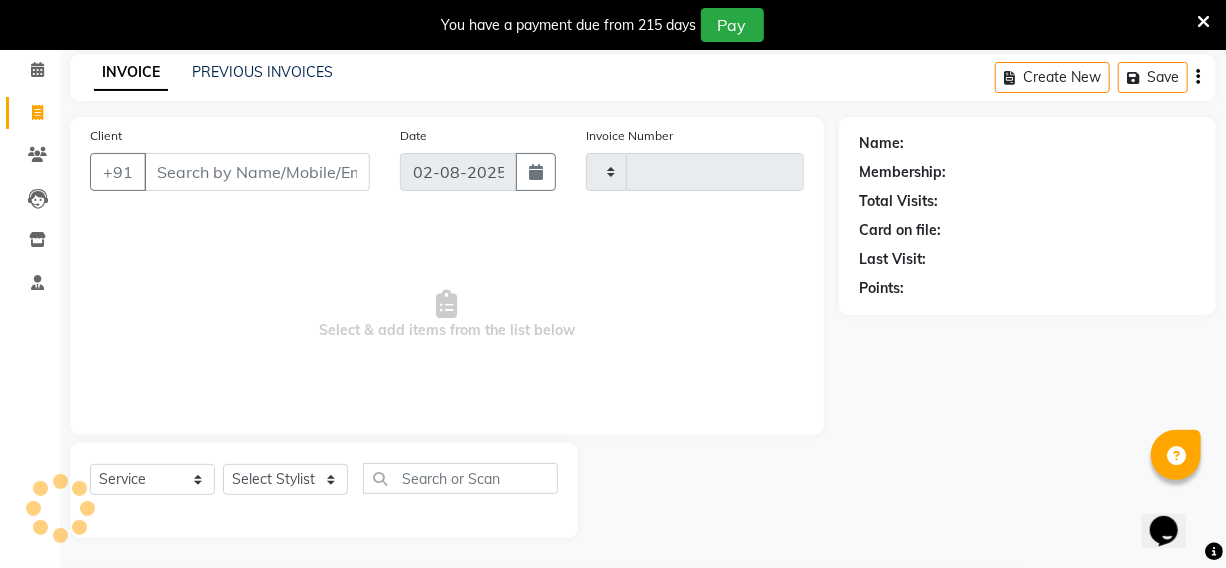 type on "1924" 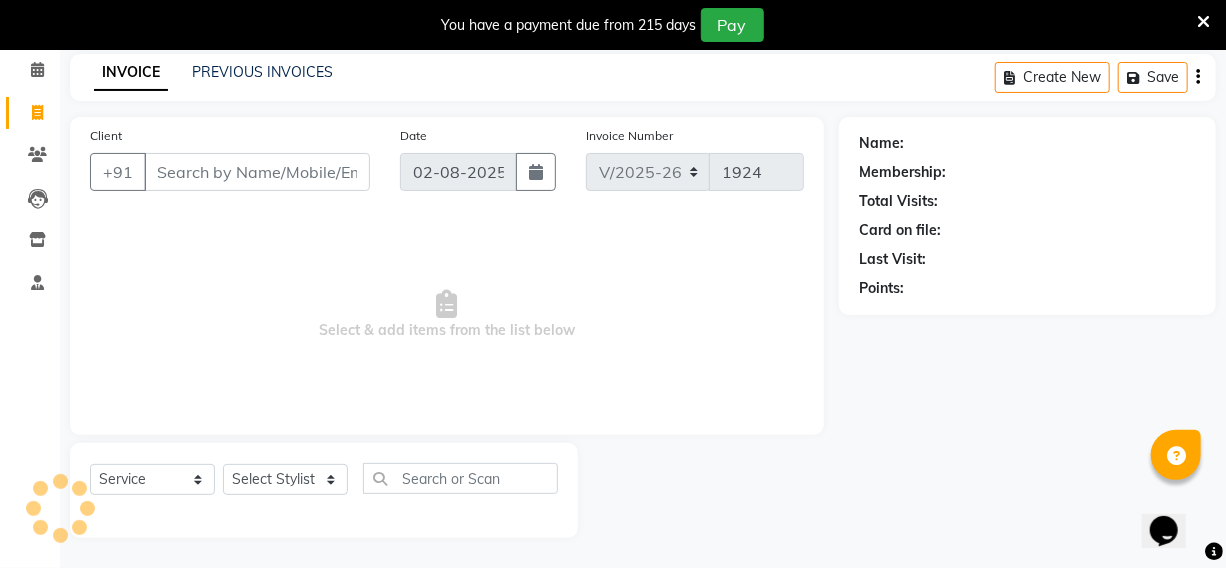 click on "Client" at bounding box center [257, 172] 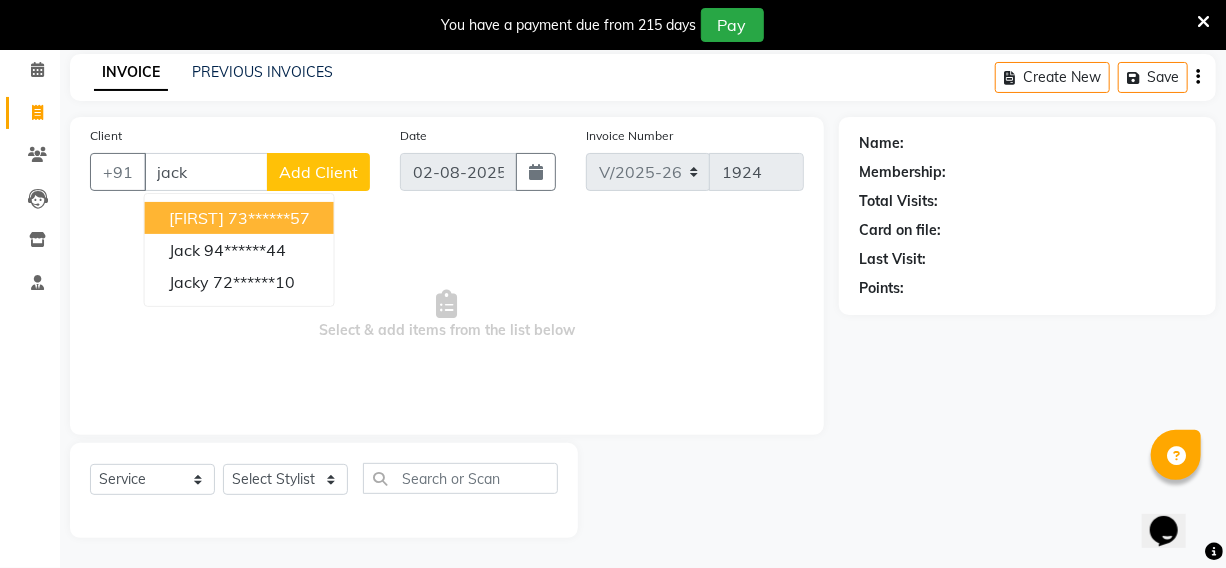 click on "73******57" at bounding box center [269, 218] 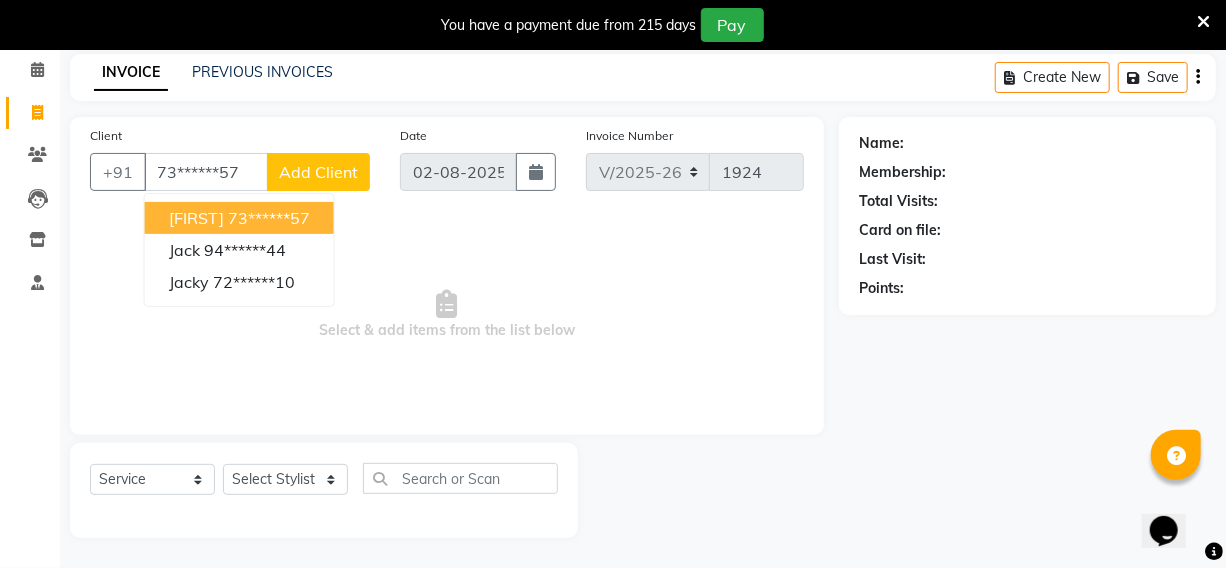 type on "73******57" 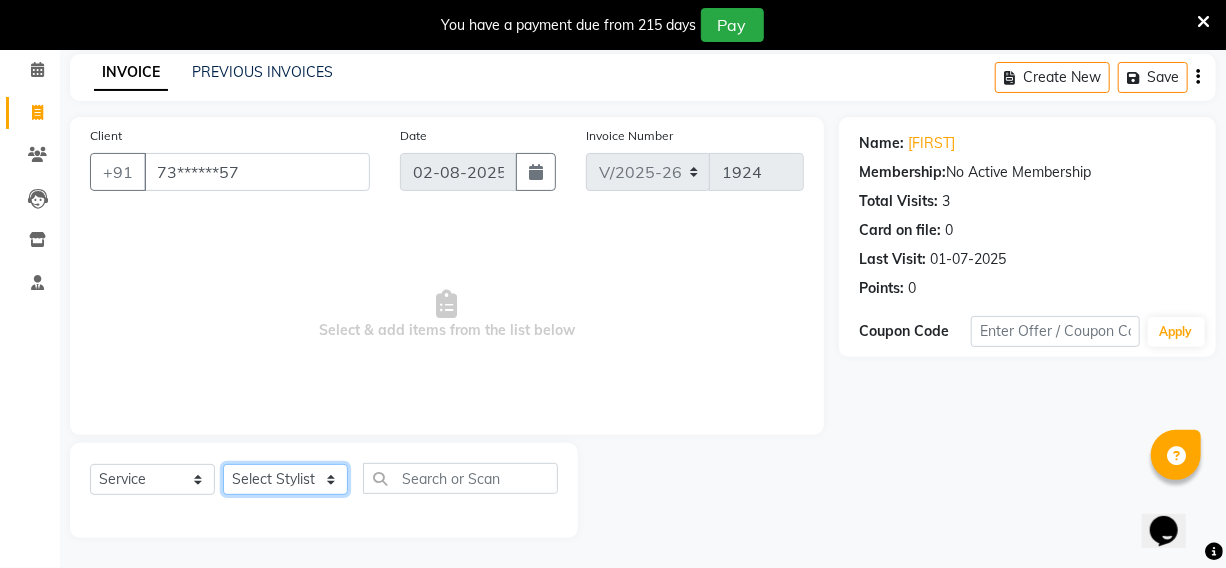 click on "Select Stylist [FIRST] [LAST] [FIRST] [FIRST] [FIRST] [FIRST] [FIRST] [FIRST] [FIRST] [FIRST] [FIRST] [FIRST] [FIRST] [FIRST] [FIRST] [FIRST] [FIRST] [FIRST] [FIRST]" 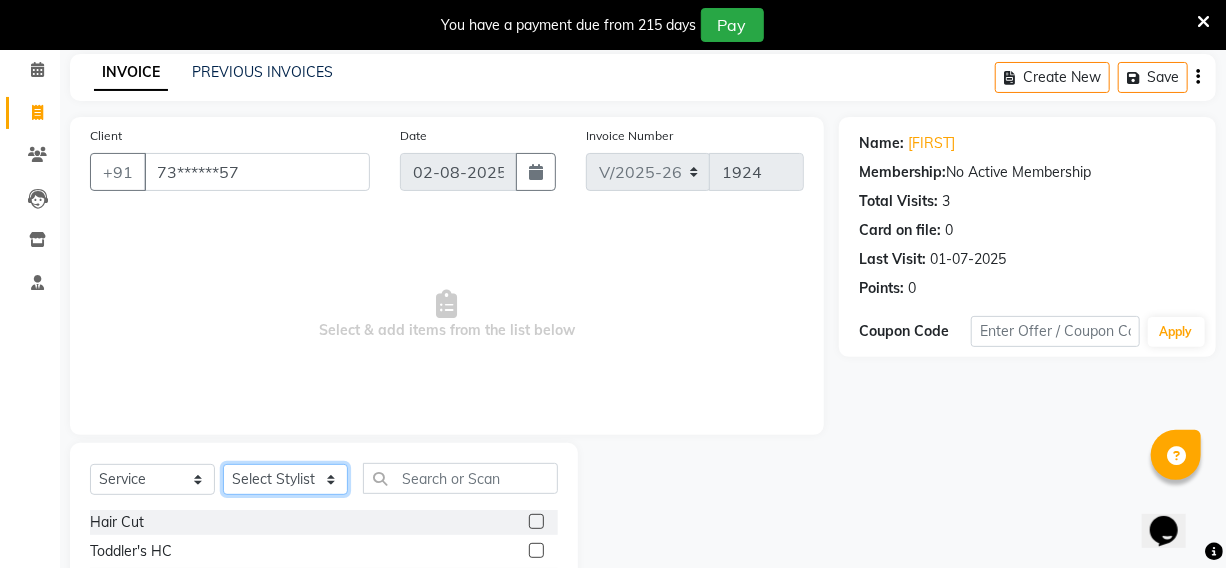 click on "Select Stylist [FIRST] [LAST] [FIRST] [FIRST] [FIRST] [FIRST] [FIRST] [FIRST] [FIRST] [FIRST] [FIRST] [FIRST] [FIRST] [FIRST] [FIRST] [FIRST] [FIRST] [FIRST] [FIRST]" 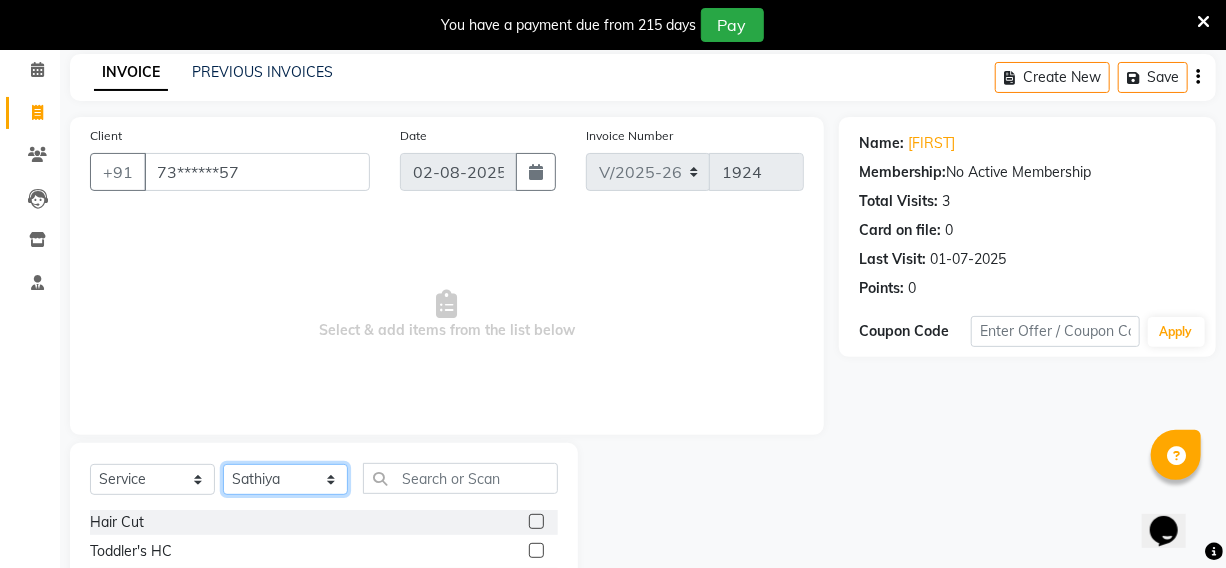 click on "Select Stylist [FIRST] [LAST] [FIRST] [FIRST] [FIRST] [FIRST] [FIRST] [FIRST] [FIRST] [FIRST] [FIRST] [FIRST] [FIRST] [FIRST] [FIRST] [FIRST] [FIRST] [FIRST] [FIRST]" 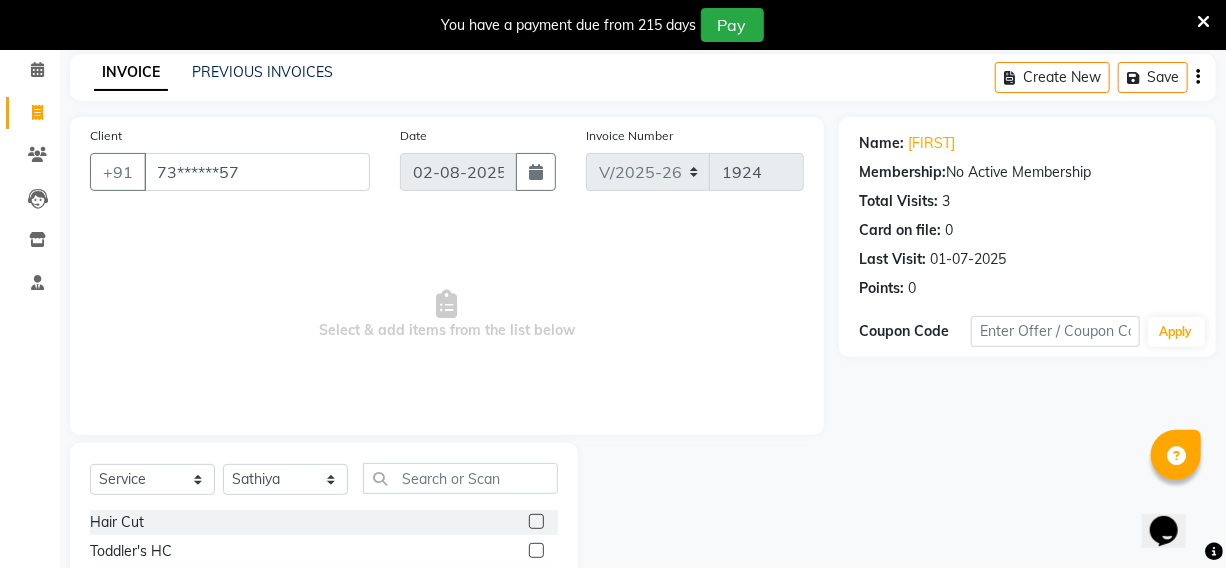 click 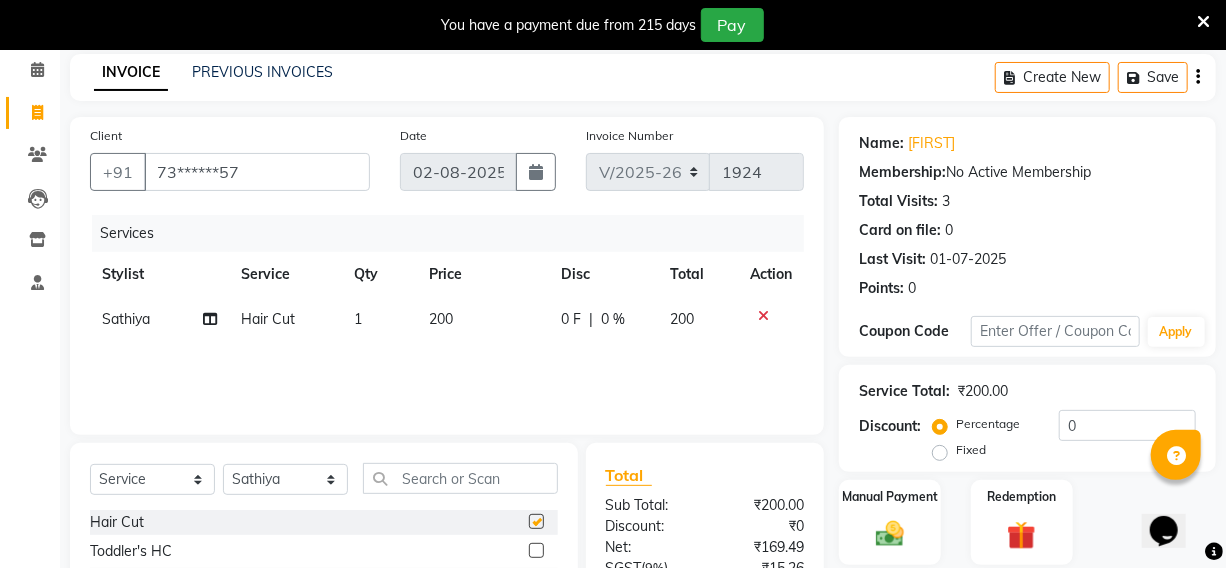 checkbox on "false" 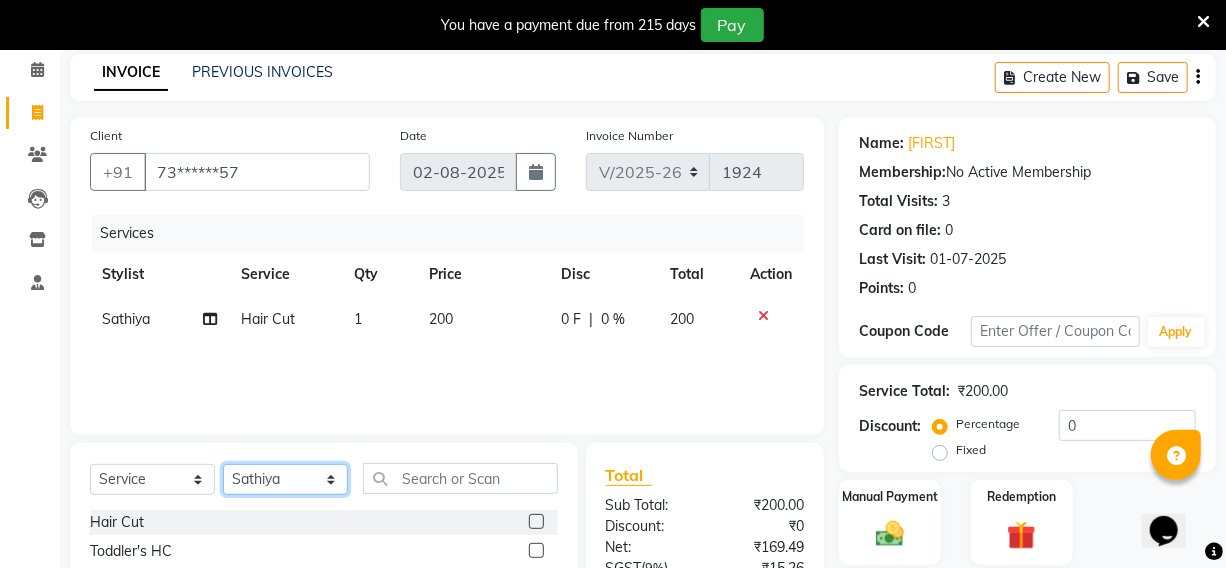 click on "Select Stylist [FIRST] [LAST] [FIRST] [FIRST] [FIRST] [FIRST] [FIRST] [FIRST] [FIRST] [FIRST] [FIRST] [FIRST] [FIRST] [FIRST] [FIRST] [FIRST] [FIRST] [FIRST] [FIRST]" 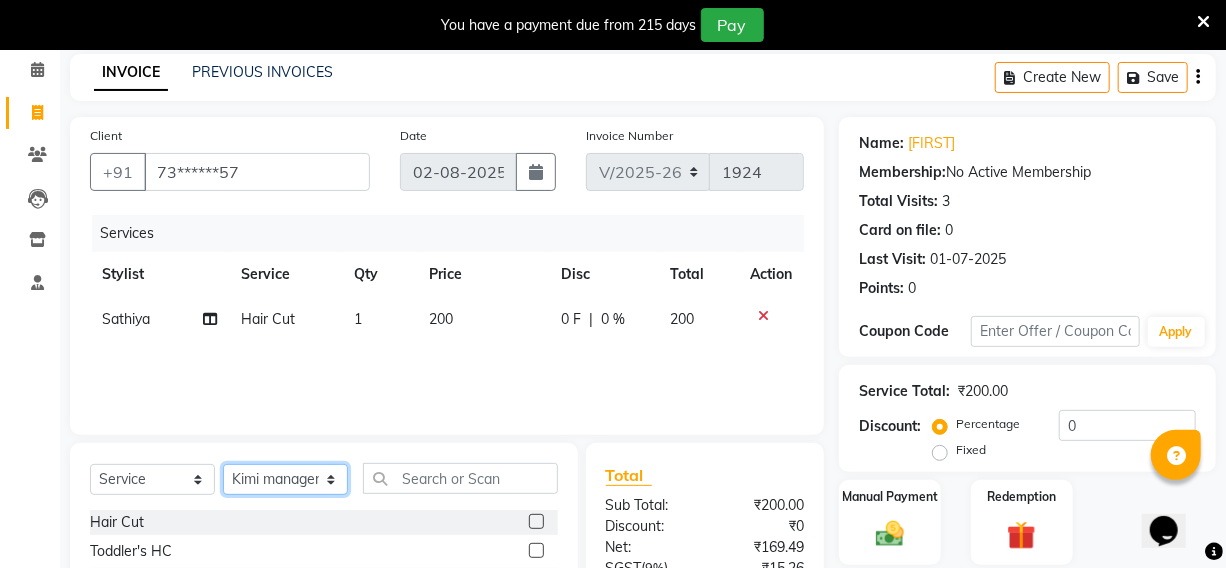 click on "Select Stylist [FIRST] [LAST] [FIRST] [FIRST] [FIRST] [FIRST] [FIRST] [FIRST] [FIRST] [FIRST] [FIRST] [FIRST] [FIRST] [FIRST] [FIRST] [FIRST] [FIRST] [FIRST] [FIRST]" 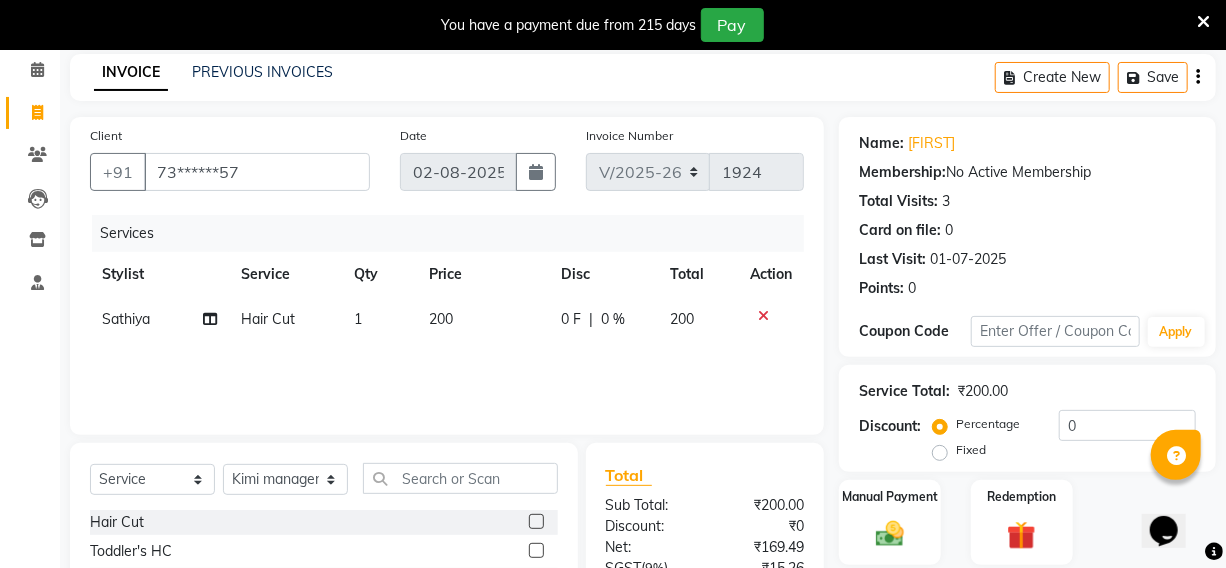 click 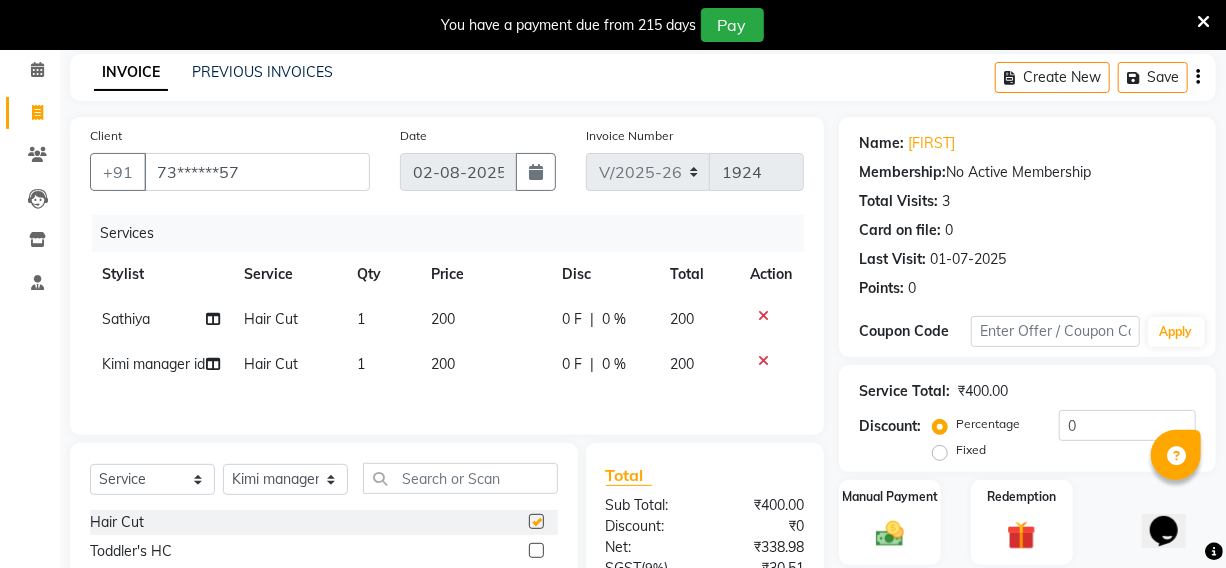 checkbox on "false" 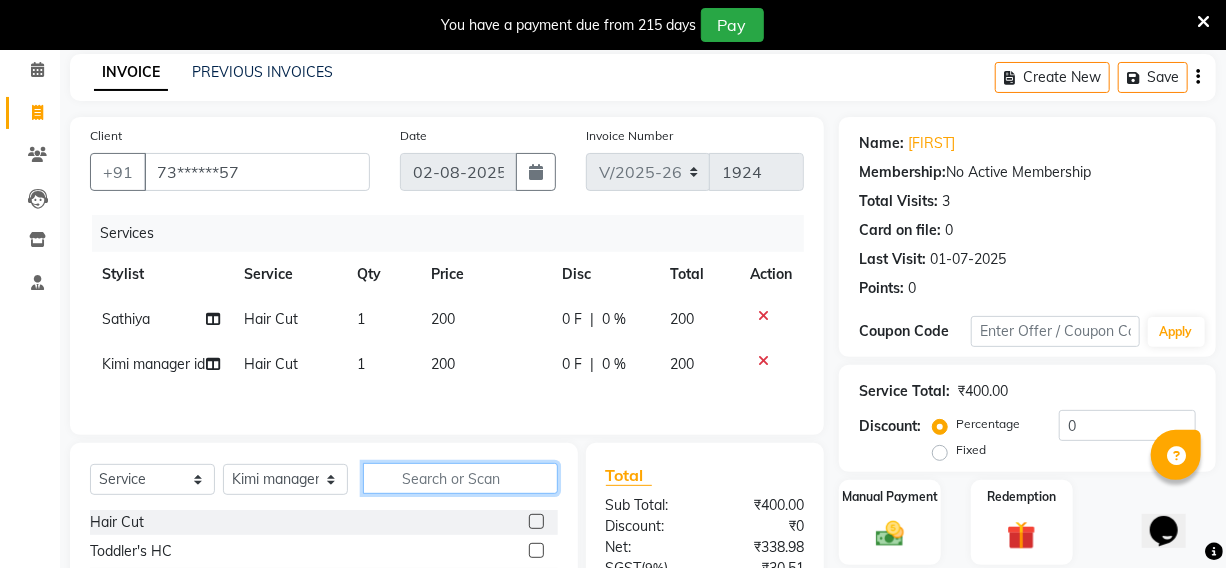 click 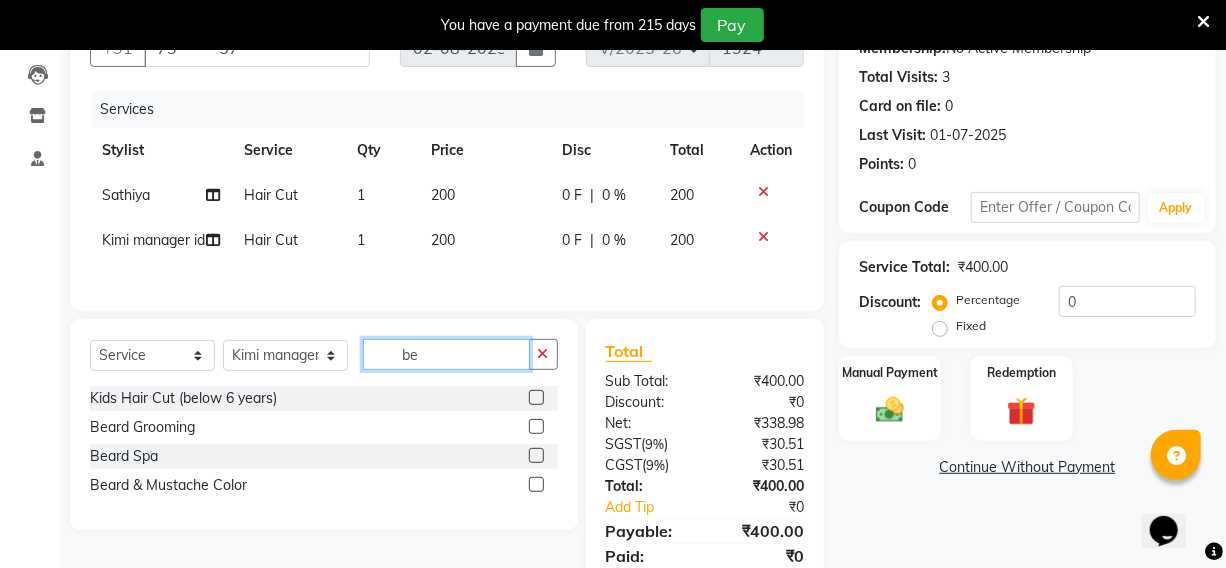 scroll, scrollTop: 265, scrollLeft: 0, axis: vertical 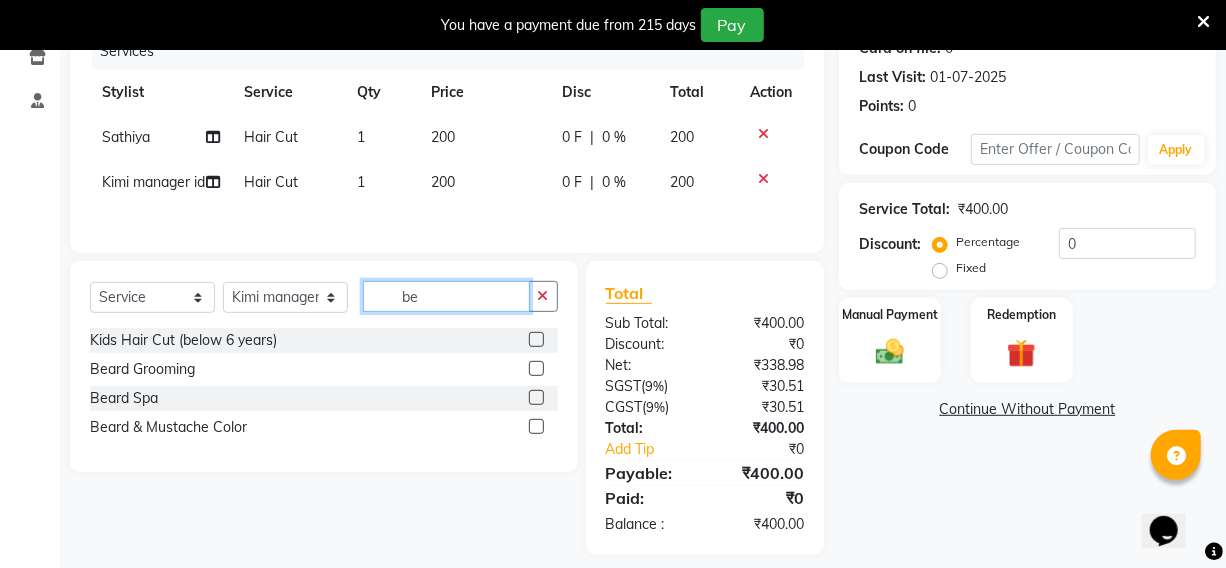 type on "be" 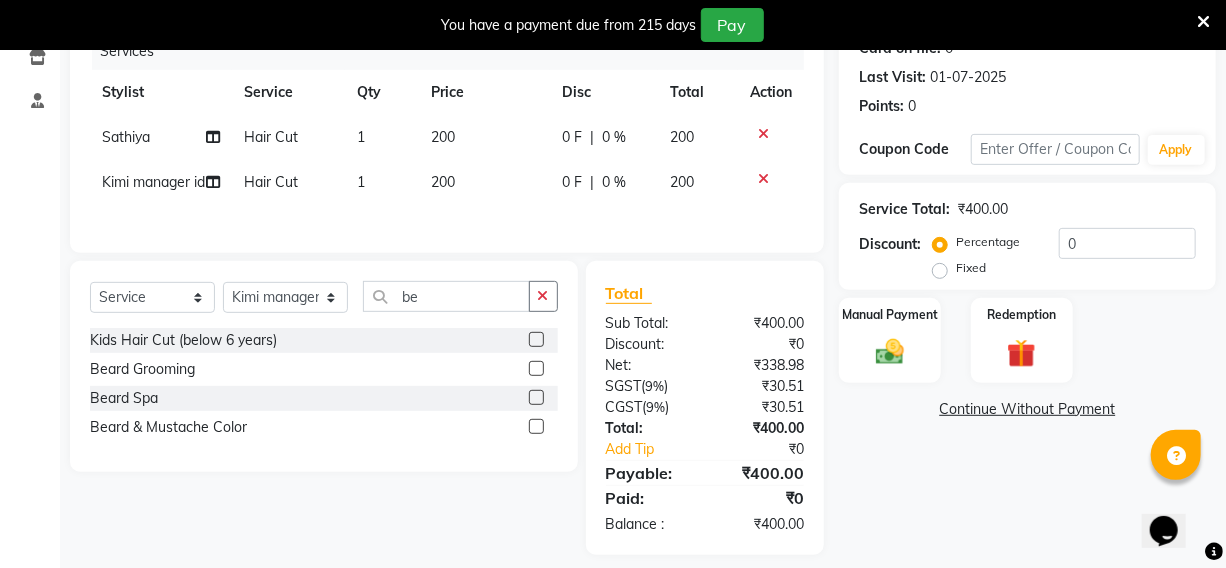 click 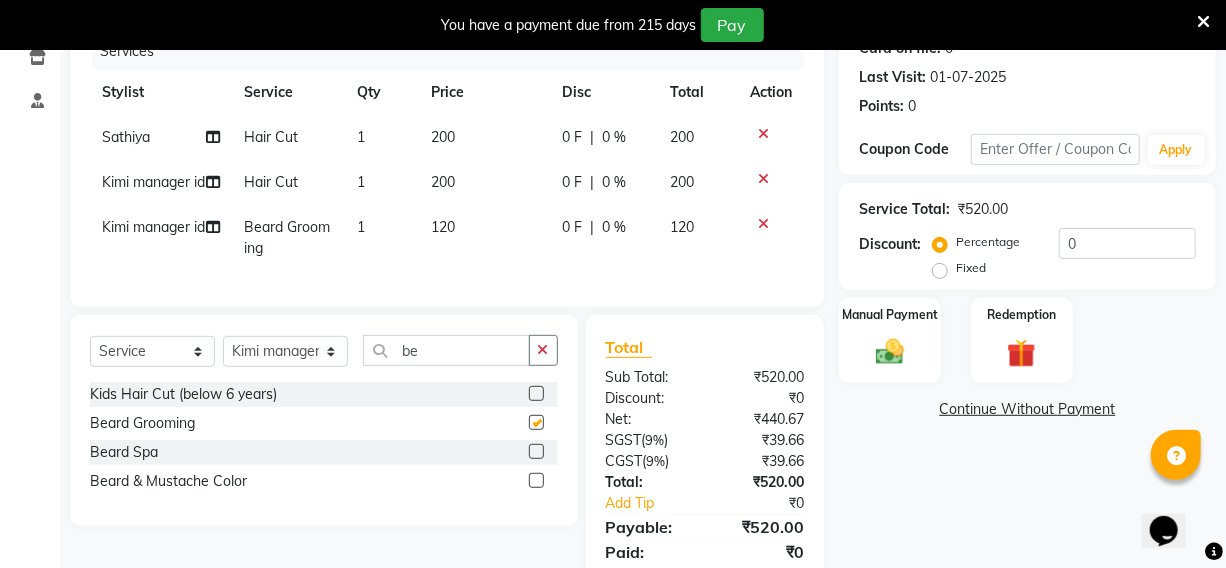 checkbox on "false" 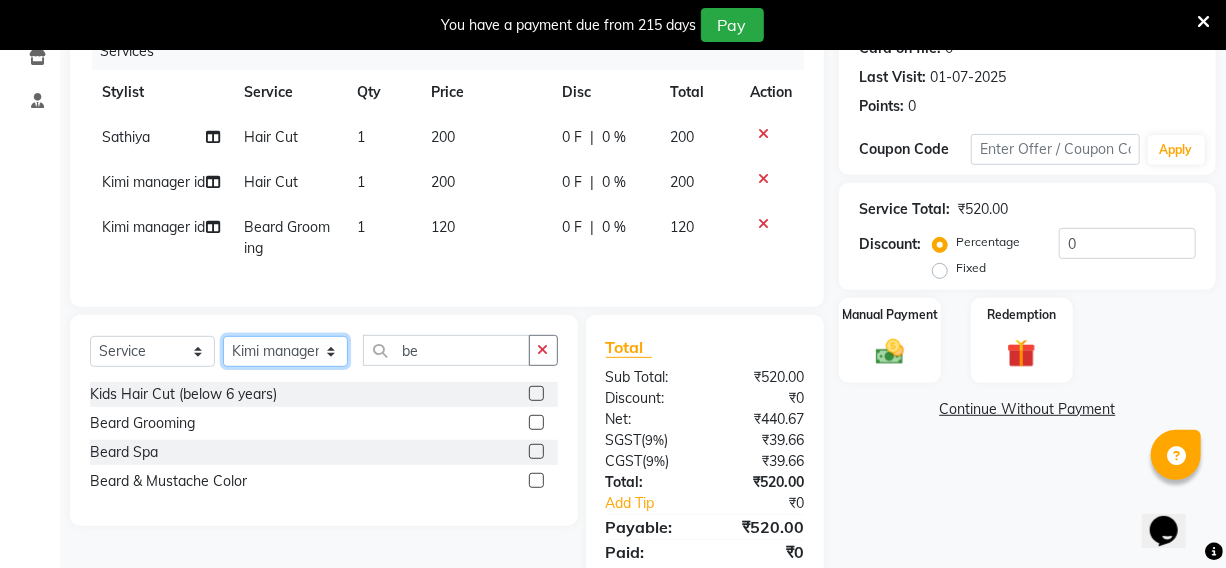 click on "Select Stylist [FIRST] [LAST] [FIRST] [FIRST] [FIRST] [FIRST] [FIRST] [FIRST] [FIRST] [FIRST] [FIRST] [FIRST] [FIRST] [FIRST] [FIRST] [FIRST] [FIRST] [FIRST] [FIRST]" 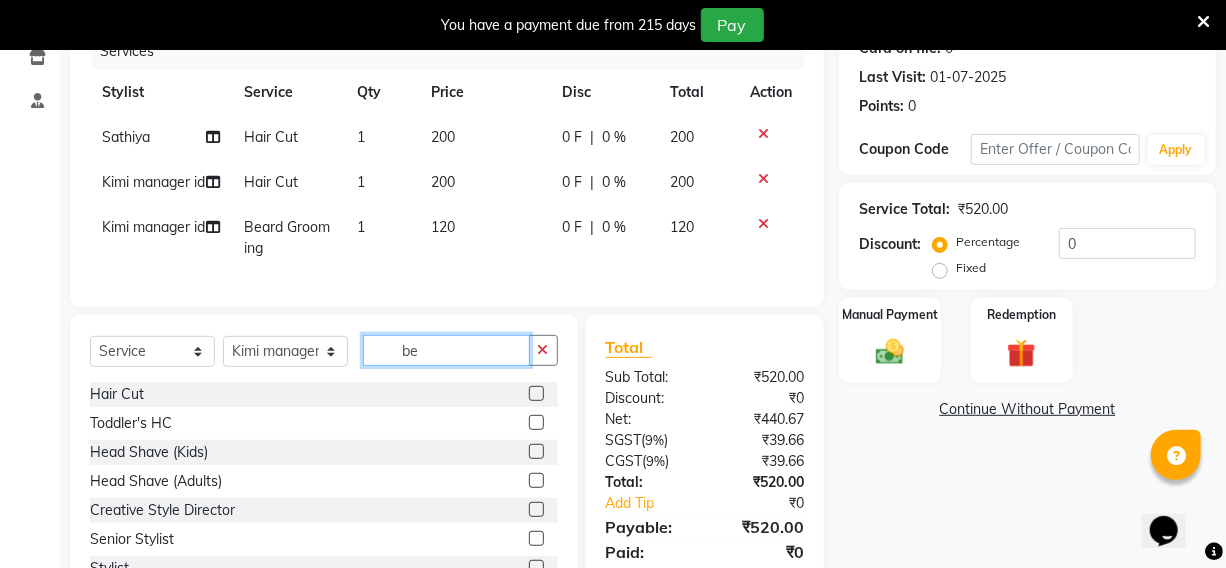click on "be" 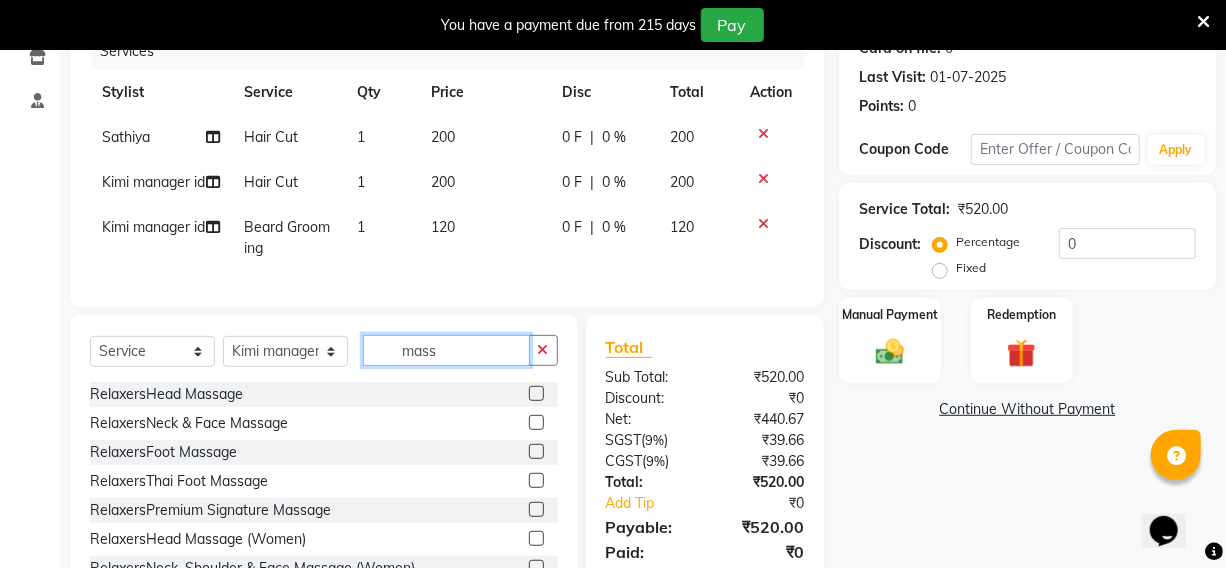 type on "mass" 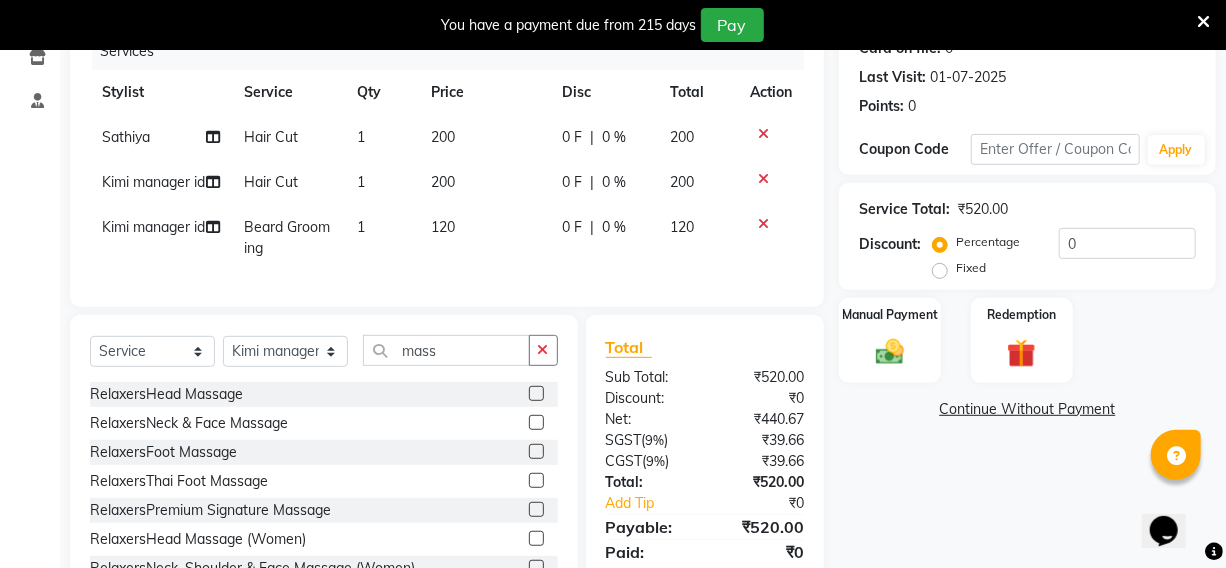 click 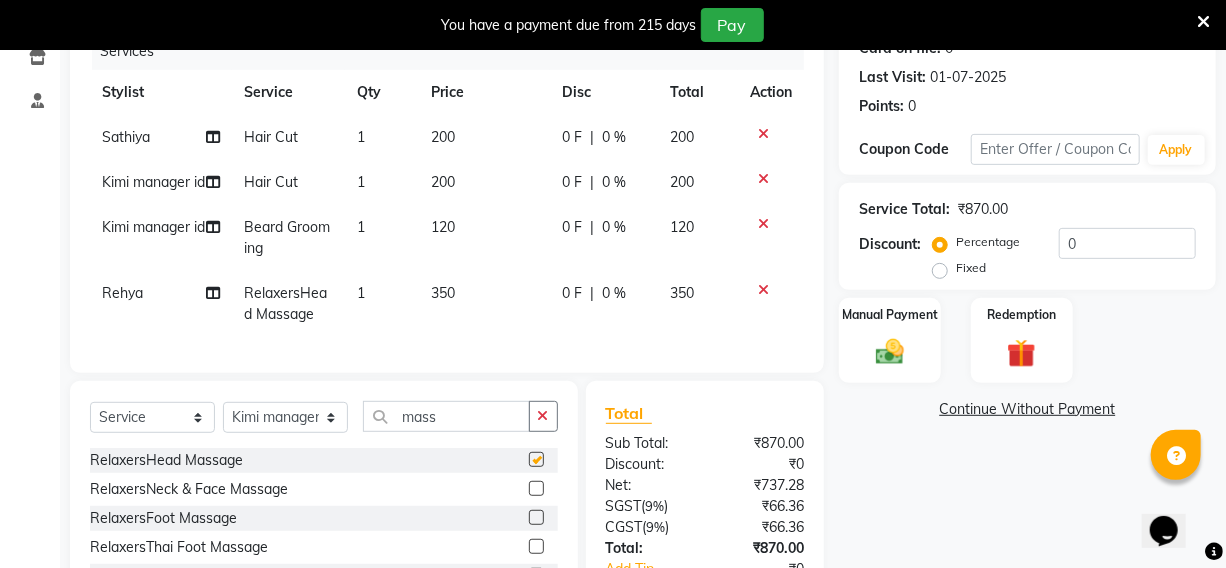 checkbox on "false" 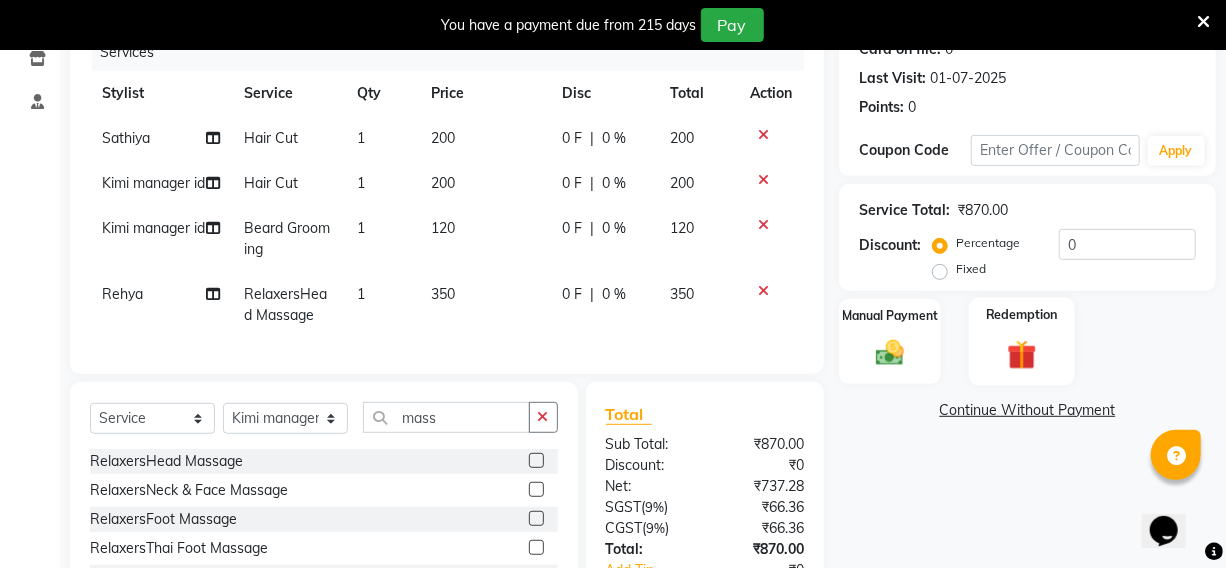 scroll, scrollTop: 167, scrollLeft: 0, axis: vertical 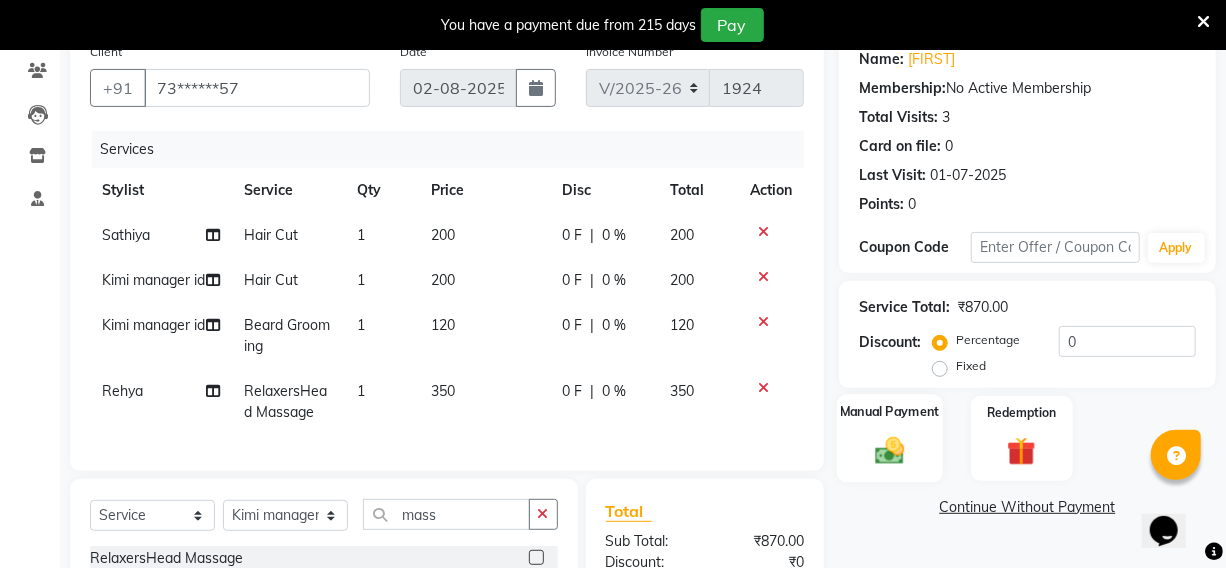 click 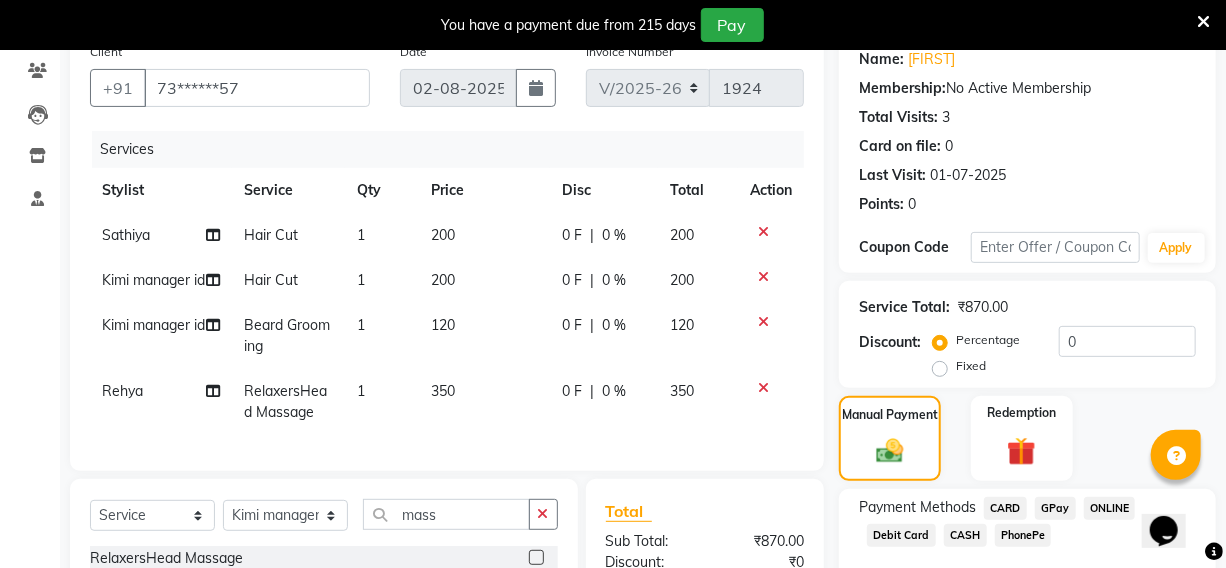 click on "CARD" 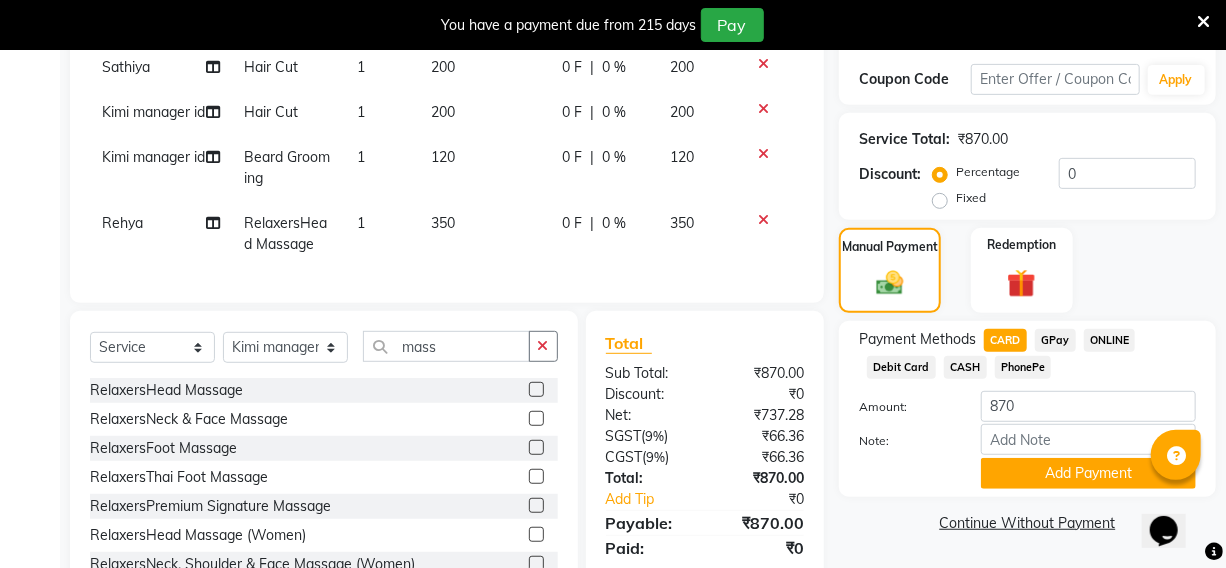 scroll, scrollTop: 349, scrollLeft: 0, axis: vertical 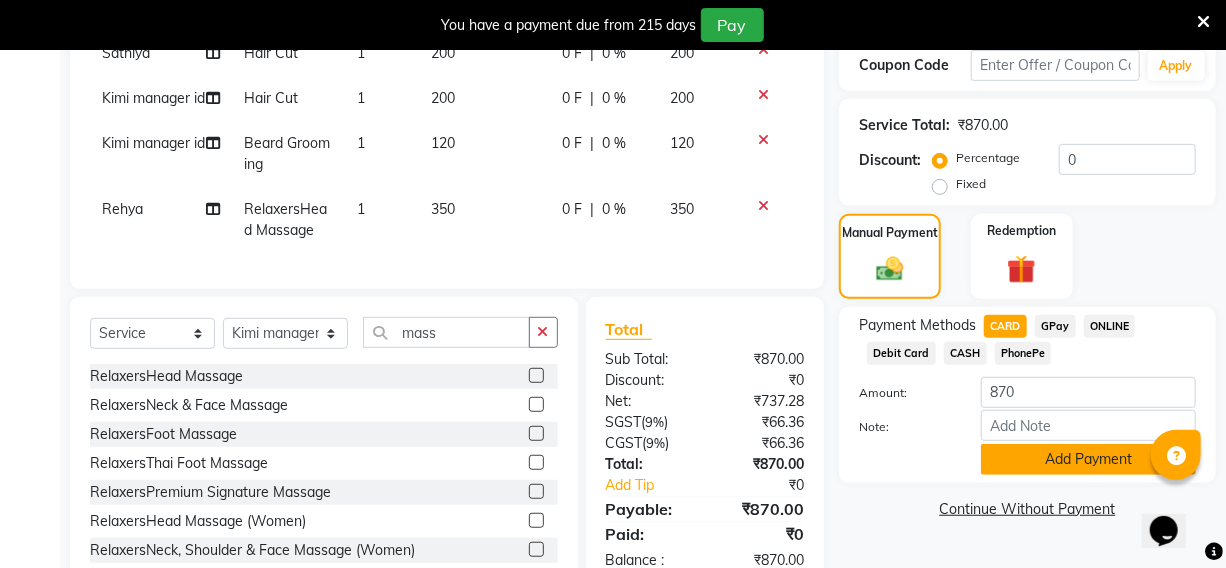 click on "Add Payment" 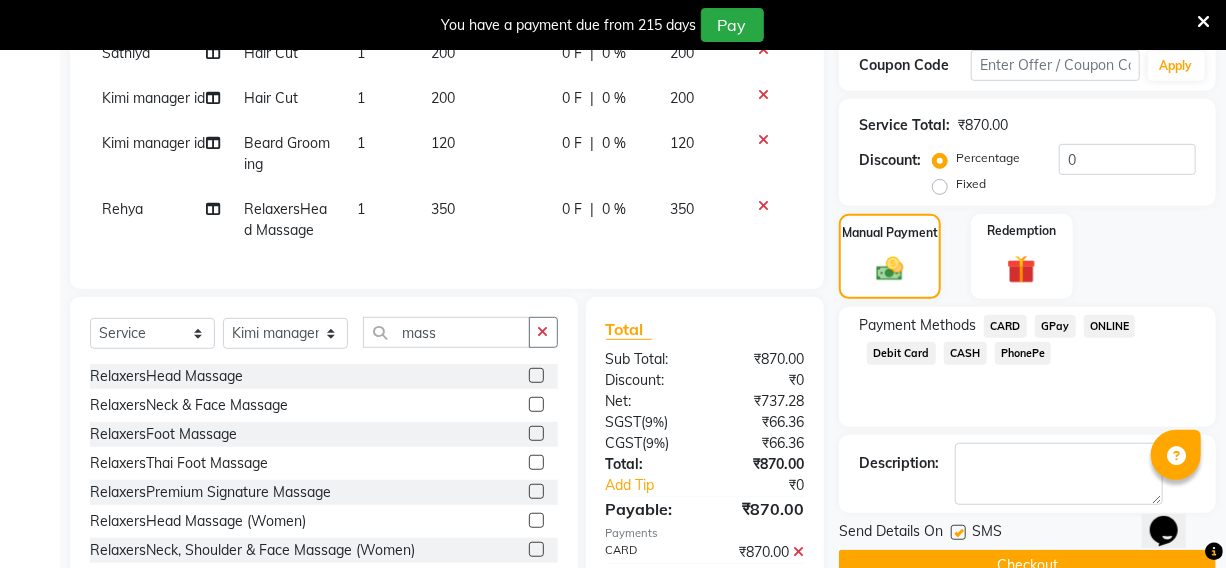 scroll, scrollTop: 480, scrollLeft: 0, axis: vertical 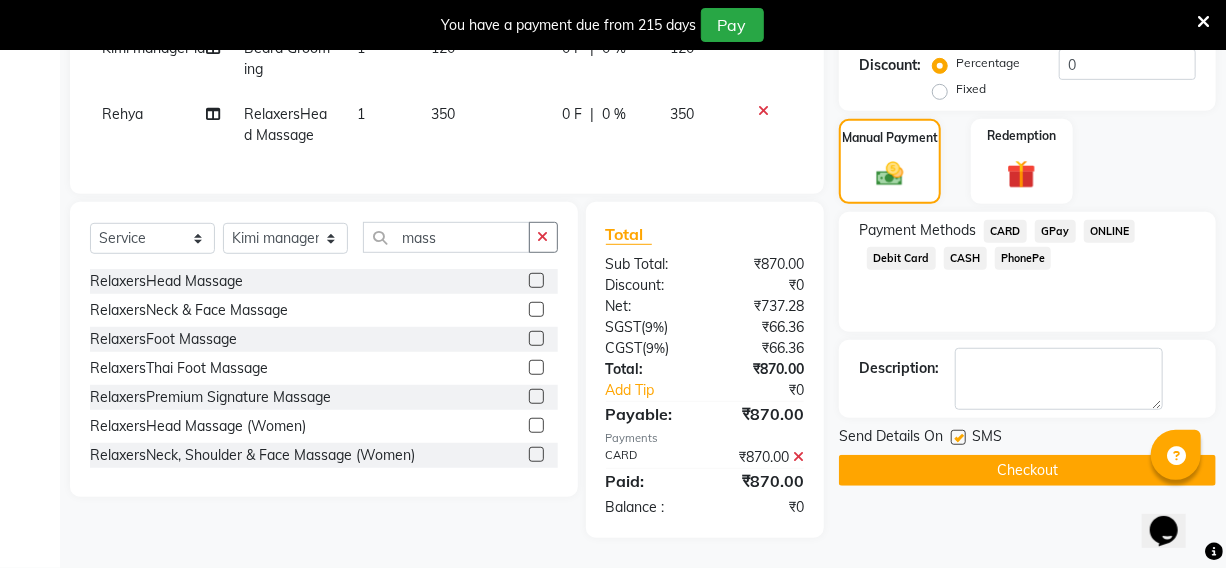 click on "Checkout" 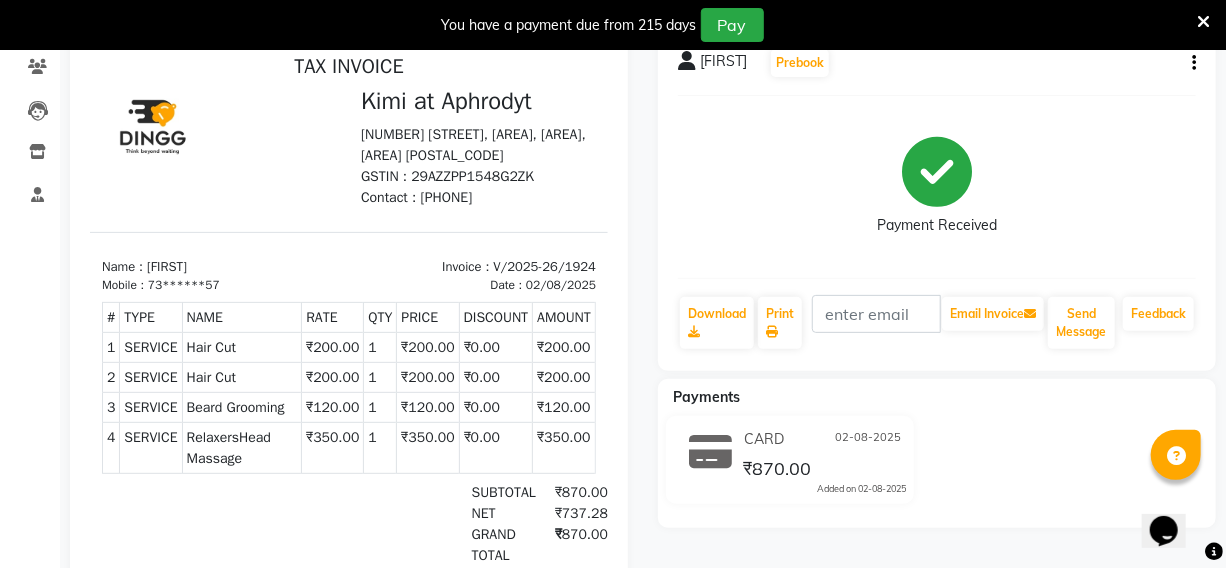 scroll, scrollTop: 15, scrollLeft: 0, axis: vertical 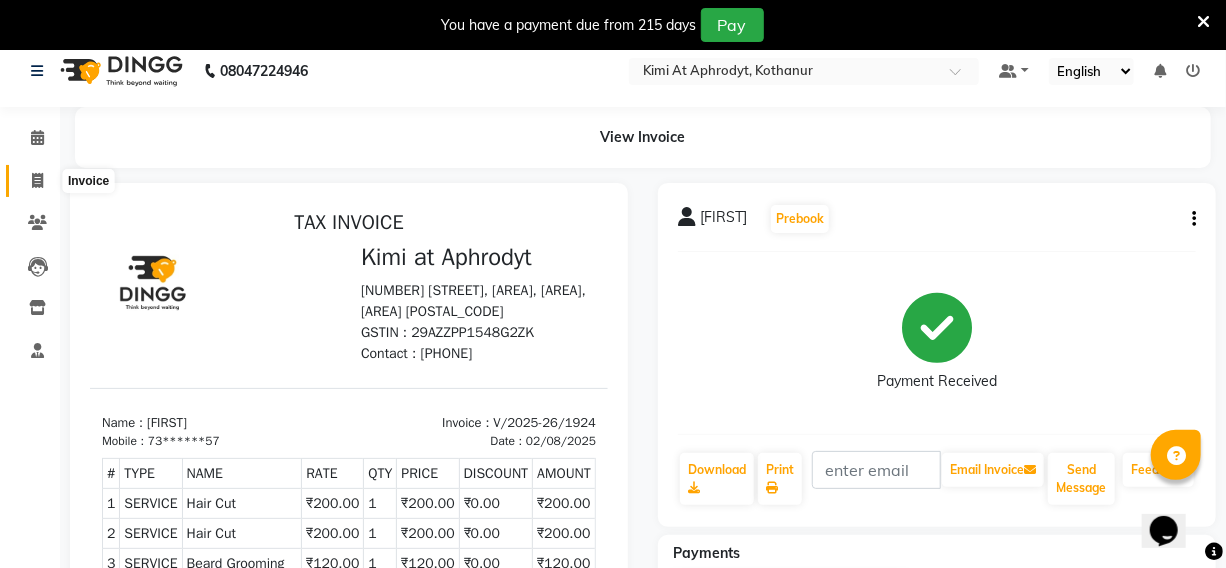 click 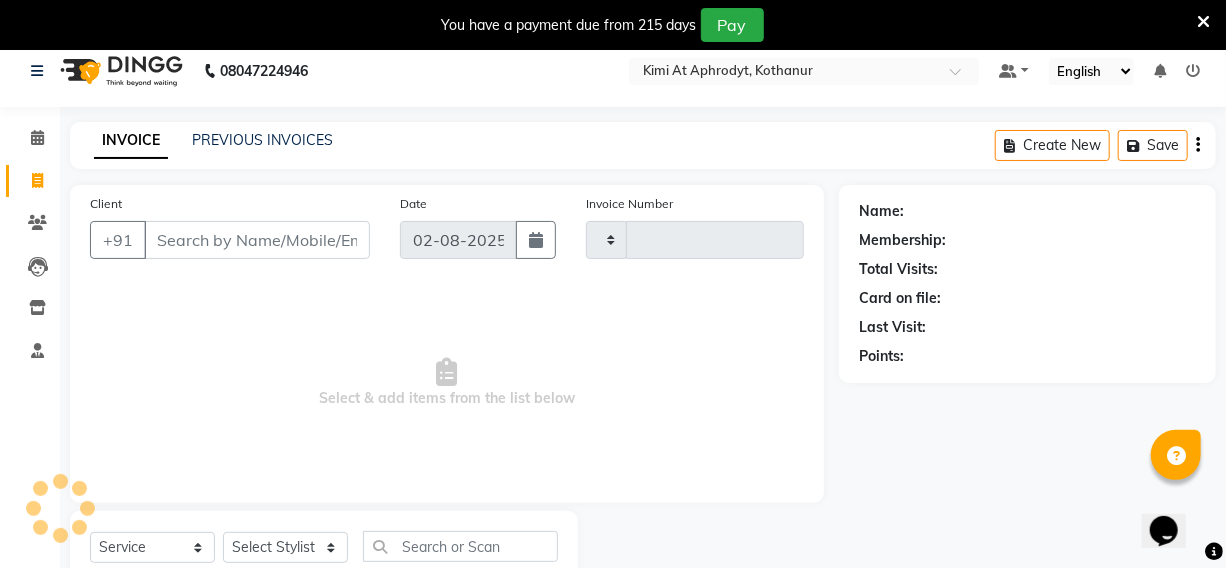 type on "1925" 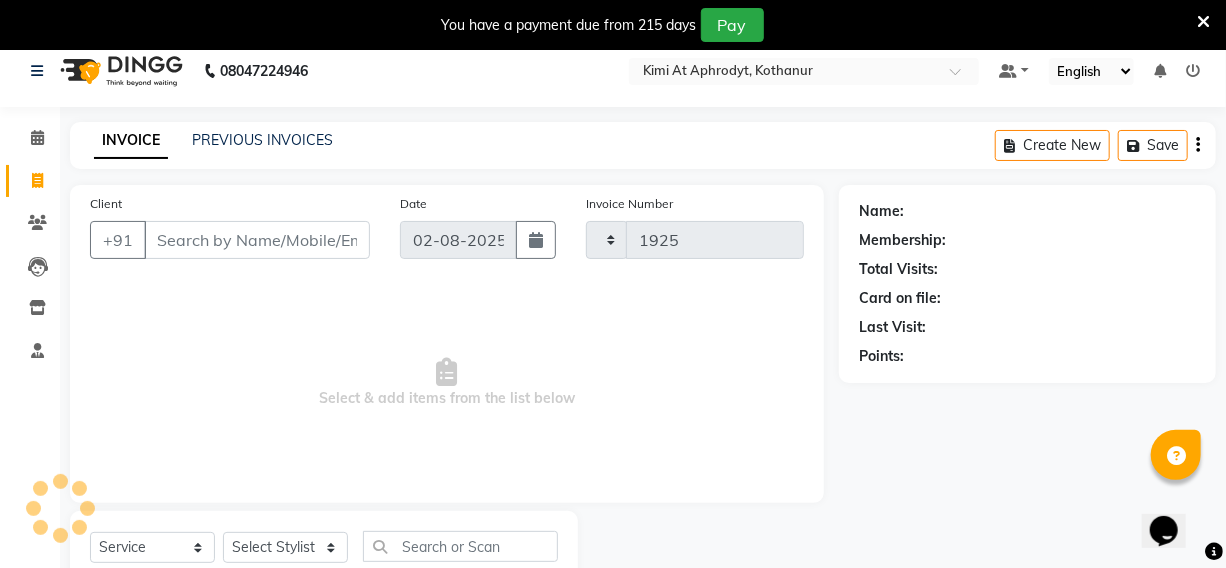 scroll, scrollTop: 83, scrollLeft: 0, axis: vertical 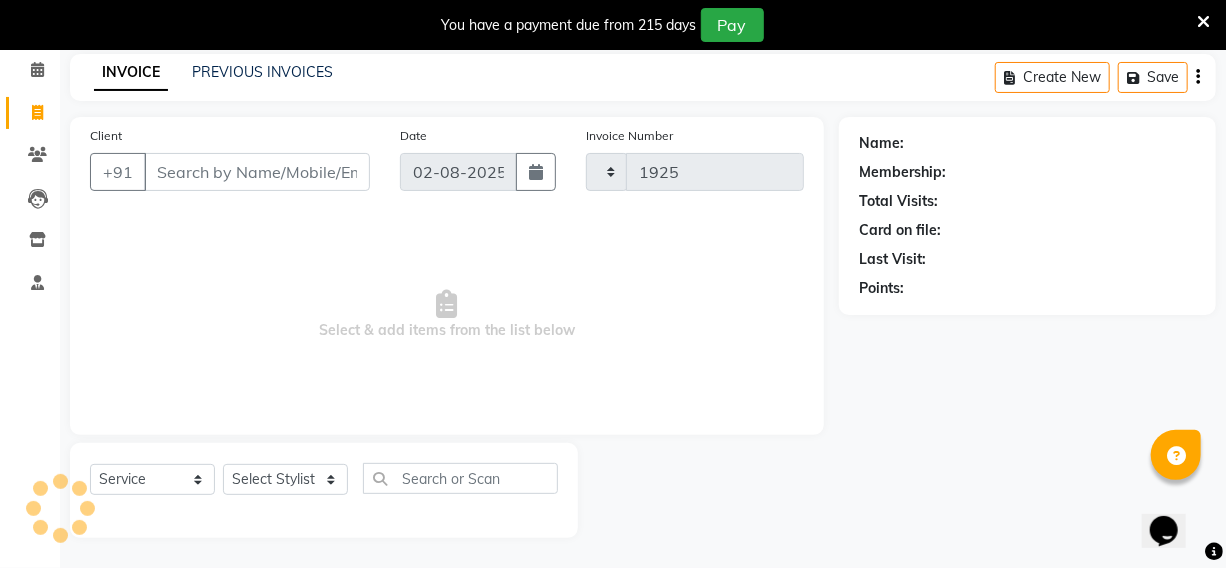 select on "7401" 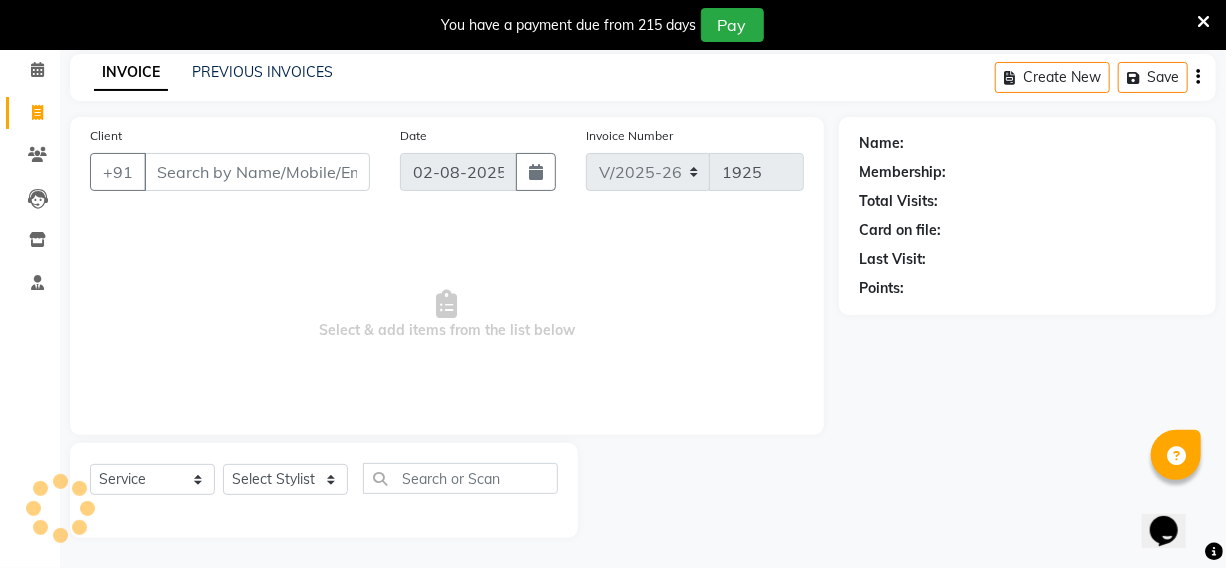 click on "Client" at bounding box center (257, 172) 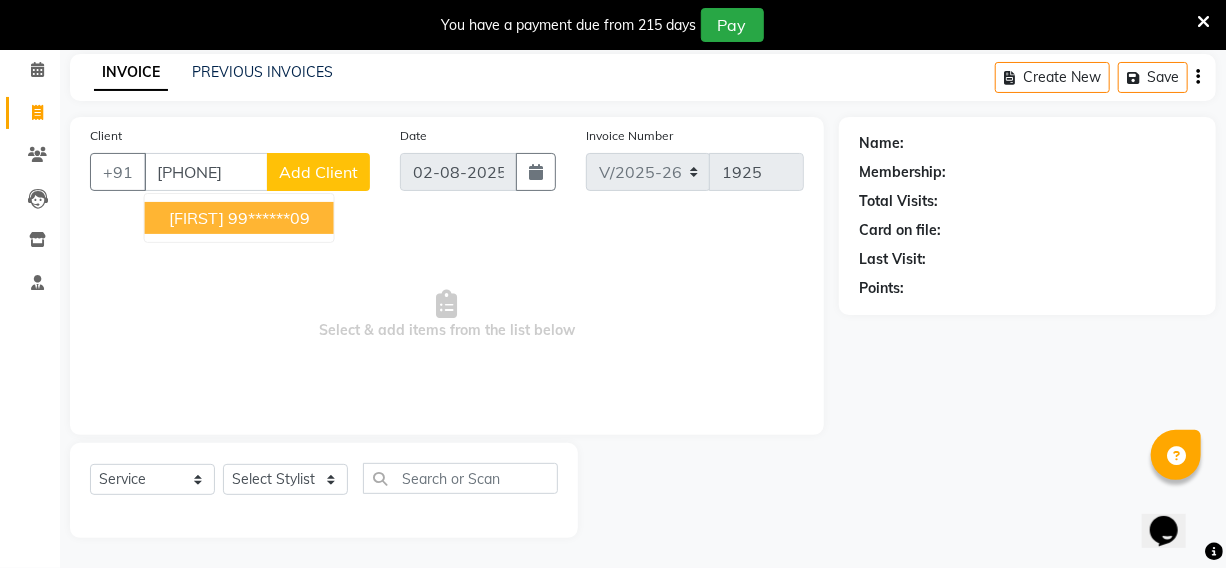 click on "99******09" at bounding box center (269, 218) 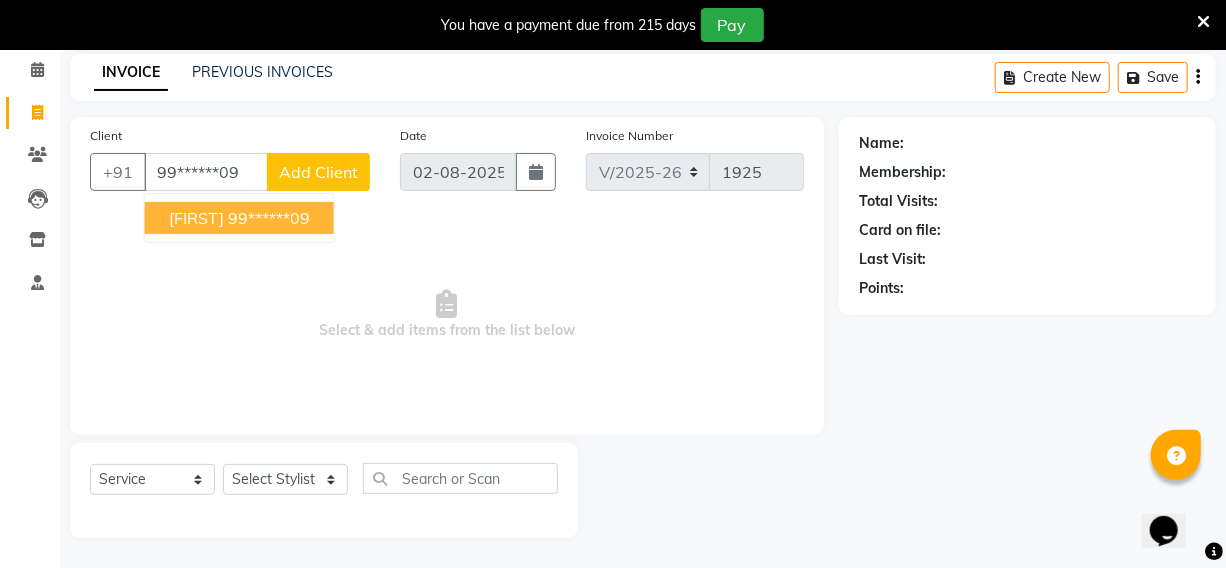 type on "99******09" 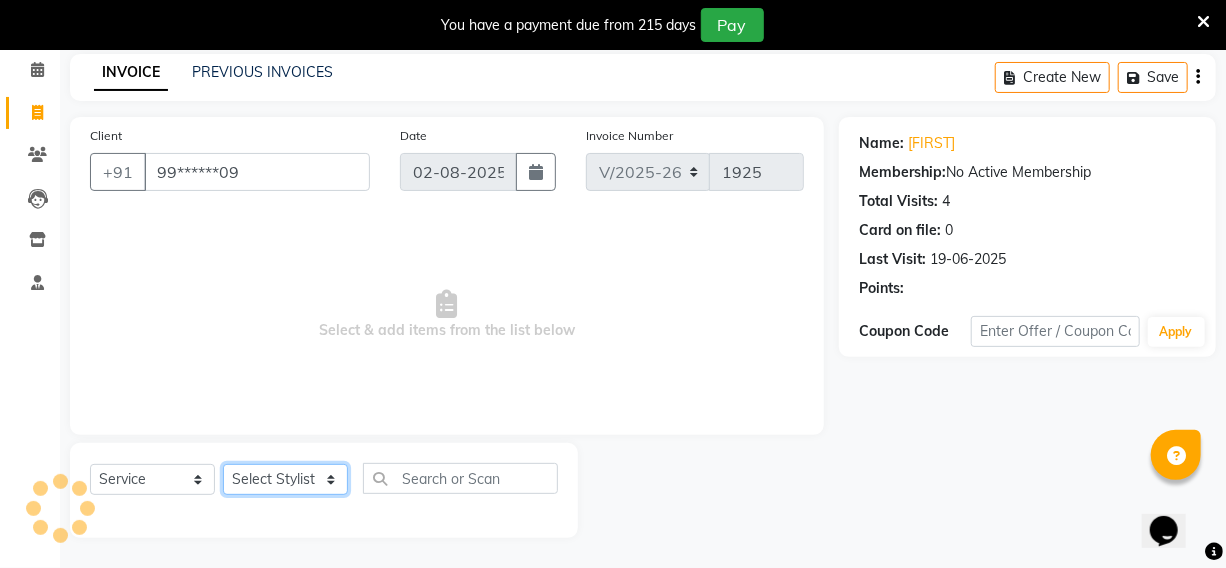 click on "Select Stylist [FIRST] [LAST] [FIRST] [FIRST] [FIRST] [FIRST] [FIRST] [FIRST] [FIRST] [FIRST] [FIRST] [FIRST] [FIRST] [FIRST] [FIRST] [FIRST] [FIRST] [FIRST] [FIRST]" 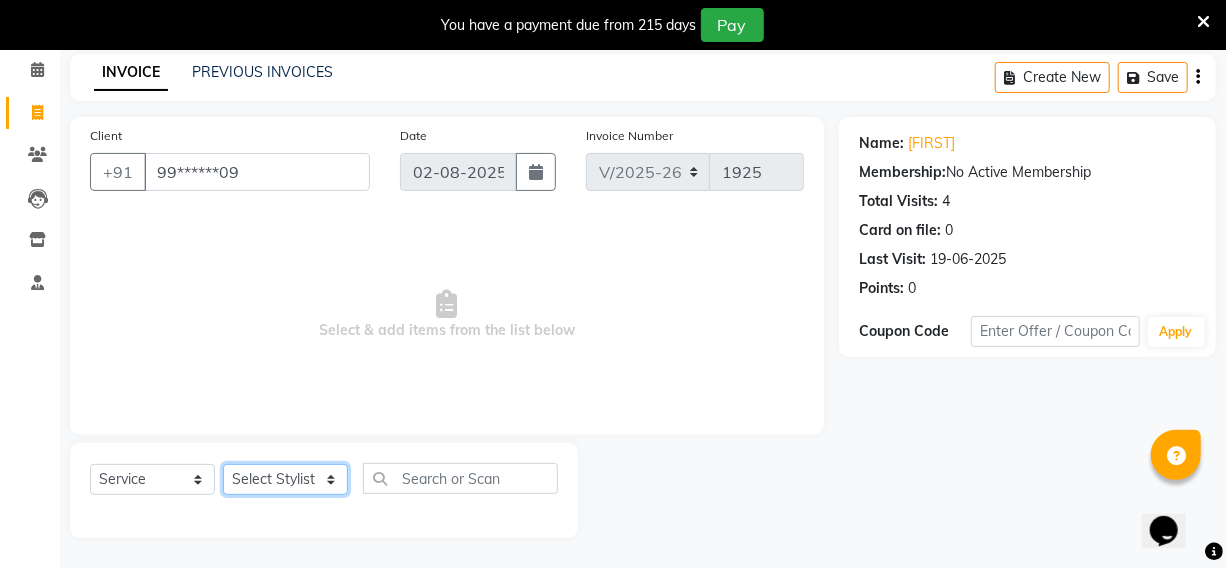 select on "69729" 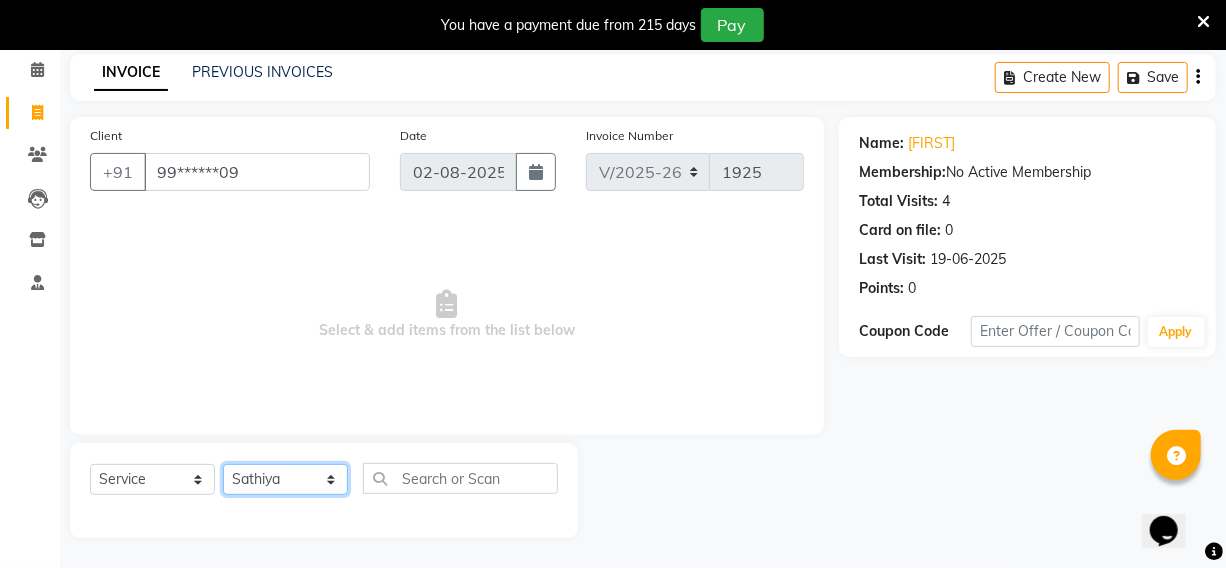 click on "Select Stylist [FIRST] [LAST] [FIRST] [FIRST] [FIRST] [FIRST] [FIRST] [FIRST] [FIRST] [FIRST] [FIRST] [FIRST] [FIRST] [FIRST] [FIRST] [FIRST] [FIRST] [FIRST] [FIRST]" 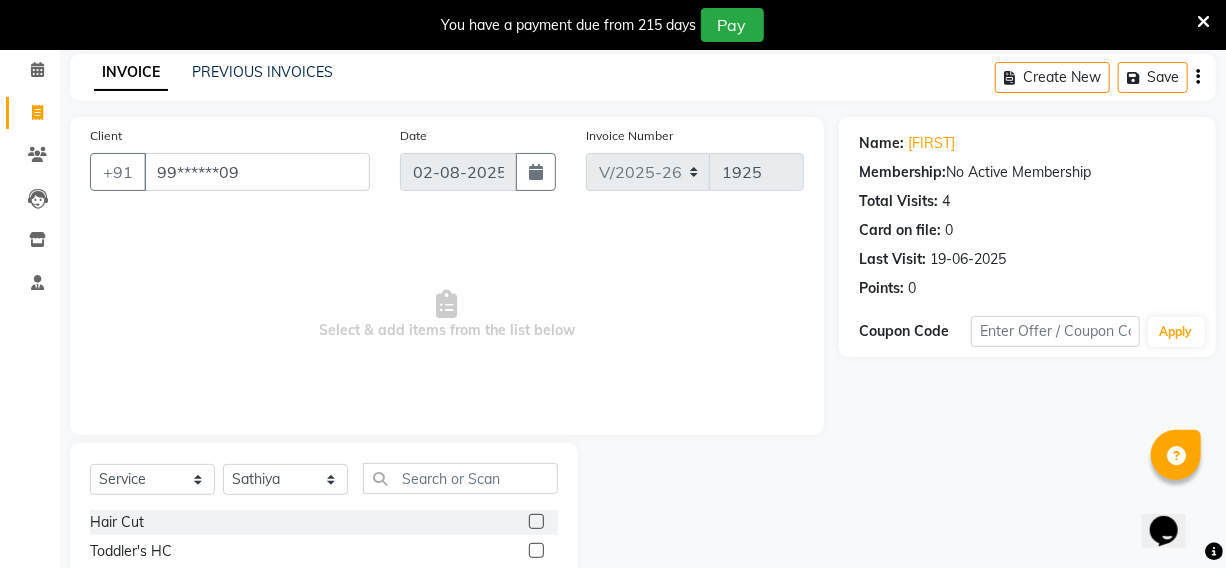 click 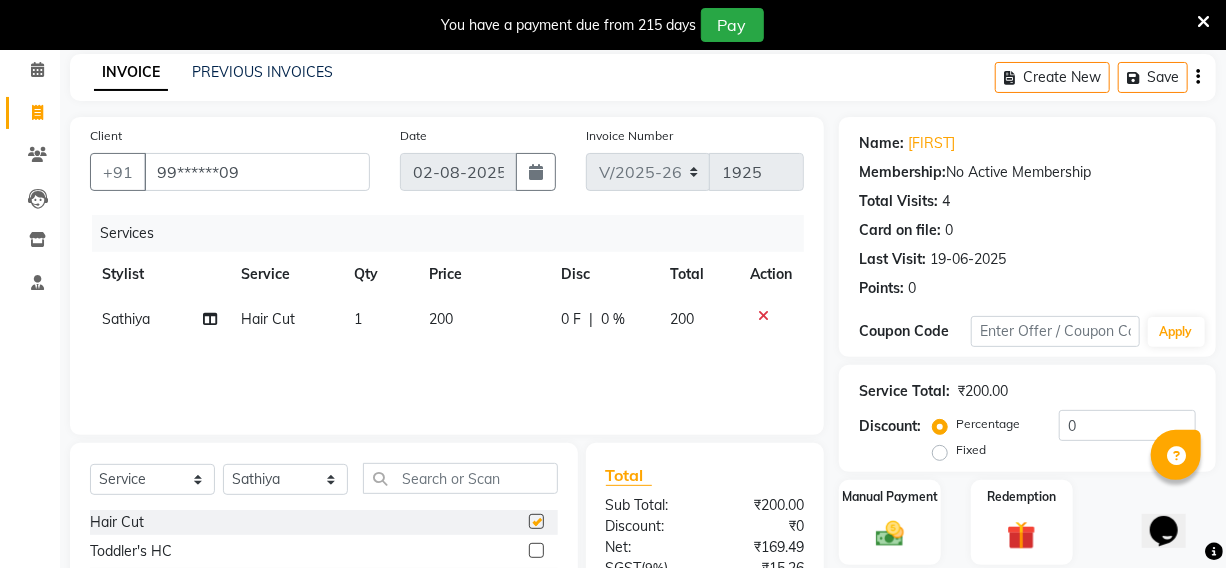 checkbox on "false" 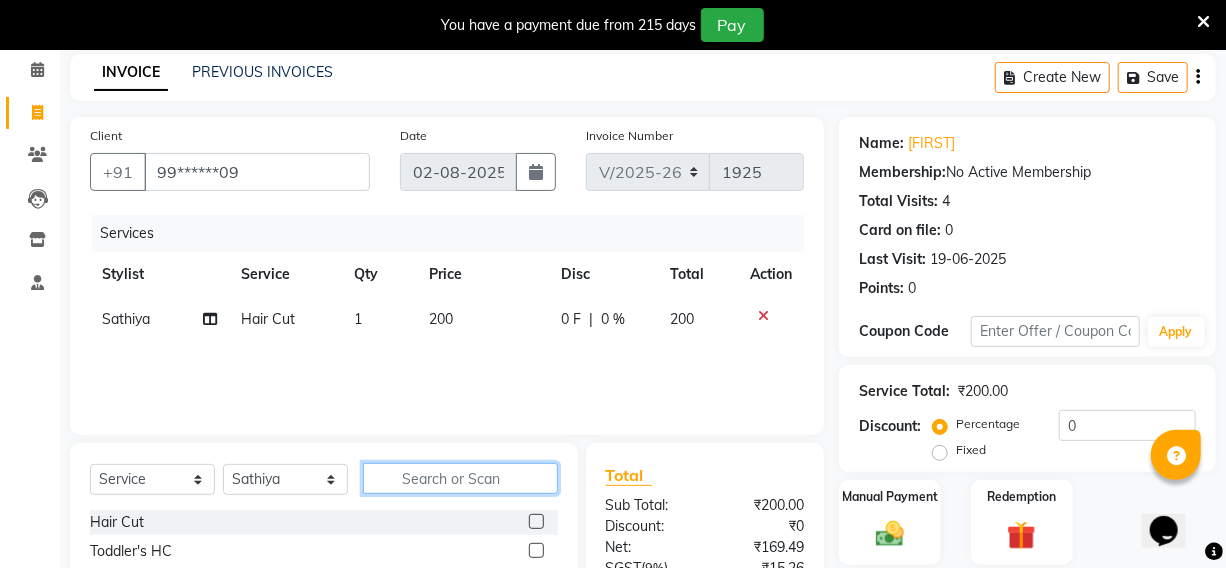 click 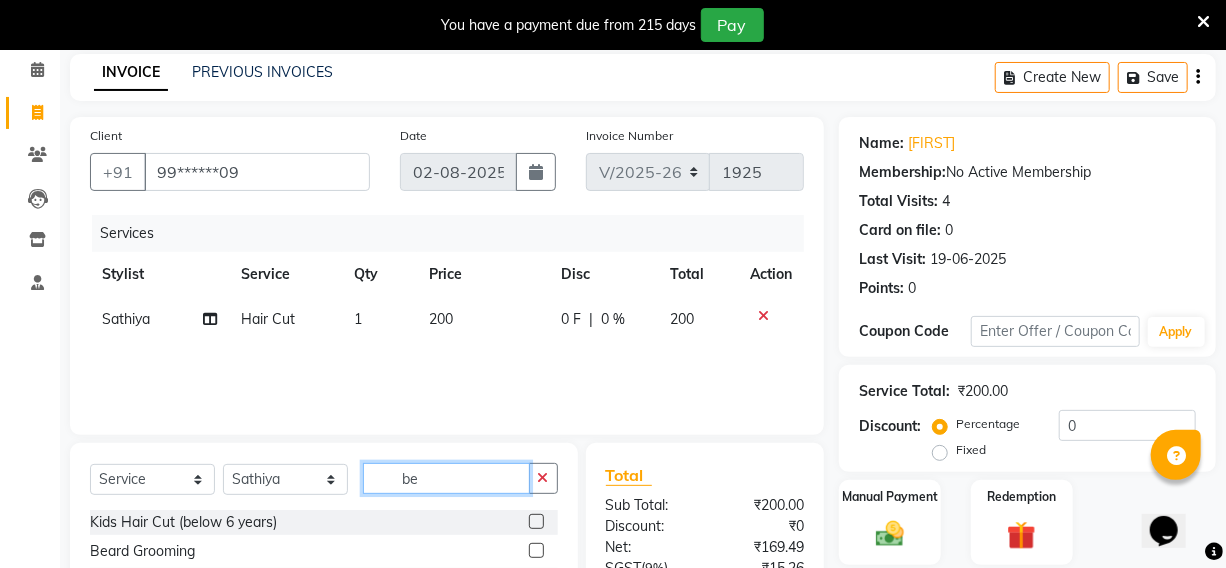type on "be" 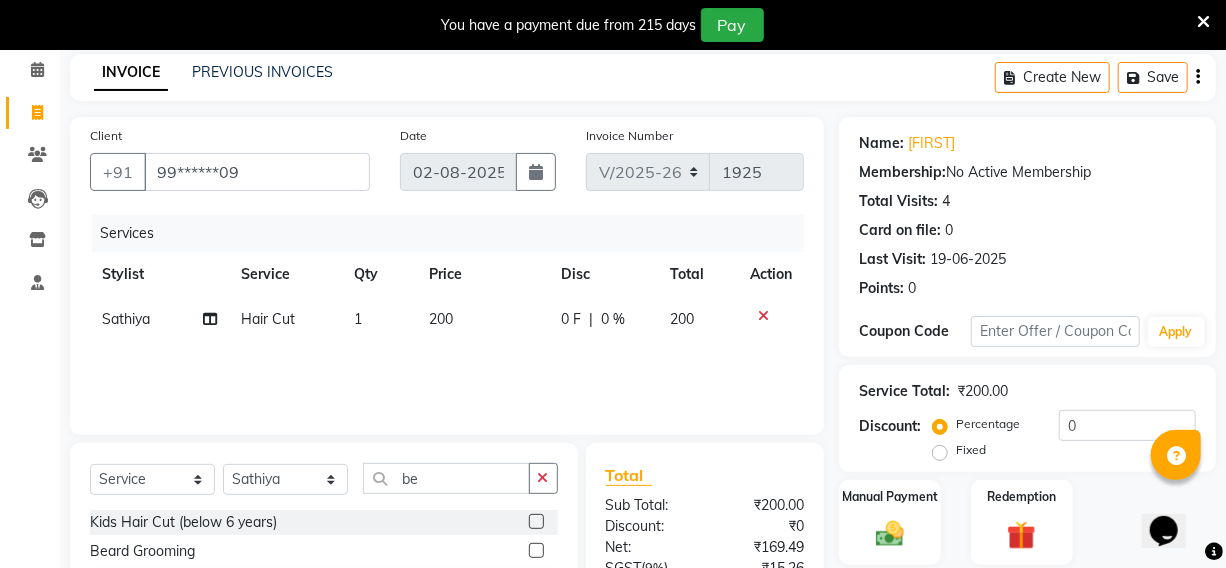 click 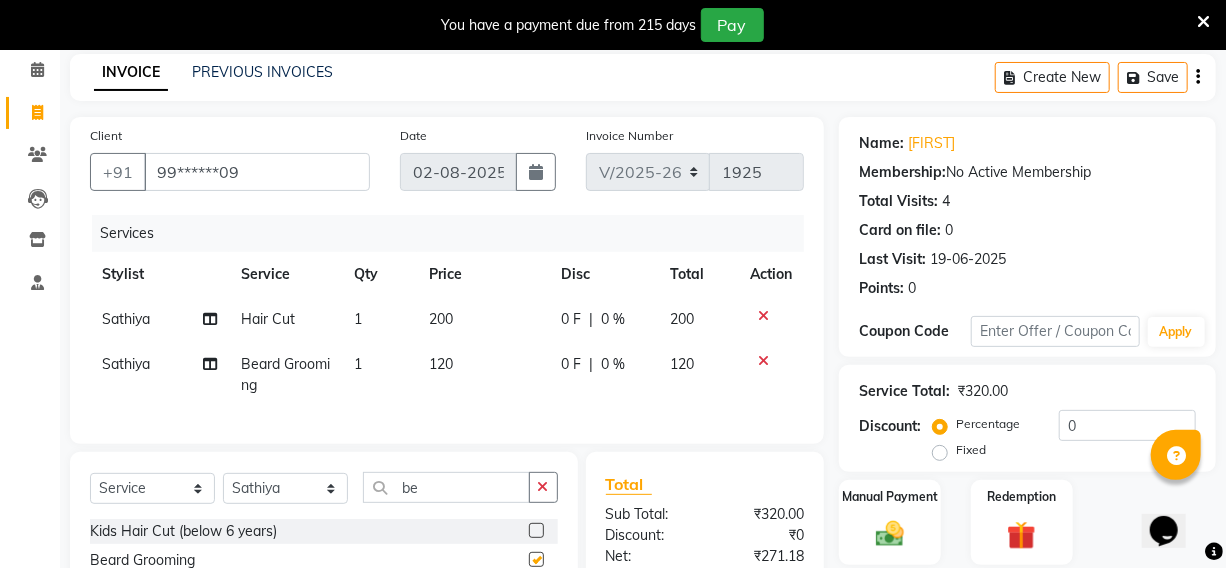 checkbox on "false" 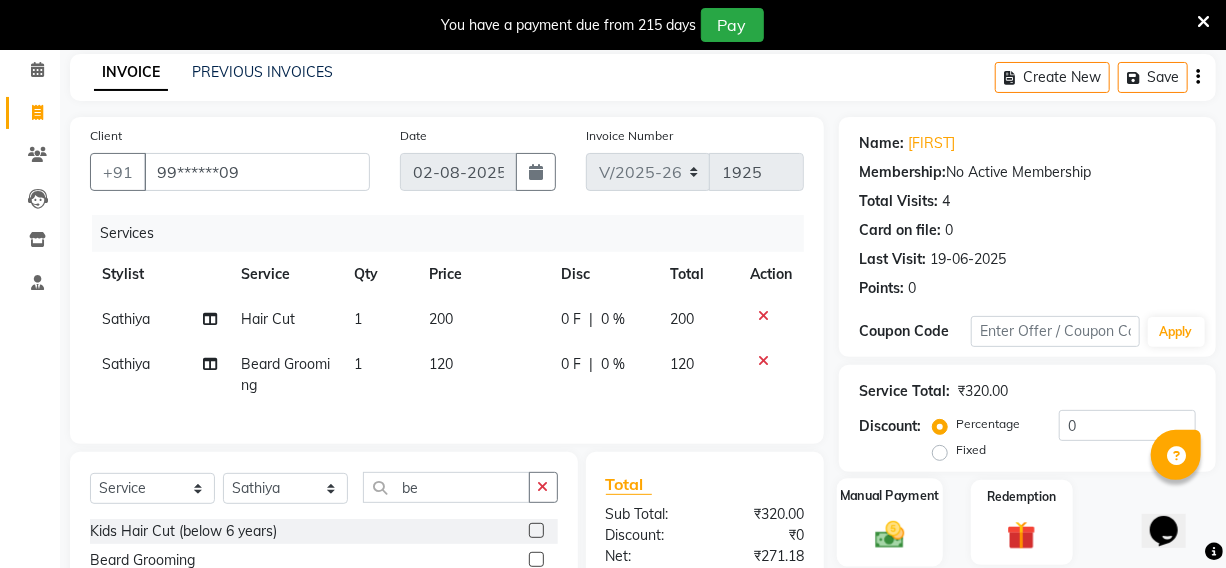 click 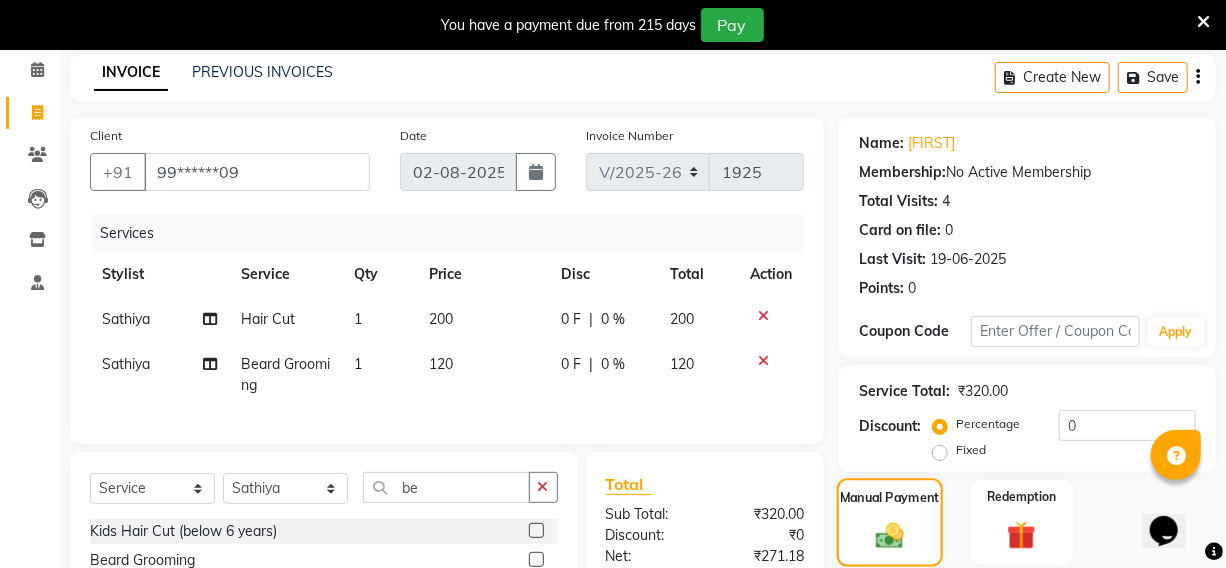 scroll, scrollTop: 307, scrollLeft: 0, axis: vertical 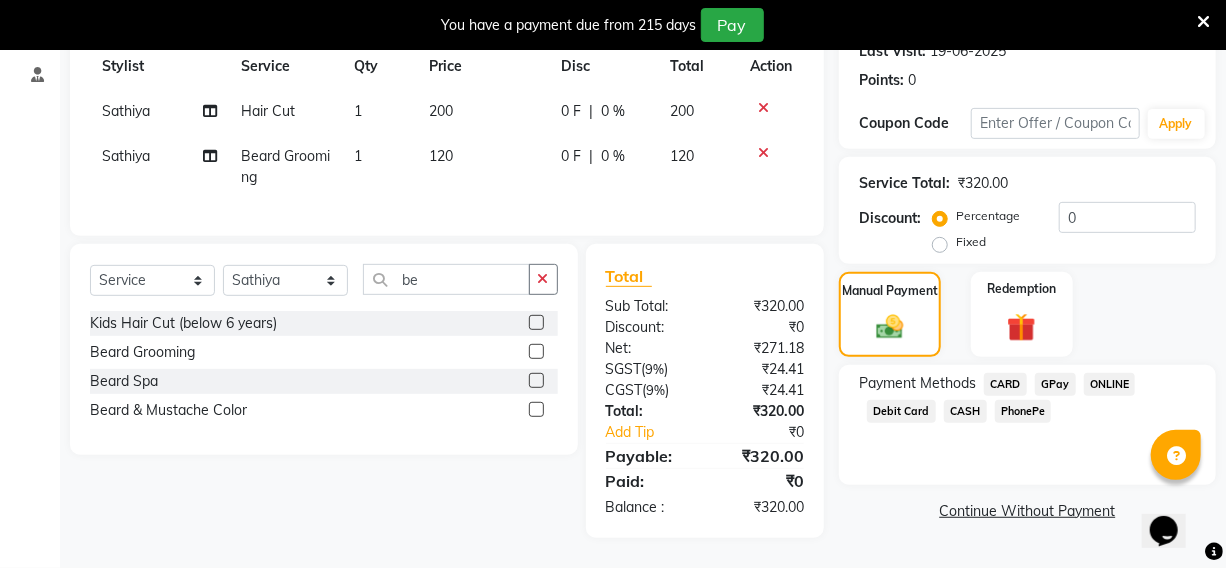 click on "CARD" 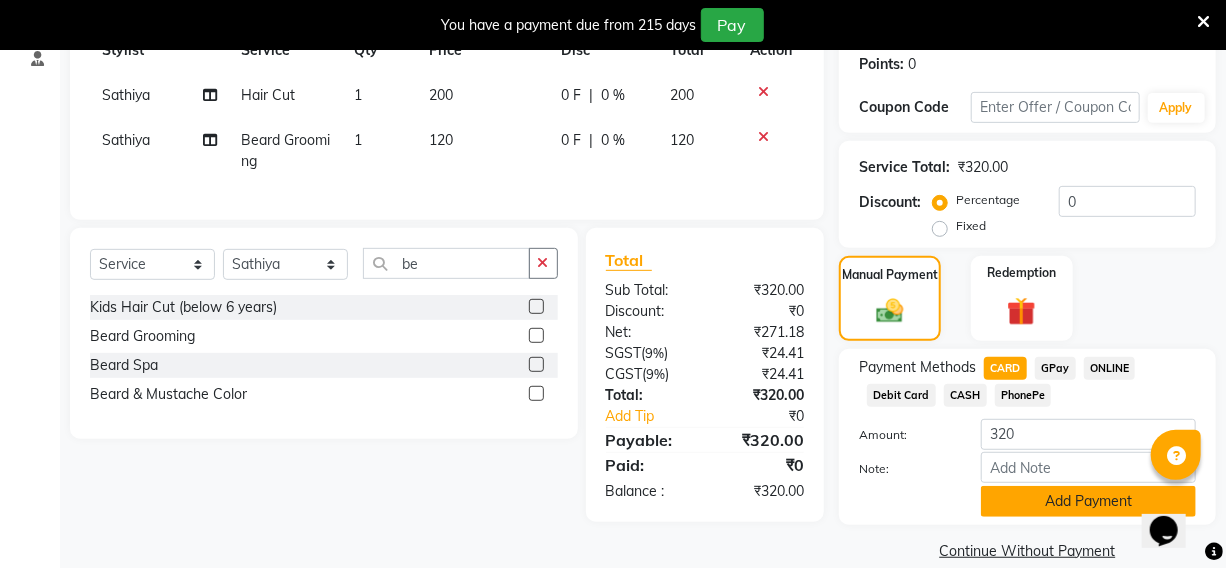 click on "Add Payment" 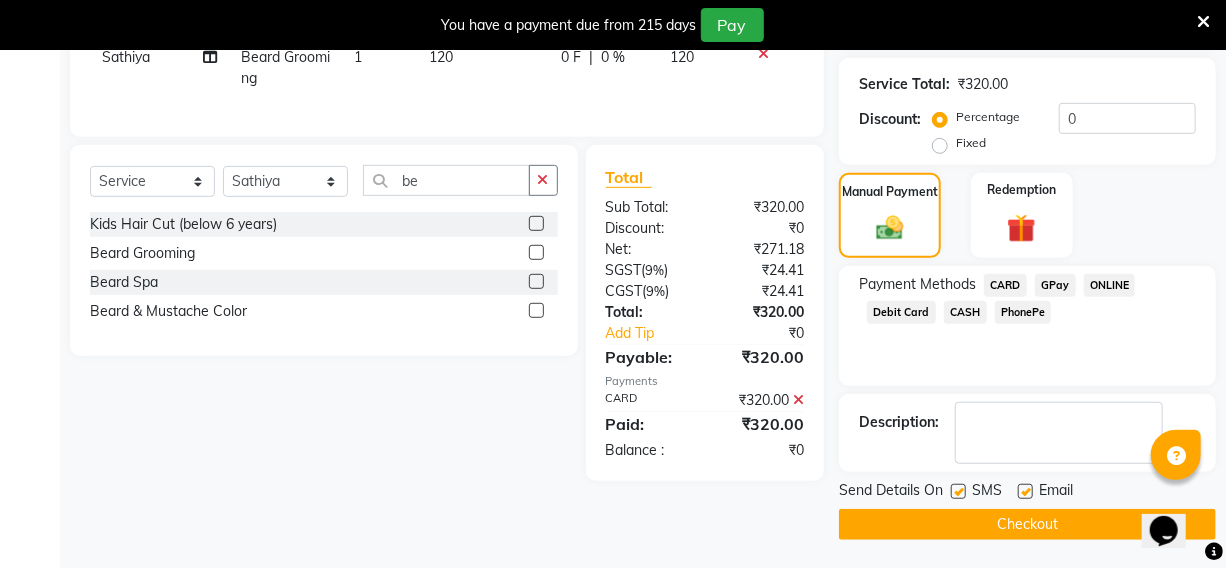 scroll, scrollTop: 390, scrollLeft: 0, axis: vertical 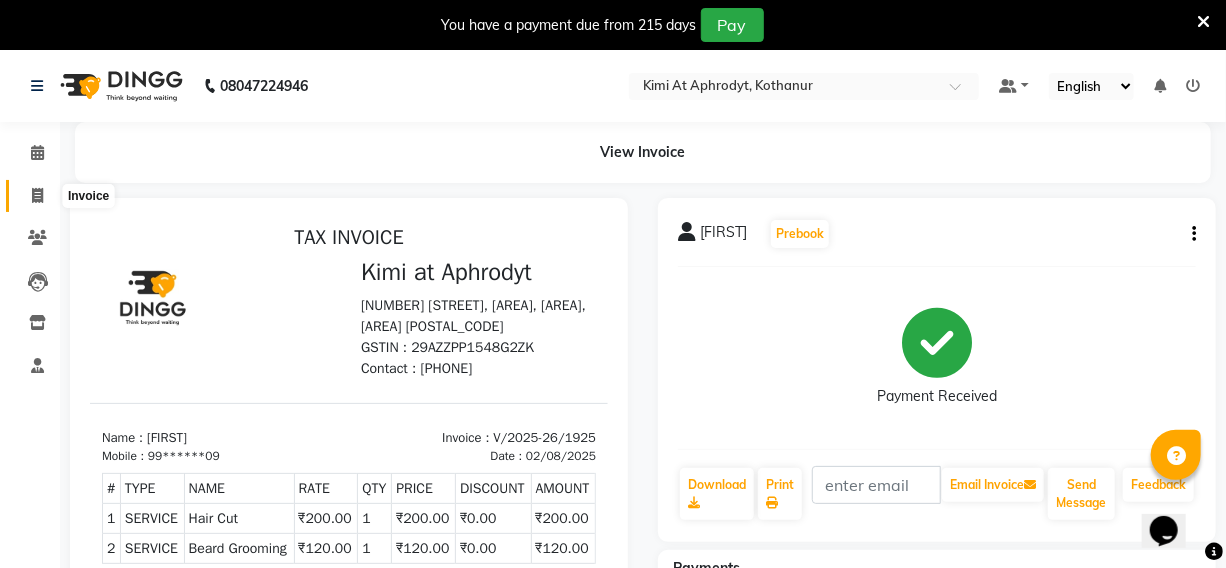 click 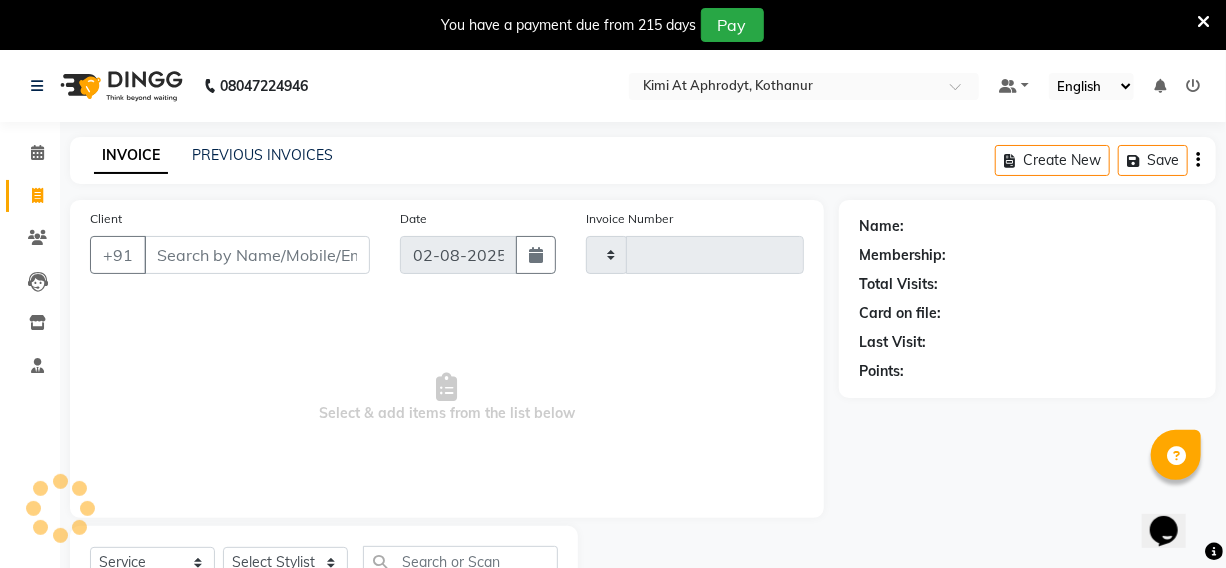 scroll, scrollTop: 83, scrollLeft: 0, axis: vertical 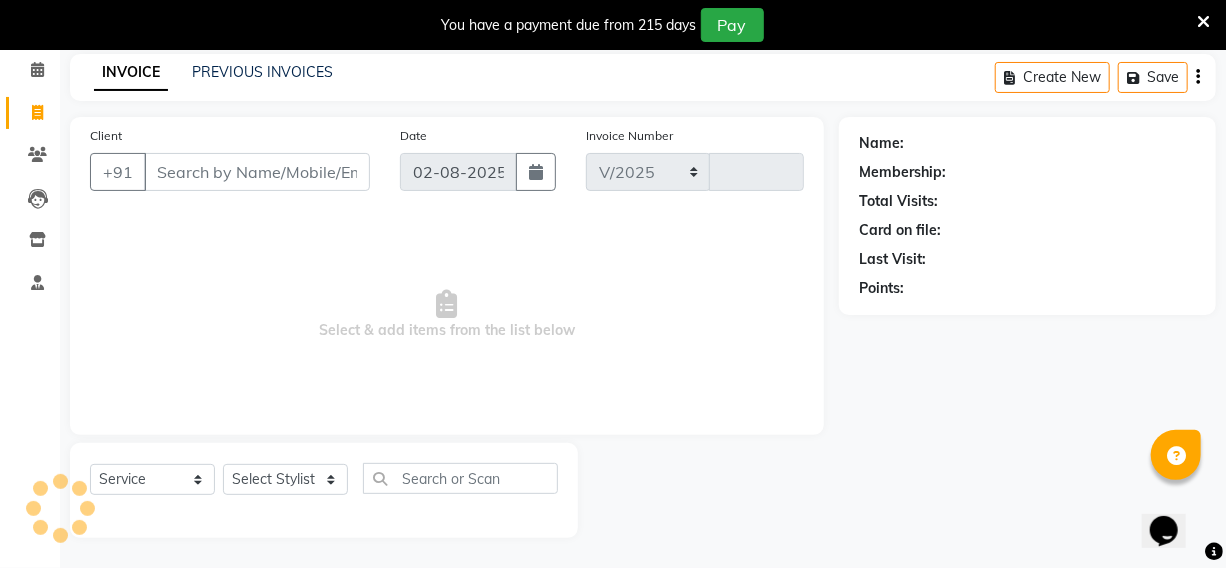 select on "7401" 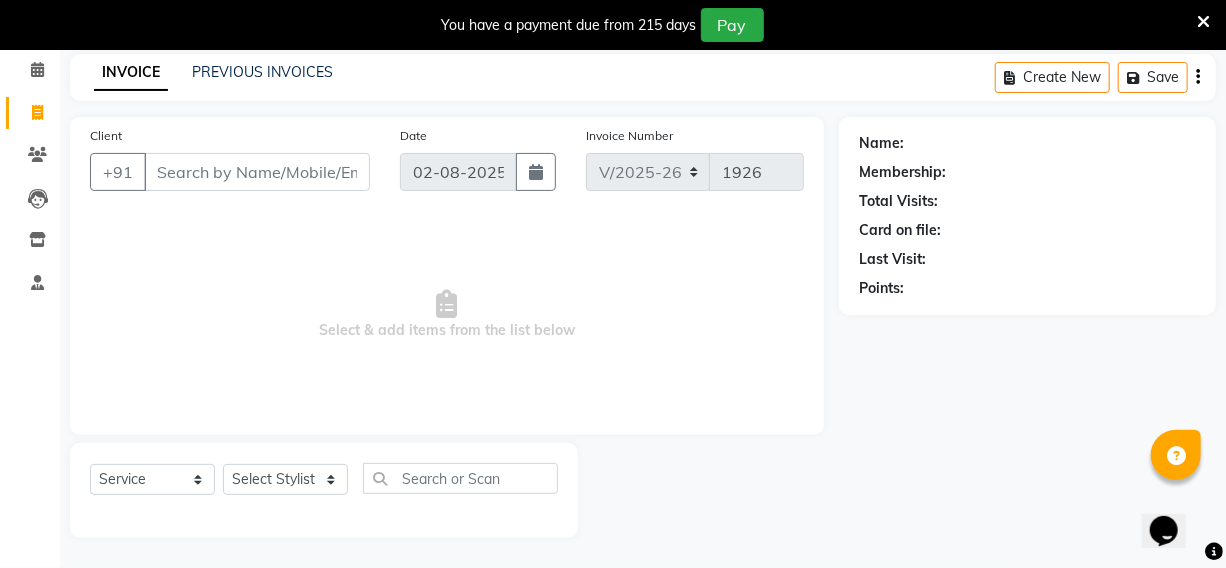 click on "Client" at bounding box center (257, 172) 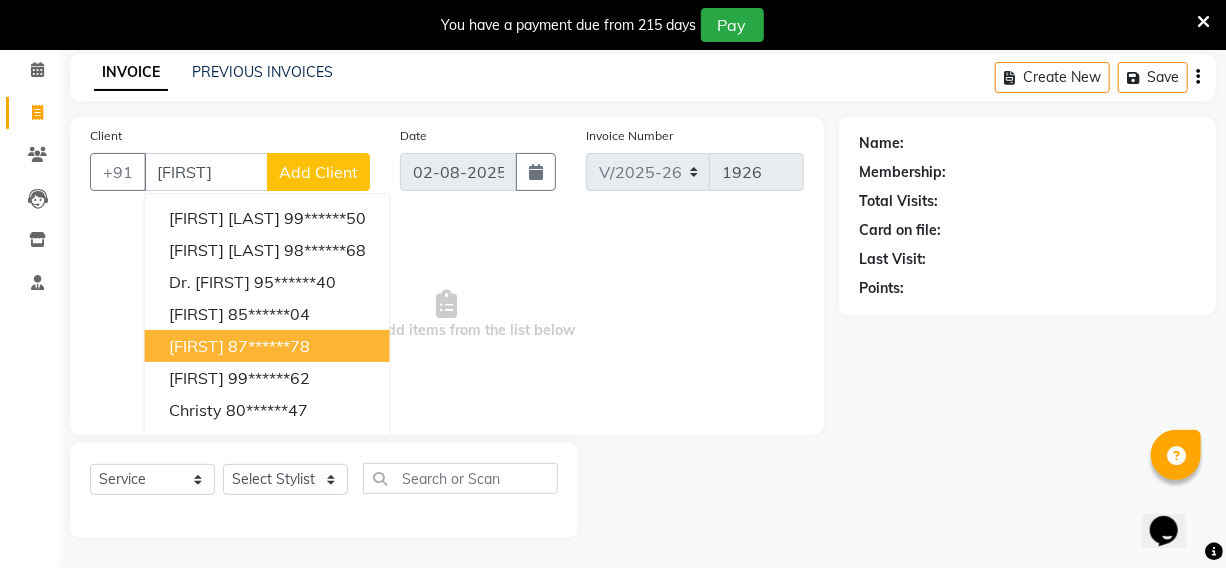 click on "87******78" at bounding box center [269, 346] 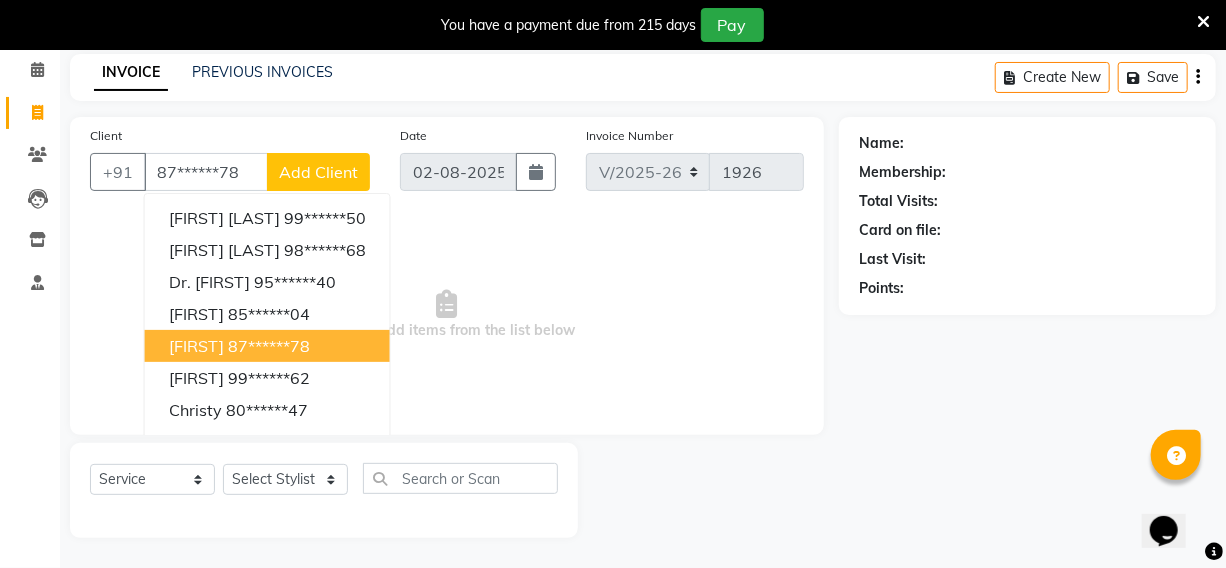 type on "87******78" 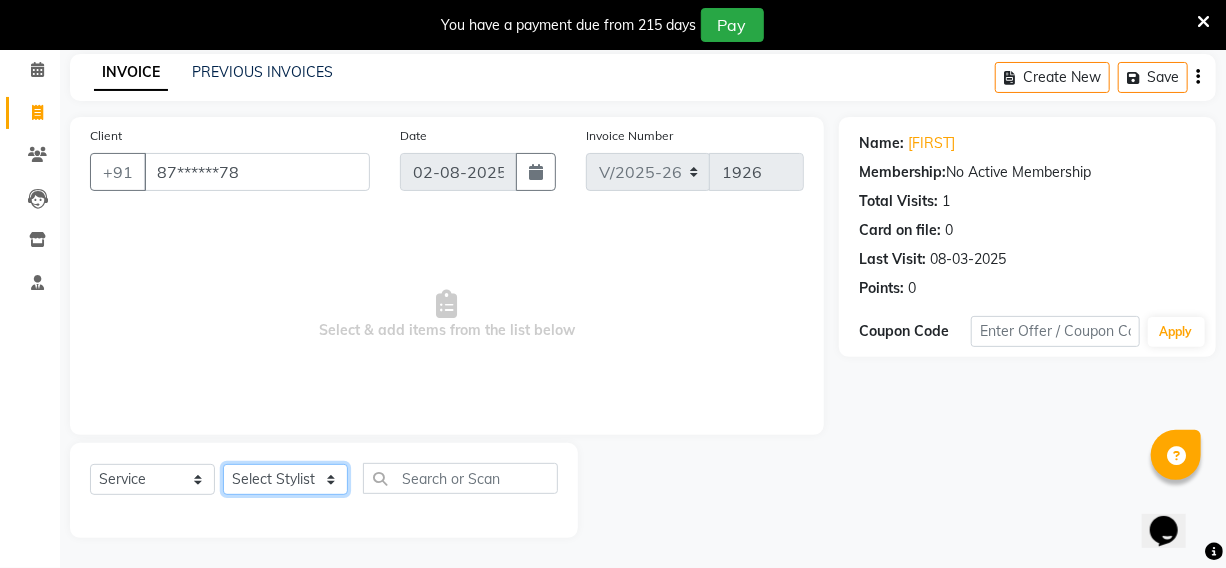 click on "Select Stylist [FIRST] [LAST] [FIRST] [FIRST] [FIRST] [FIRST] [FIRST] [FIRST] [FIRST] [FIRST] [FIRST] [FIRST] [FIRST] [FIRST] [FIRST] [FIRST] [FIRST] [FIRST] [FIRST]" 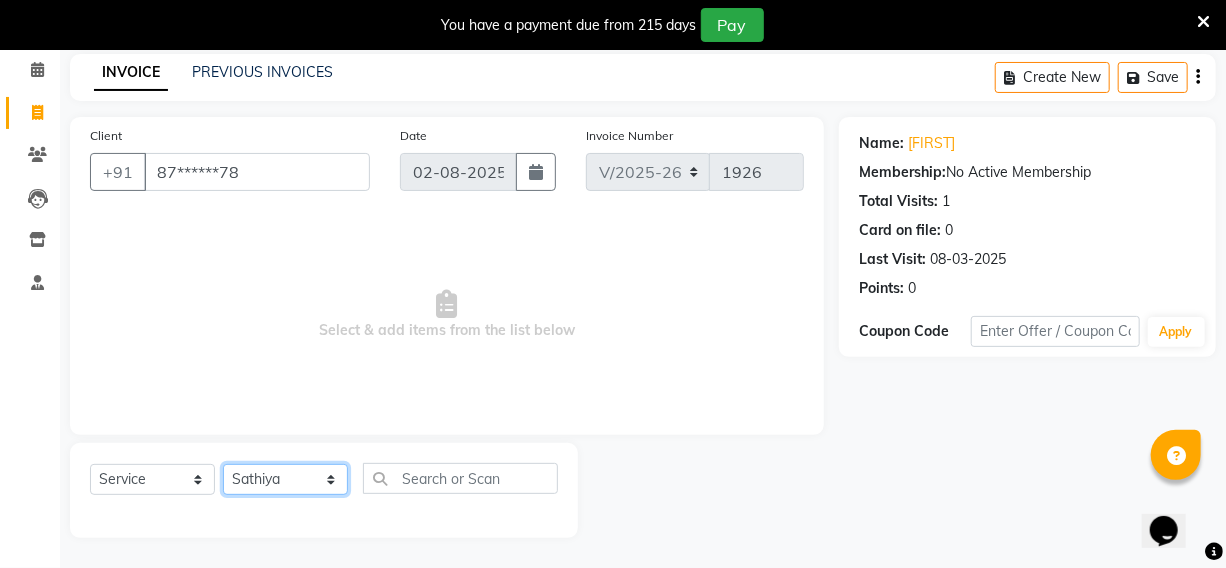 click on "Select Stylist [FIRST] [LAST] [FIRST] [FIRST] [FIRST] [FIRST] [FIRST] [FIRST] [FIRST] [FIRST] [FIRST] [FIRST] [FIRST] [FIRST] [FIRST] [FIRST] [FIRST] [FIRST] [FIRST]" 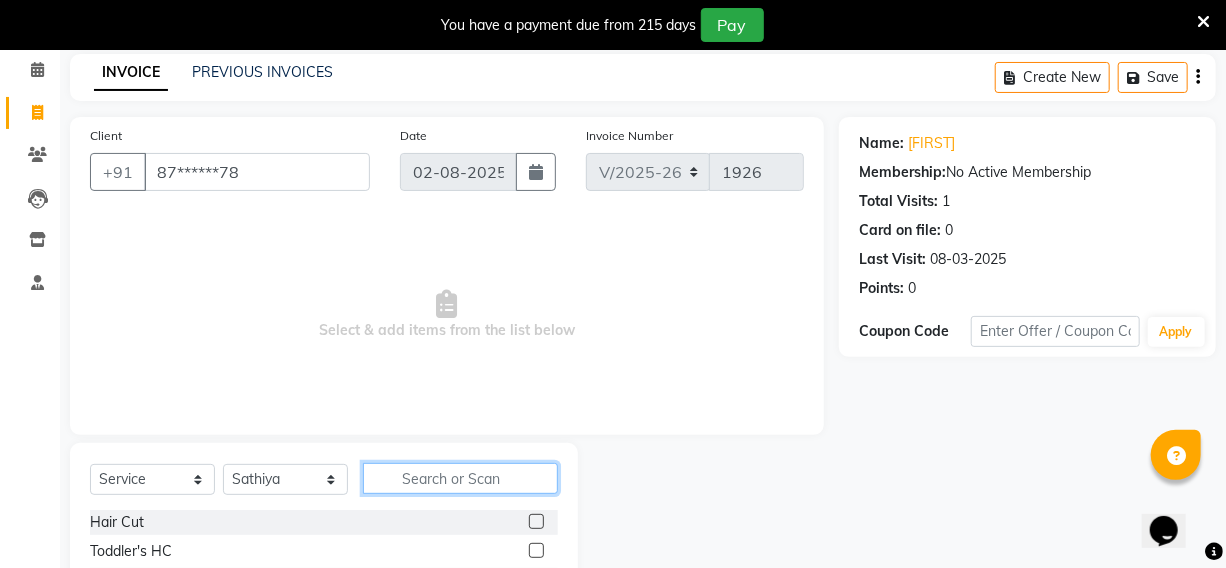 click 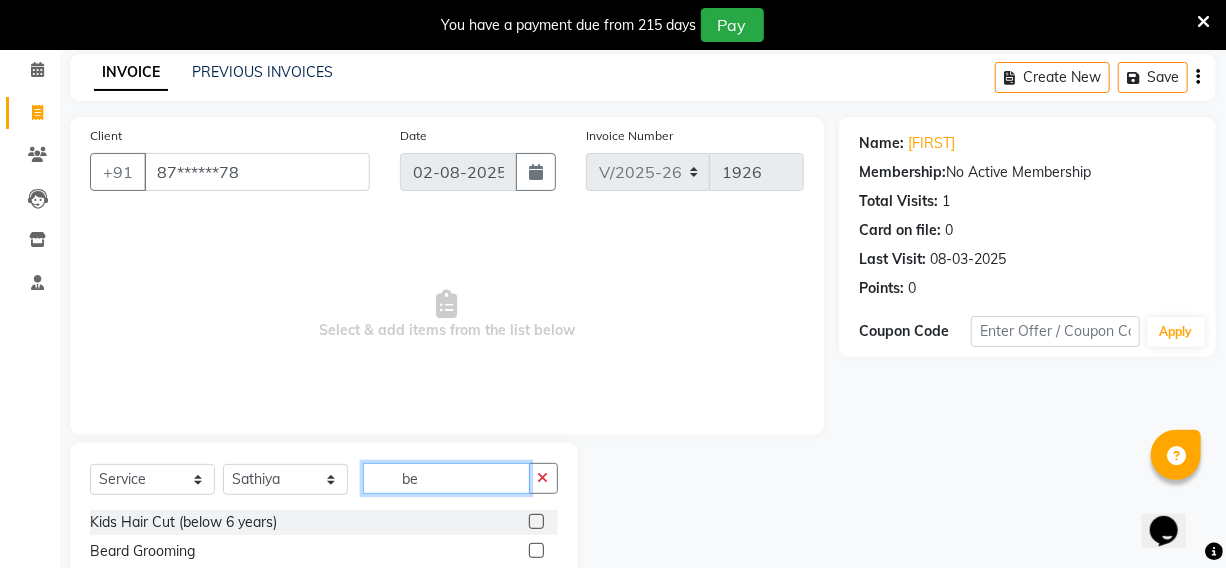 type on "be" 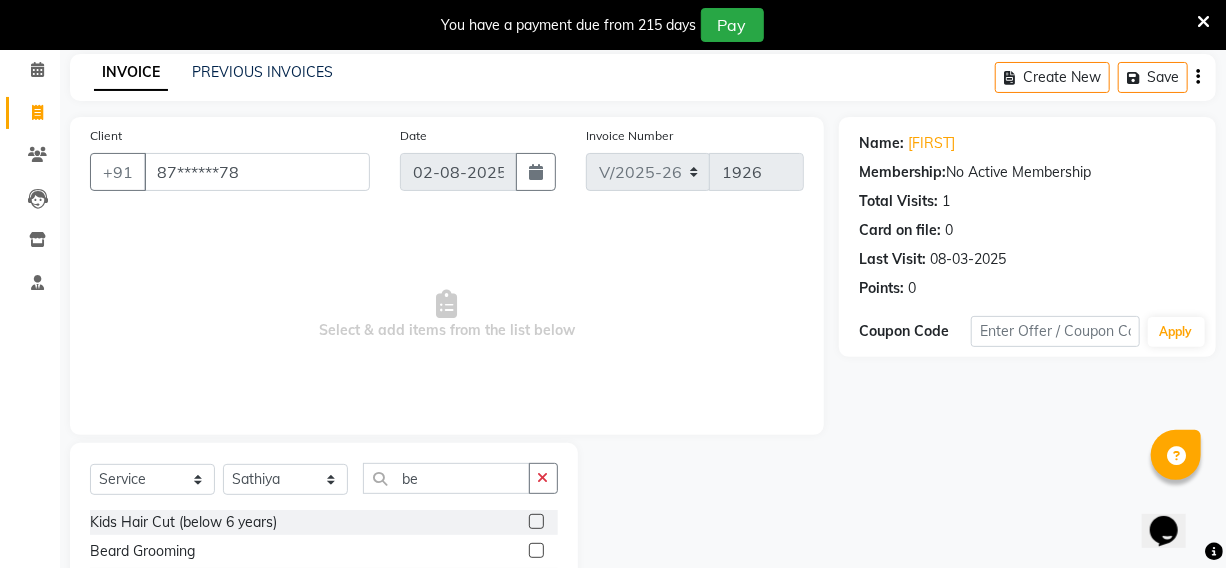 click 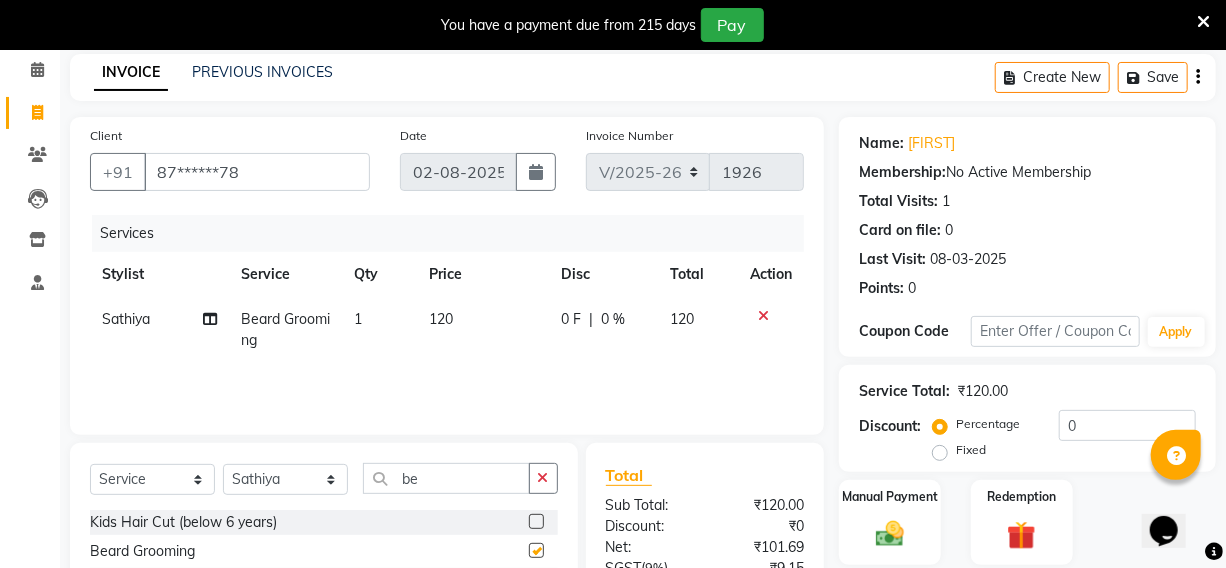 checkbox on "false" 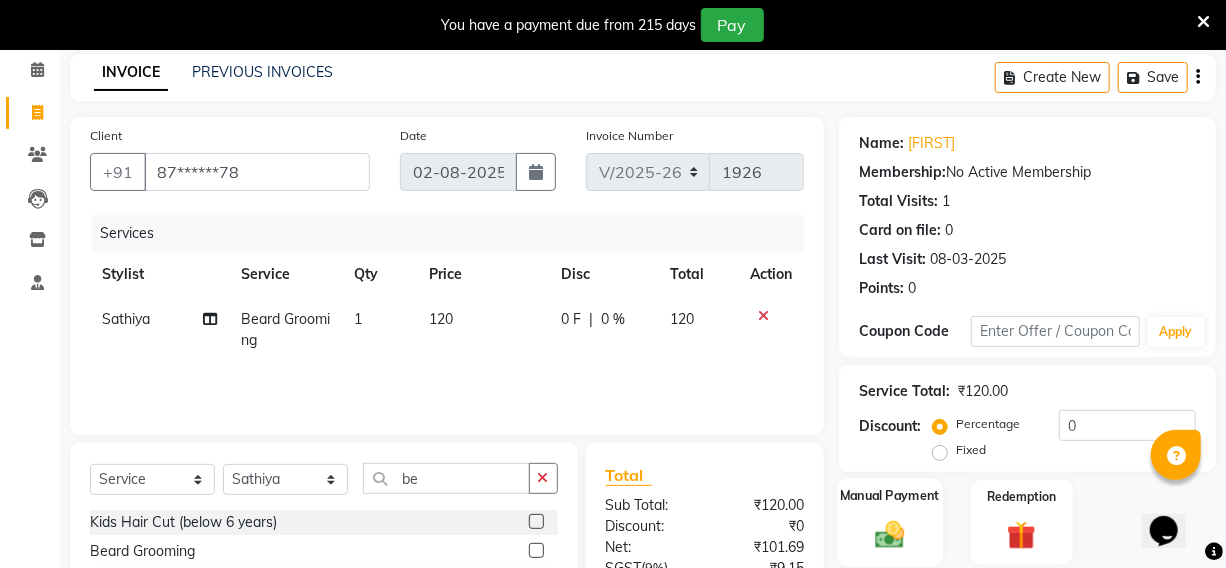 click 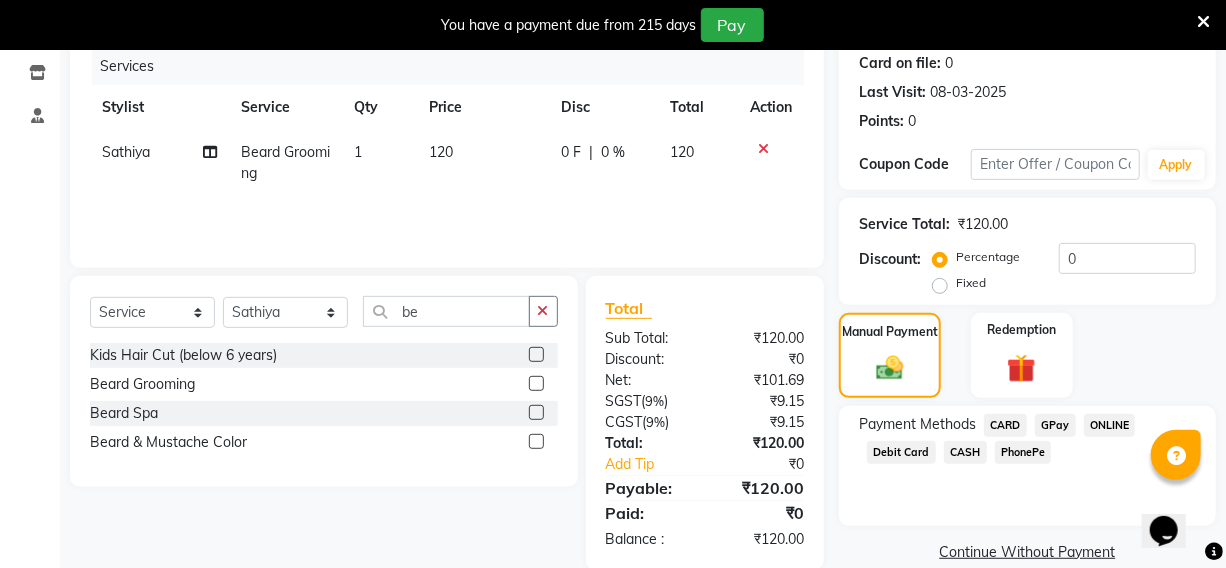 scroll, scrollTop: 282, scrollLeft: 0, axis: vertical 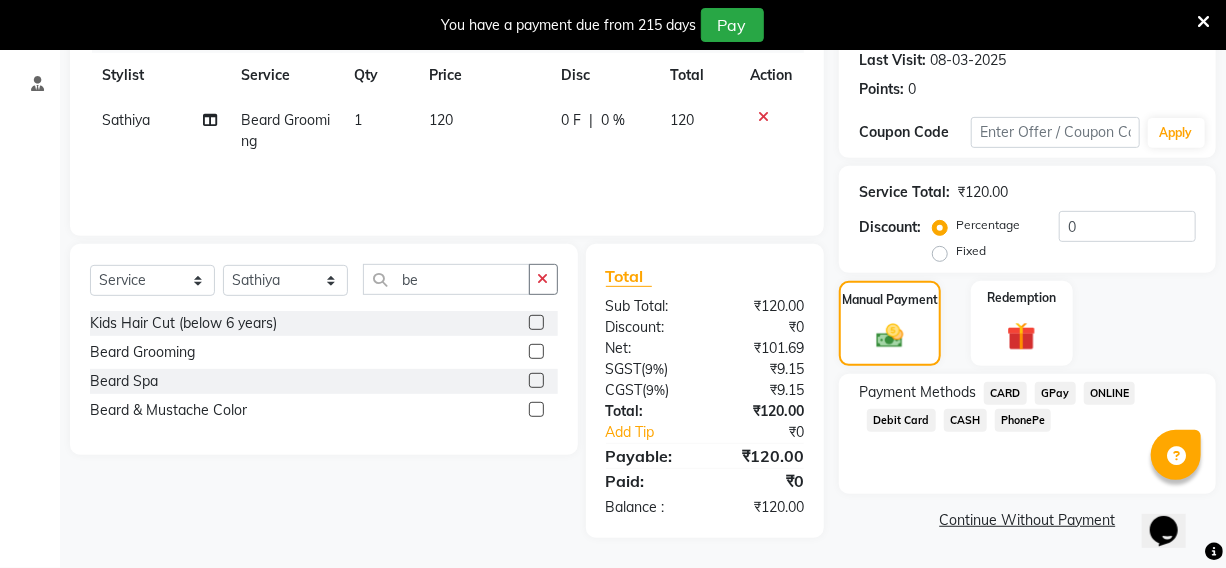 click on "PhonePe" 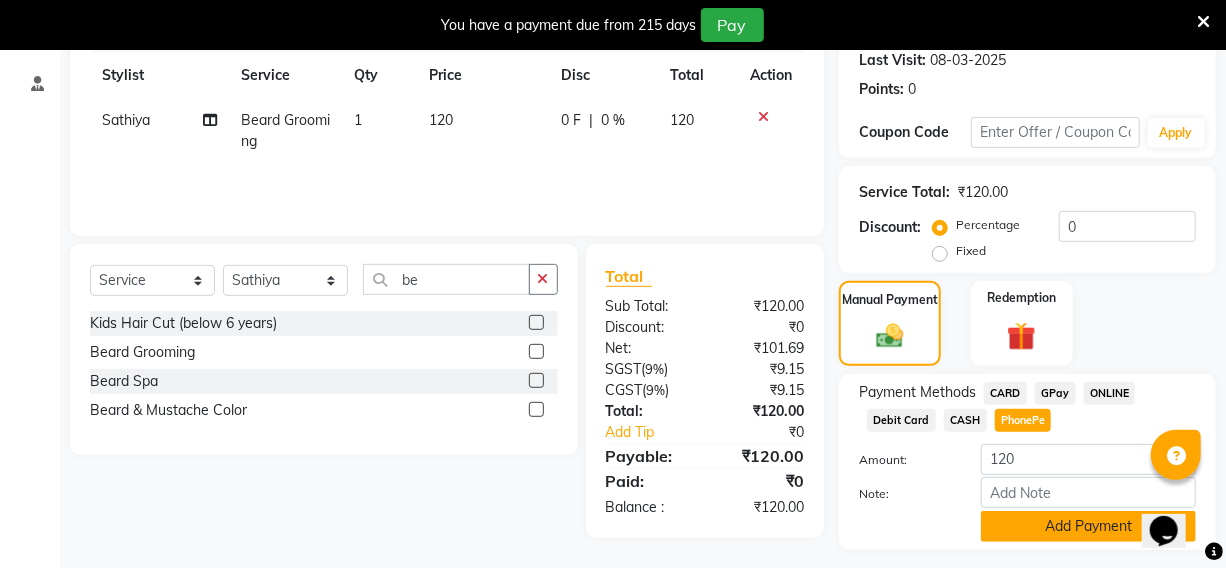 click on "Add Payment" 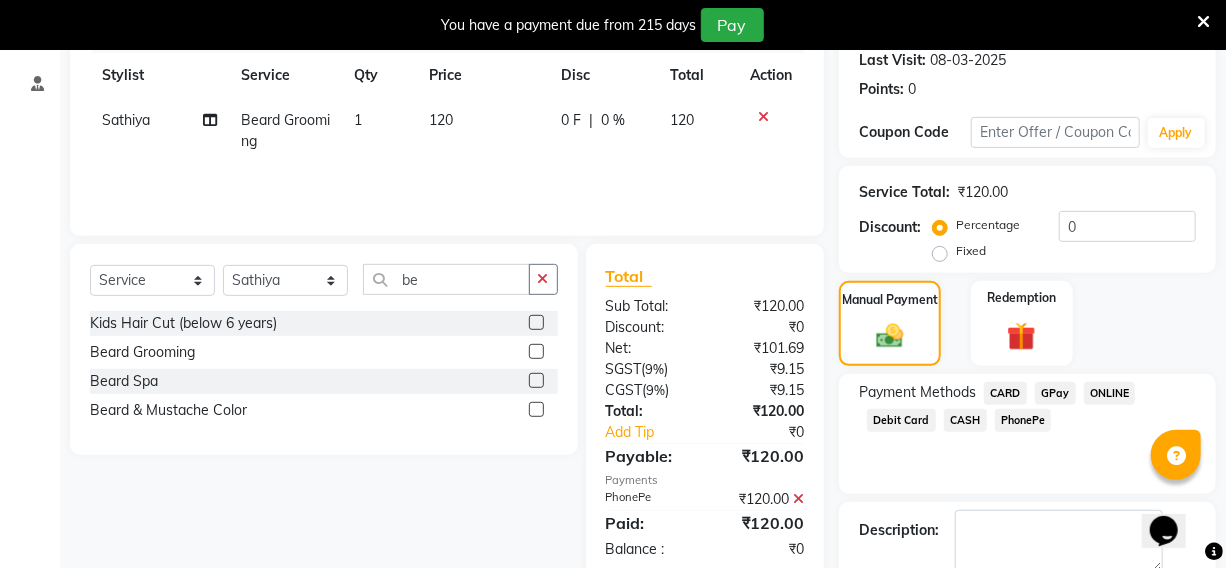 scroll, scrollTop: 390, scrollLeft: 0, axis: vertical 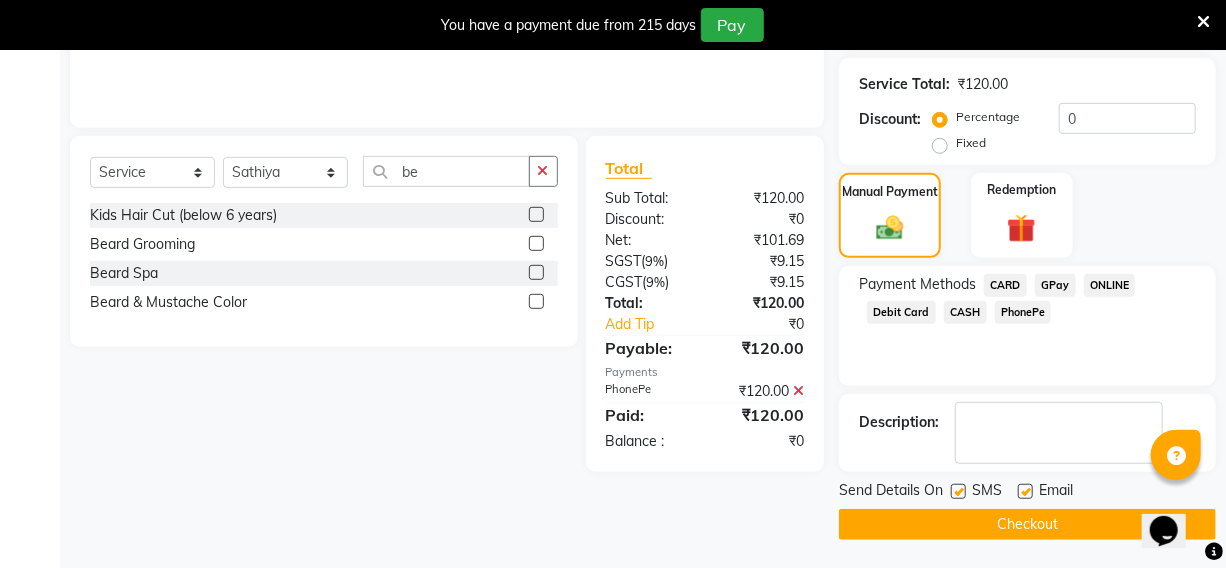 click on "Checkout" 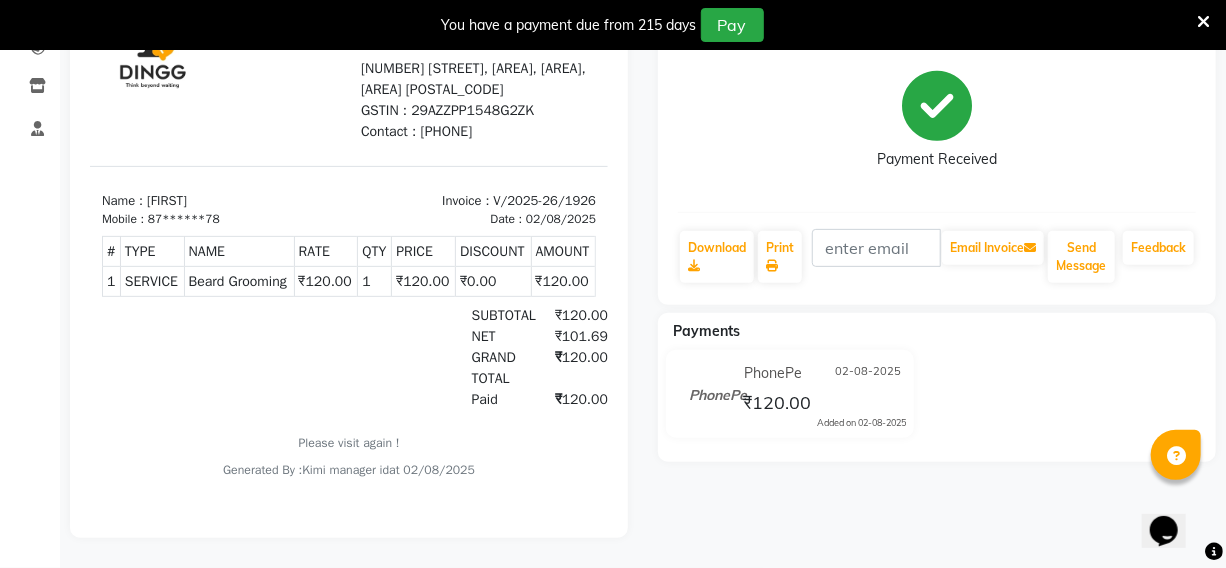 scroll, scrollTop: 0, scrollLeft: 0, axis: both 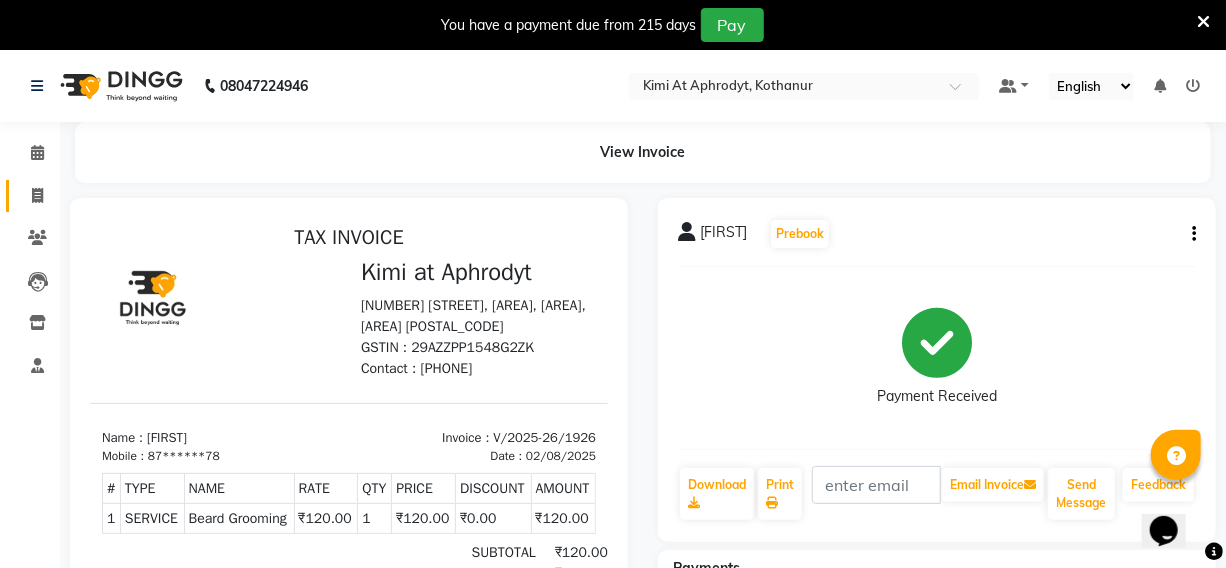 click 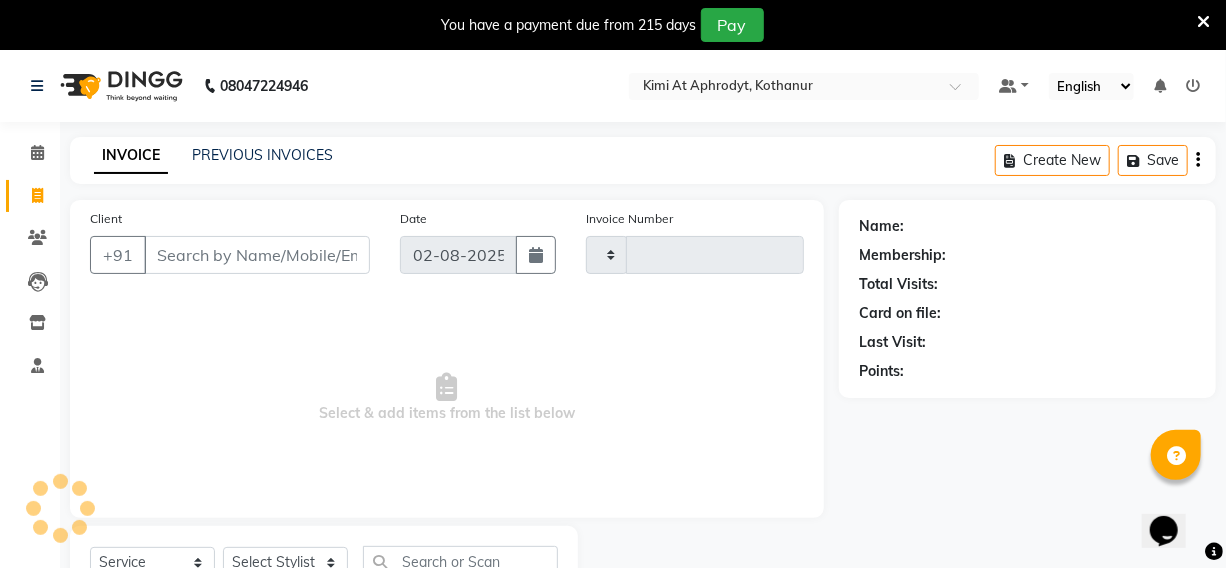 scroll, scrollTop: 83, scrollLeft: 0, axis: vertical 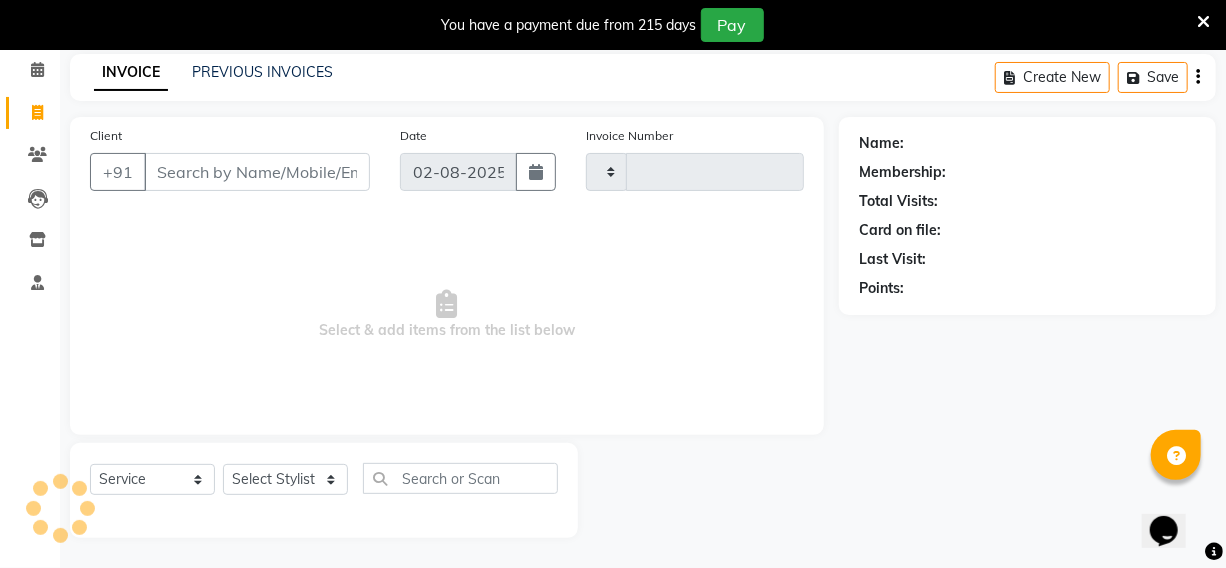 type on "1927" 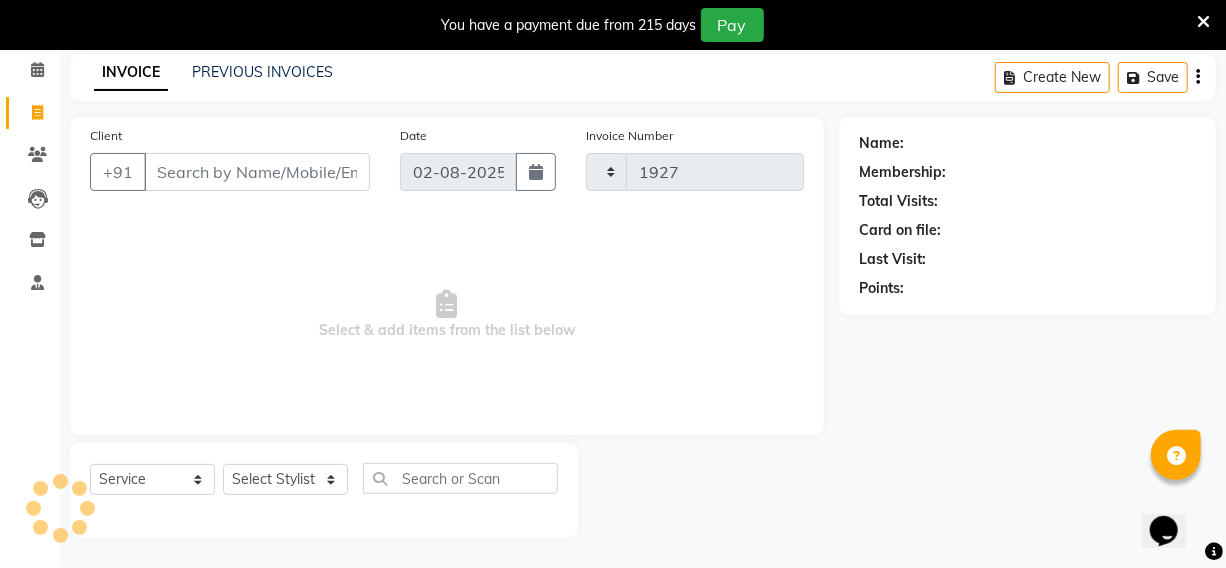 select on "7401" 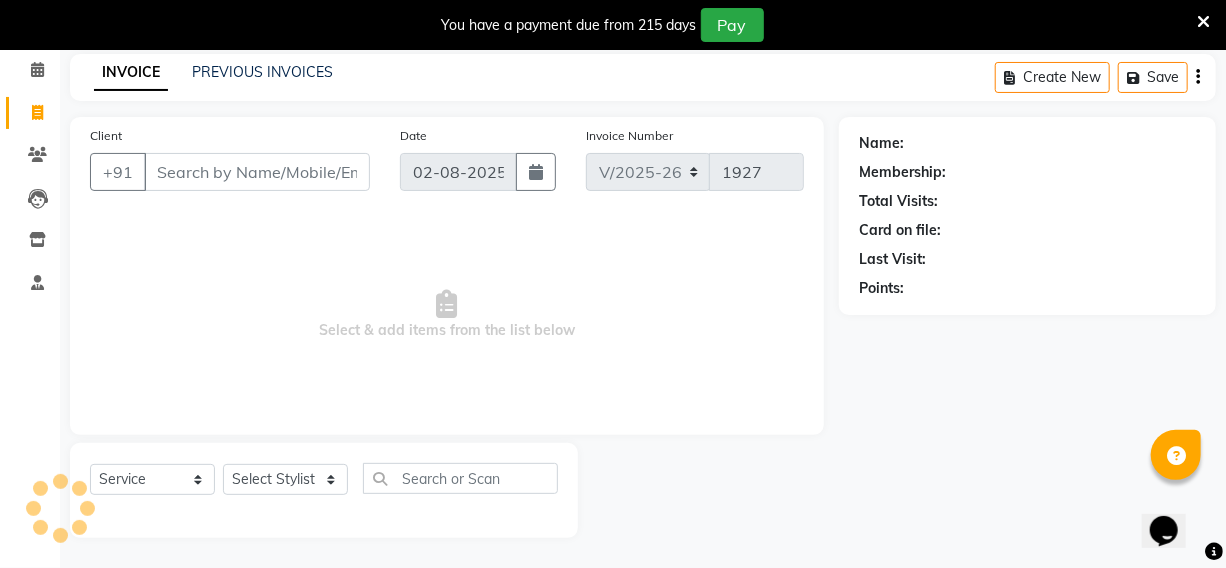click on "Client" at bounding box center (257, 172) 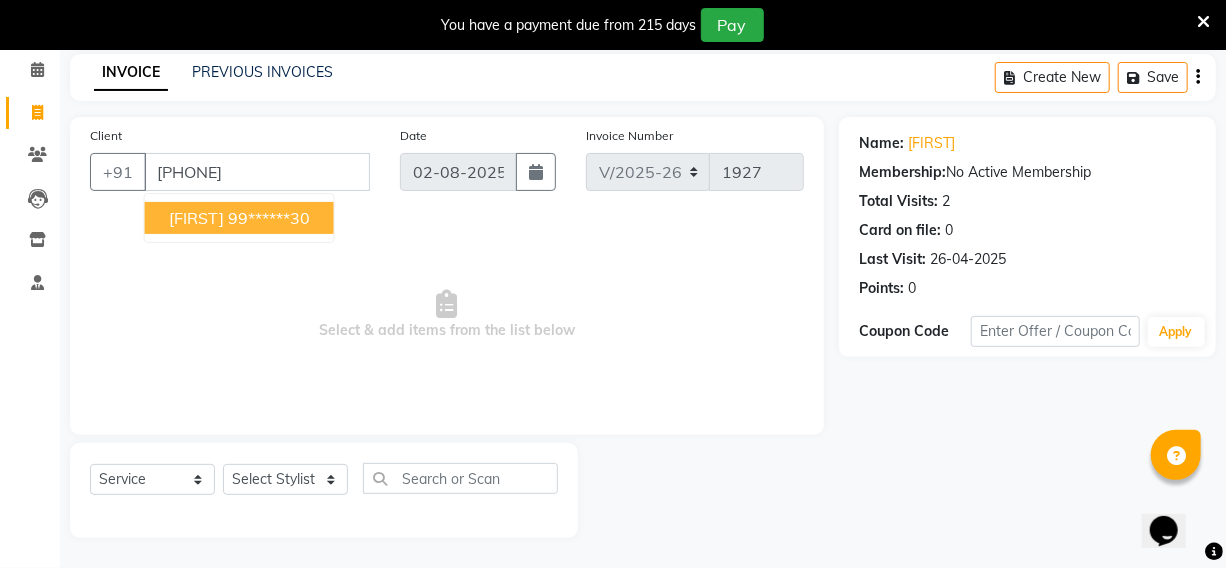 click on "99******30" at bounding box center (269, 218) 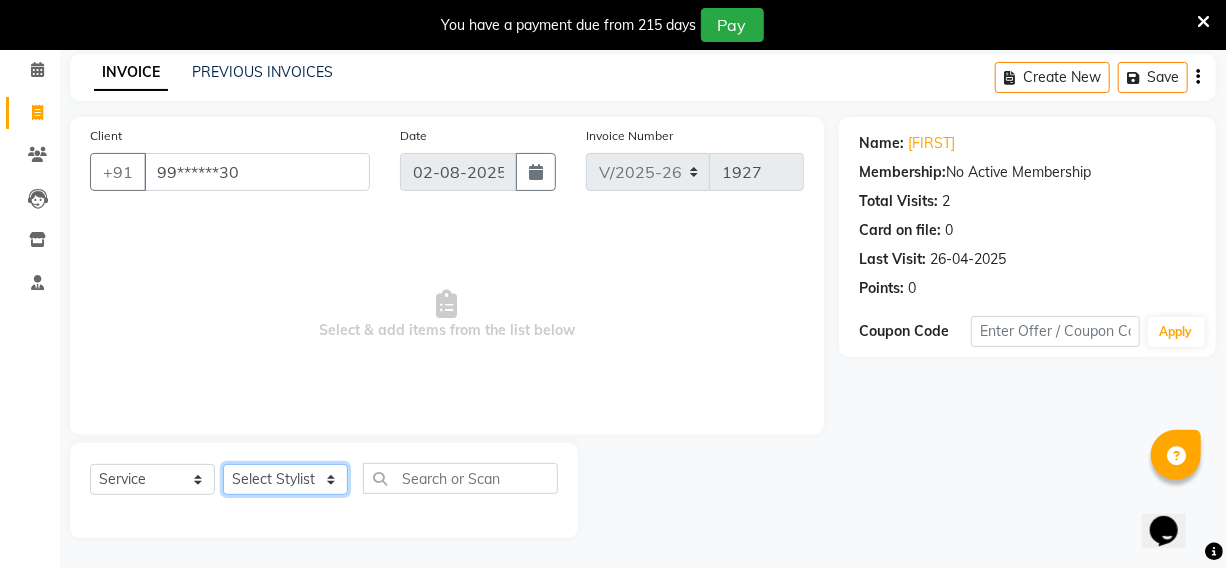 click on "Select Stylist [FIRST] [LAST] [FIRST] [FIRST] [FIRST] [FIRST] [FIRST] [FIRST] [FIRST] [FIRST] [FIRST] [FIRST] [FIRST] [FIRST] [FIRST] [FIRST] [FIRST] [FIRST] [FIRST]" 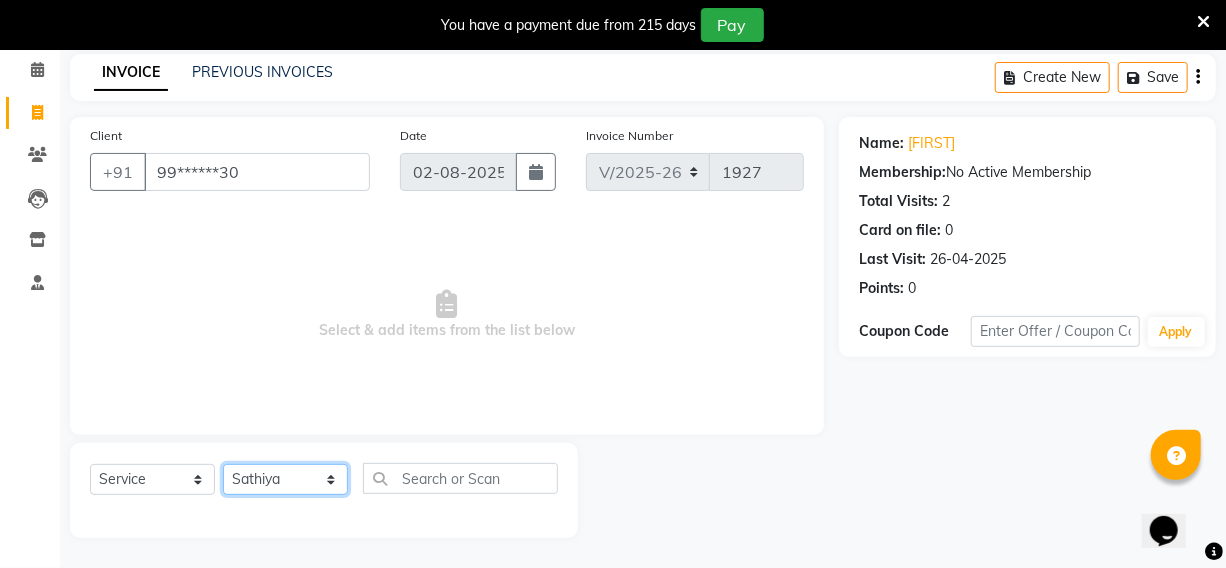 click on "Select Stylist [FIRST] [LAST] [FIRST] [FIRST] [FIRST] [FIRST] [FIRST] [FIRST] [FIRST] [FIRST] [FIRST] [FIRST] [FIRST] [FIRST] [FIRST] [FIRST] [FIRST] [FIRST] [FIRST]" 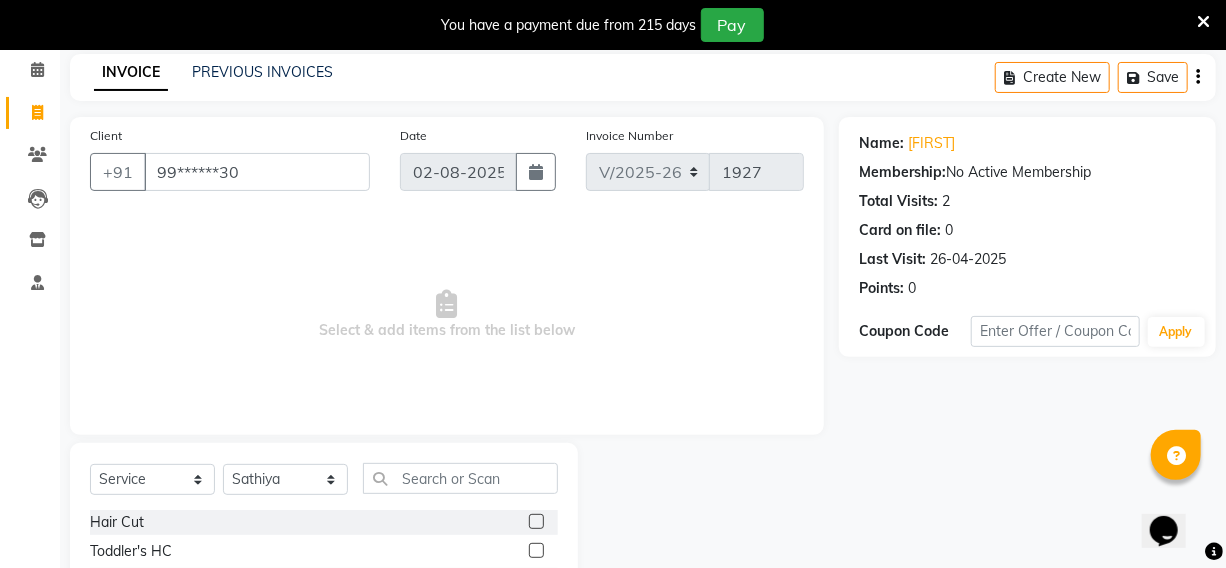 click 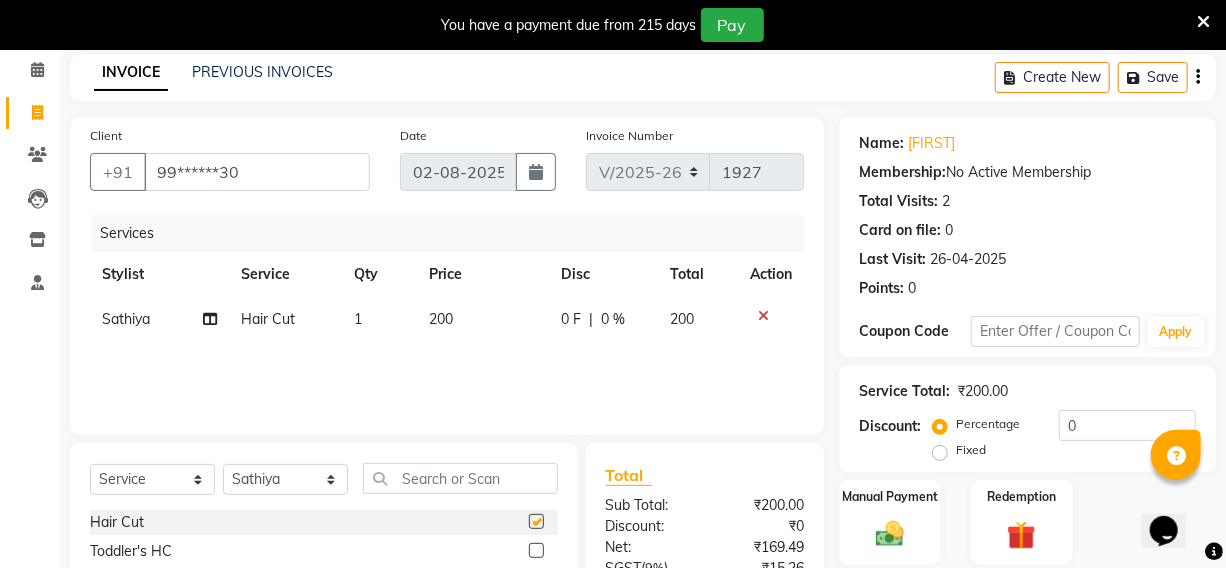 checkbox on "false" 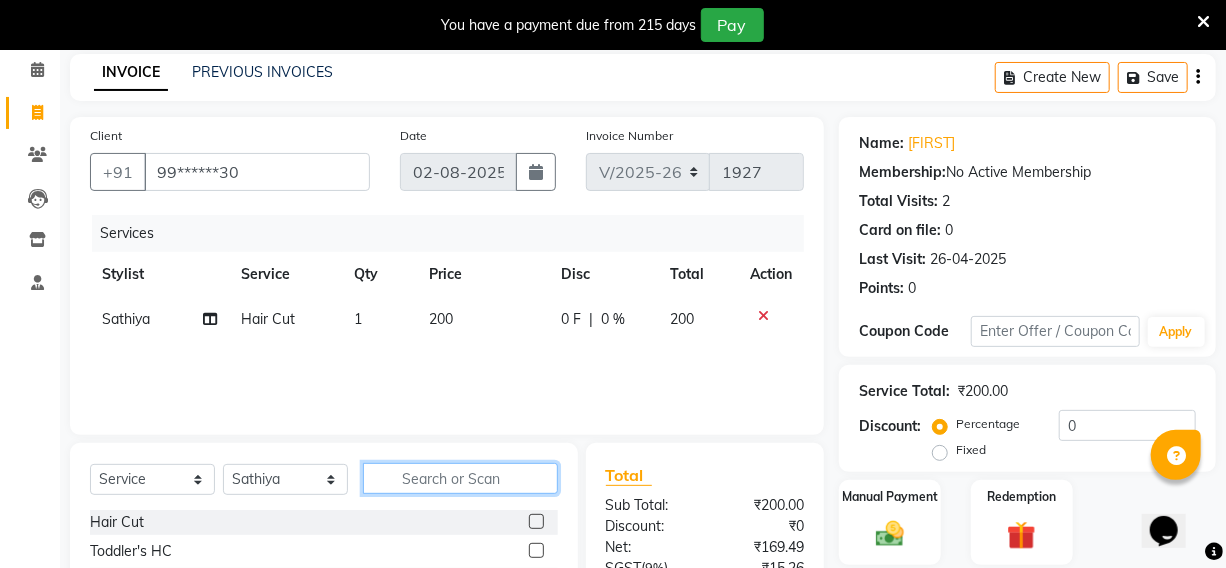 click 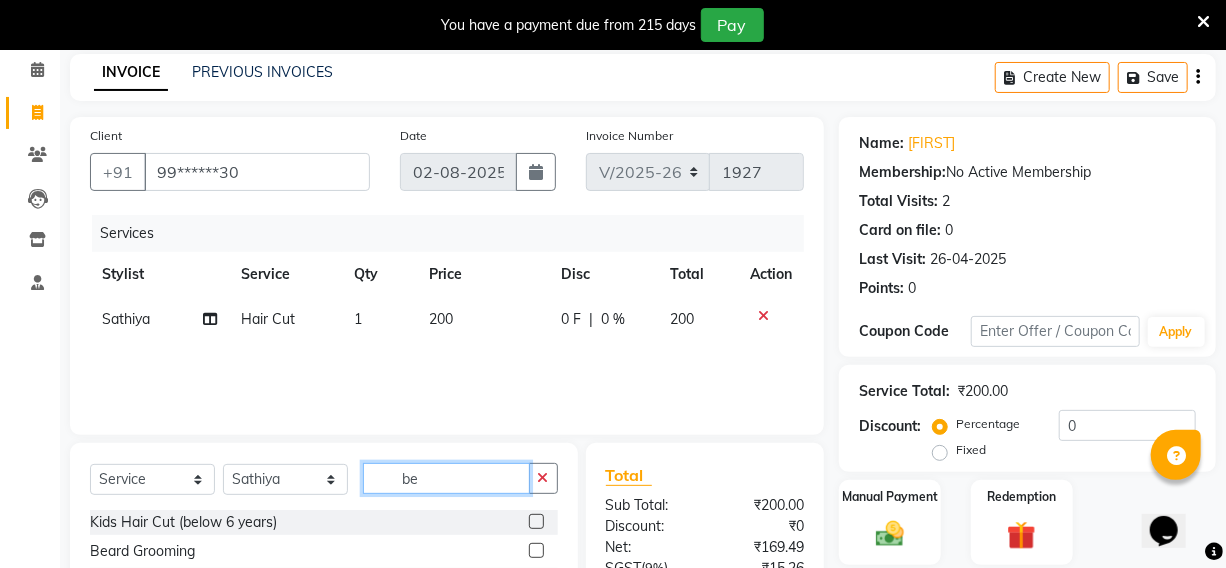 type on "be" 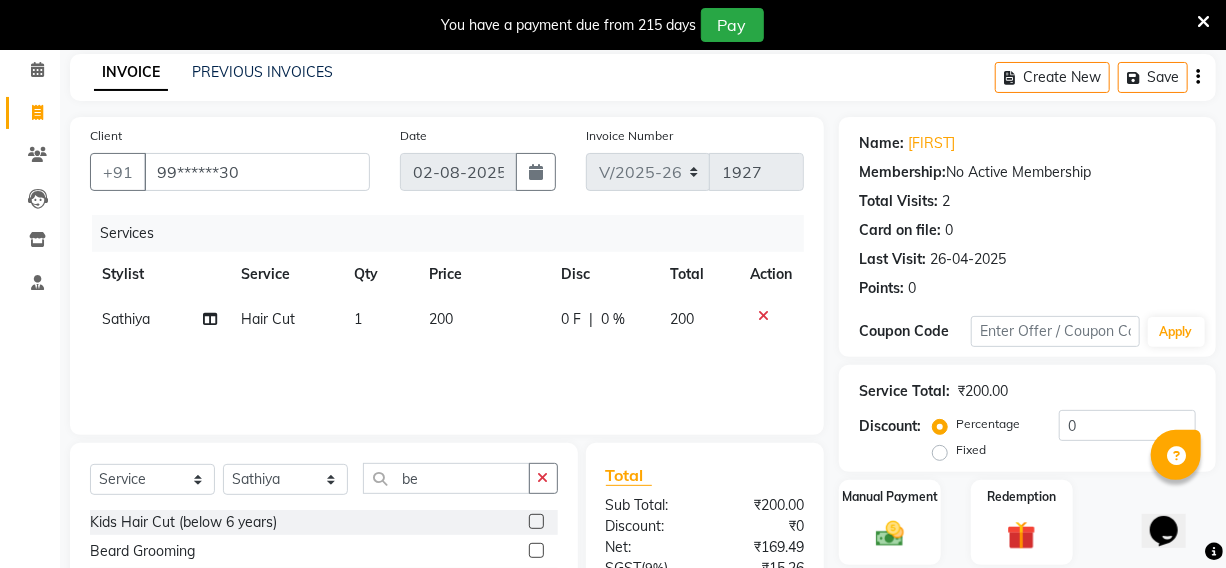 click 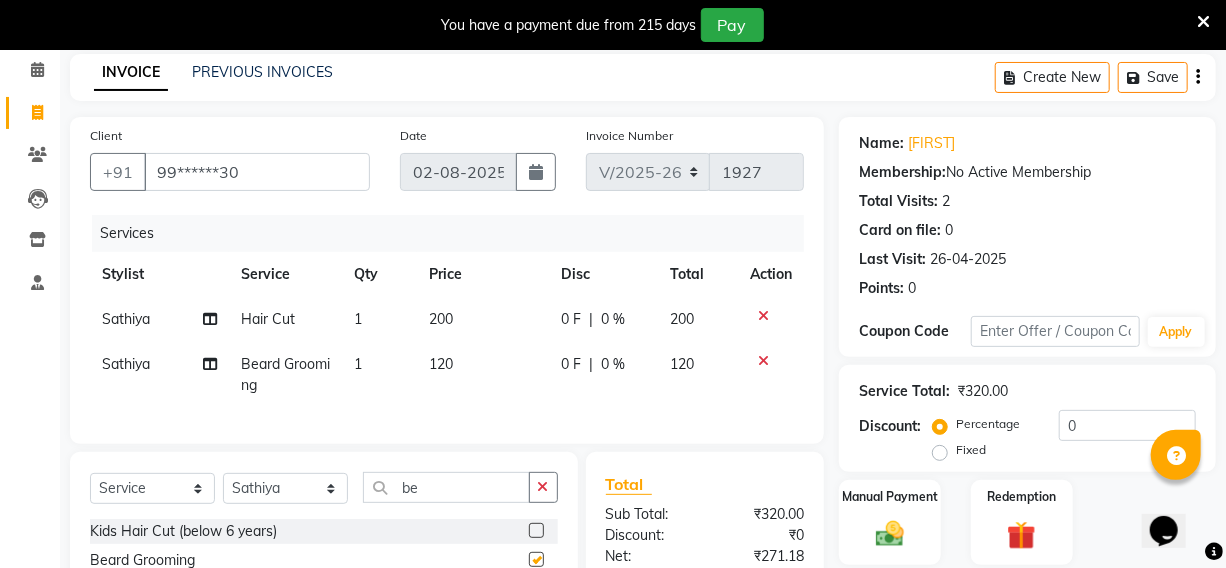 checkbox on "false" 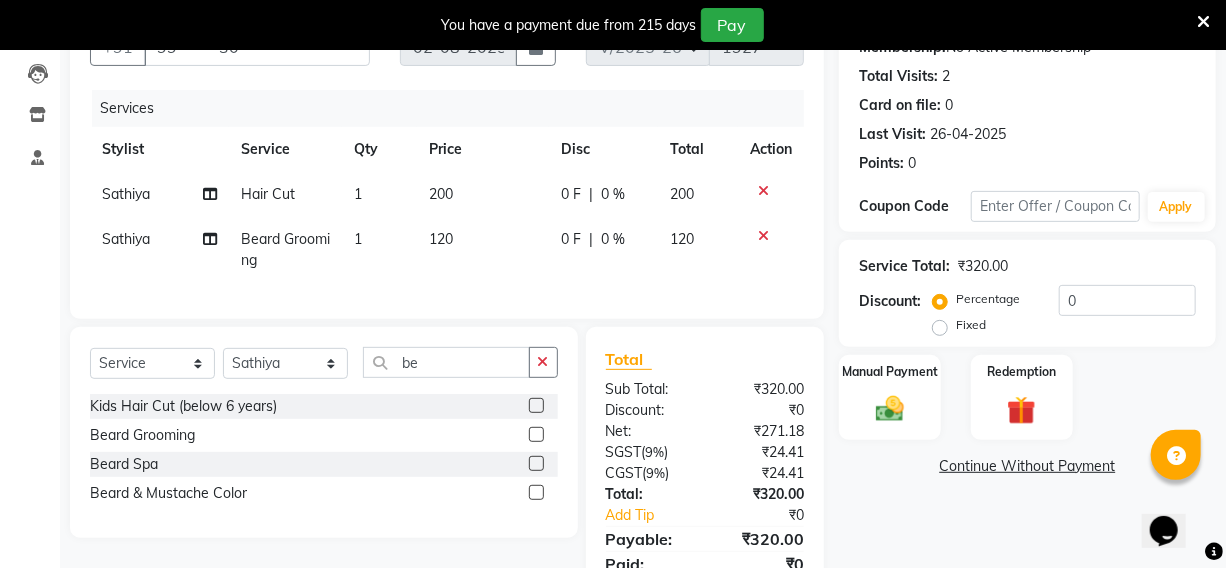 scroll, scrollTop: 307, scrollLeft: 0, axis: vertical 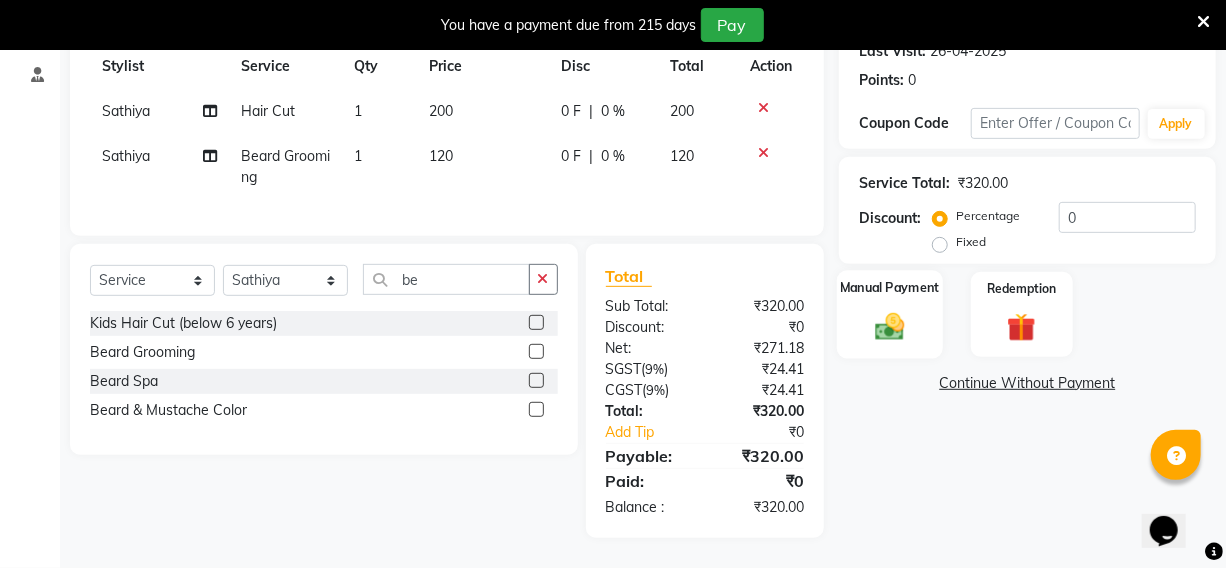 click 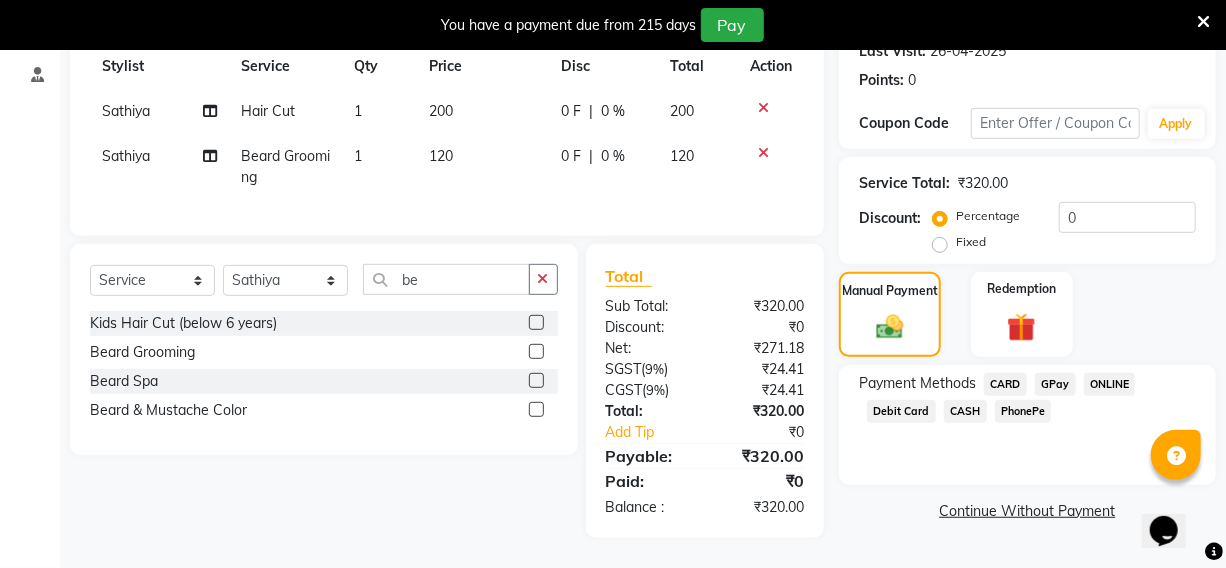 click on "PhonePe" 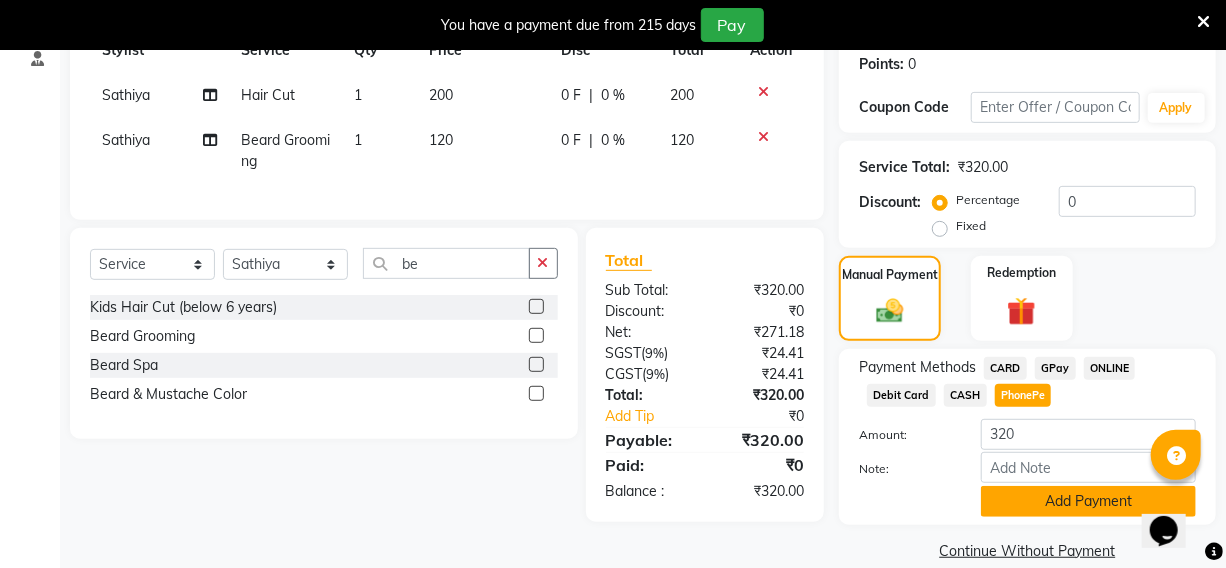 click on "Add Payment" 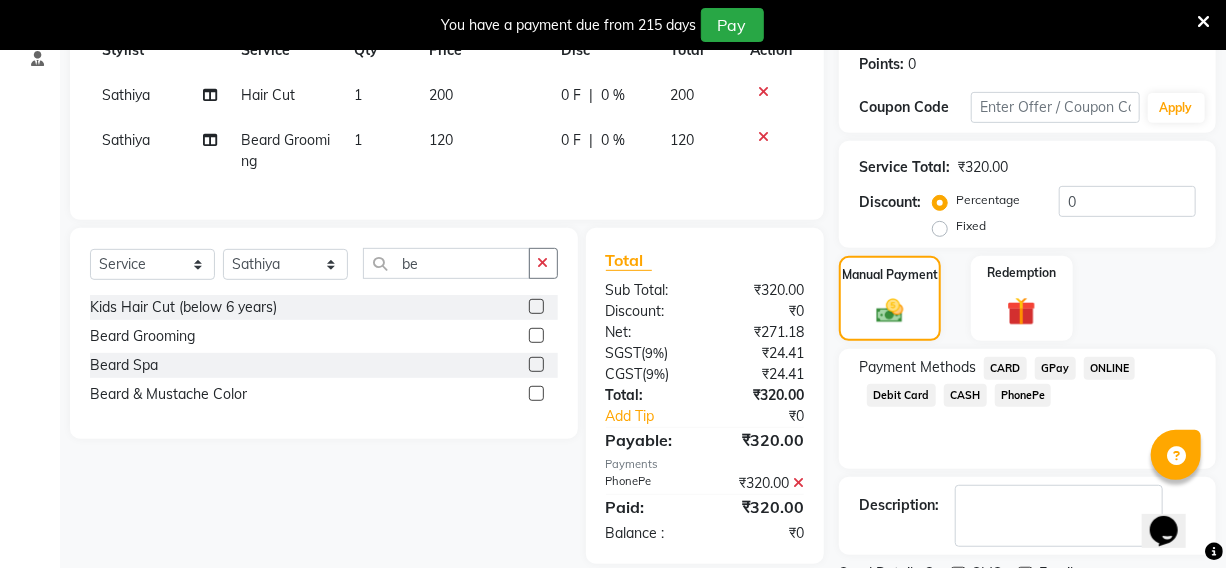 scroll, scrollTop: 390, scrollLeft: 0, axis: vertical 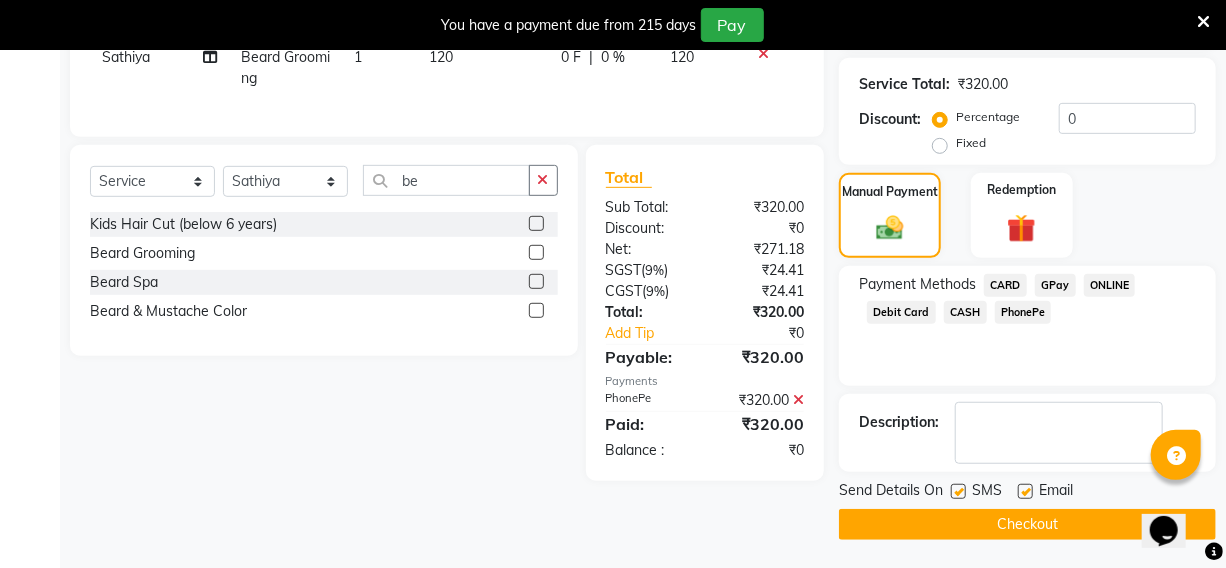 click on "Checkout" 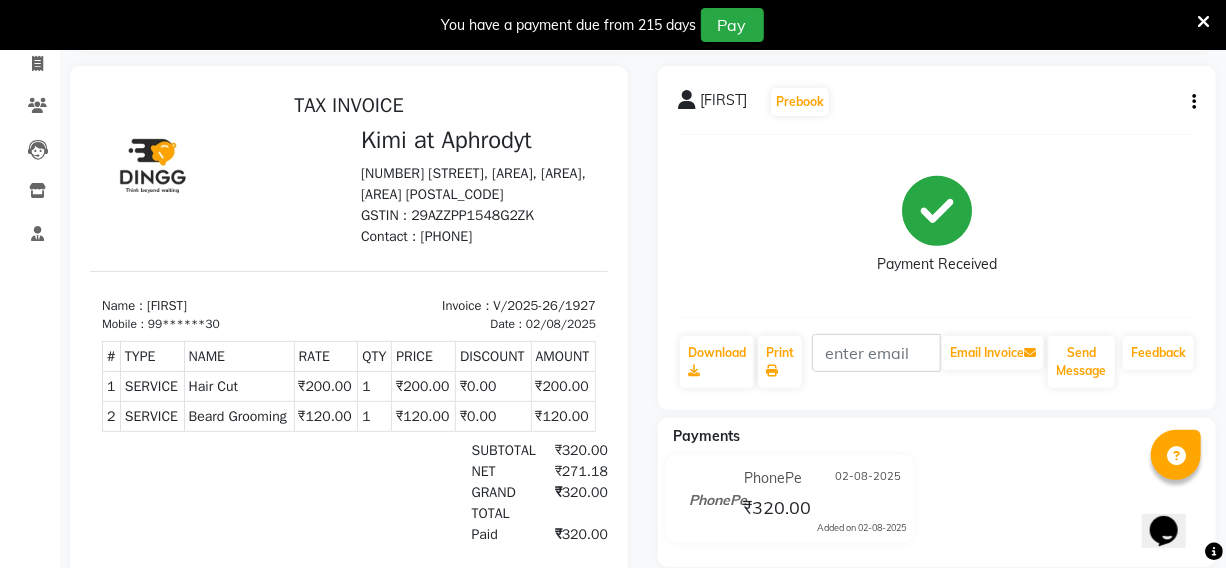 scroll, scrollTop: 0, scrollLeft: 0, axis: both 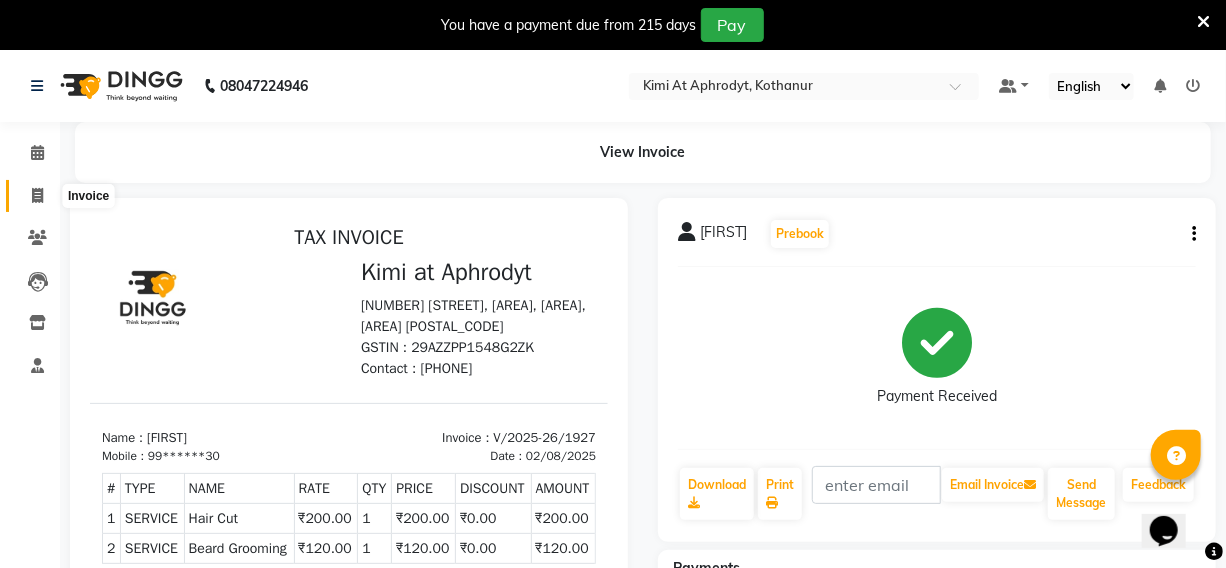 click 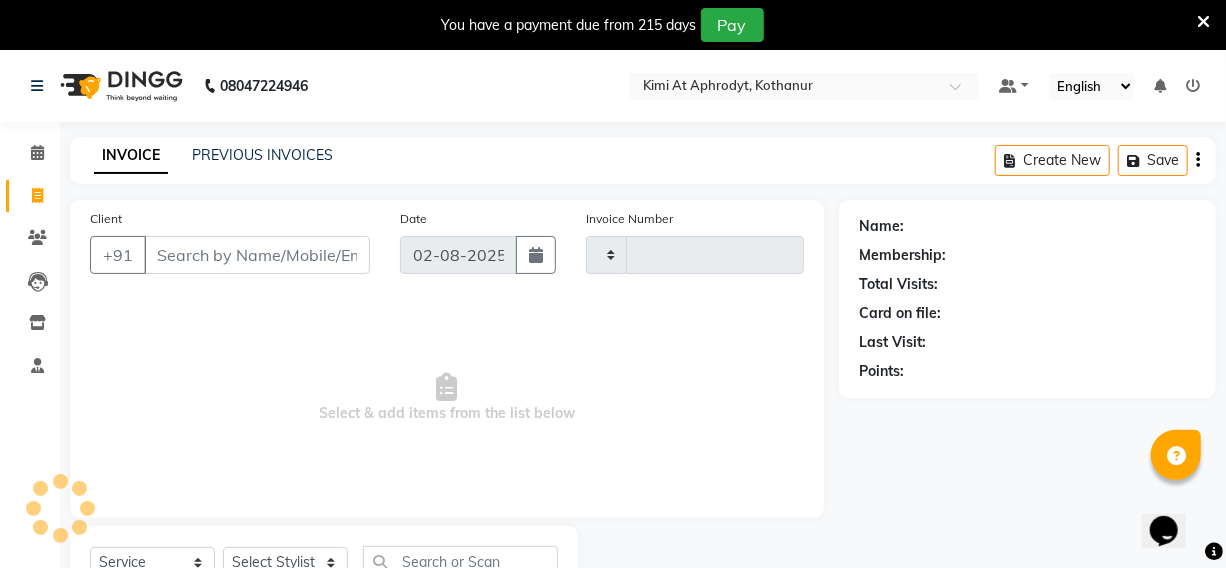 type on "1928" 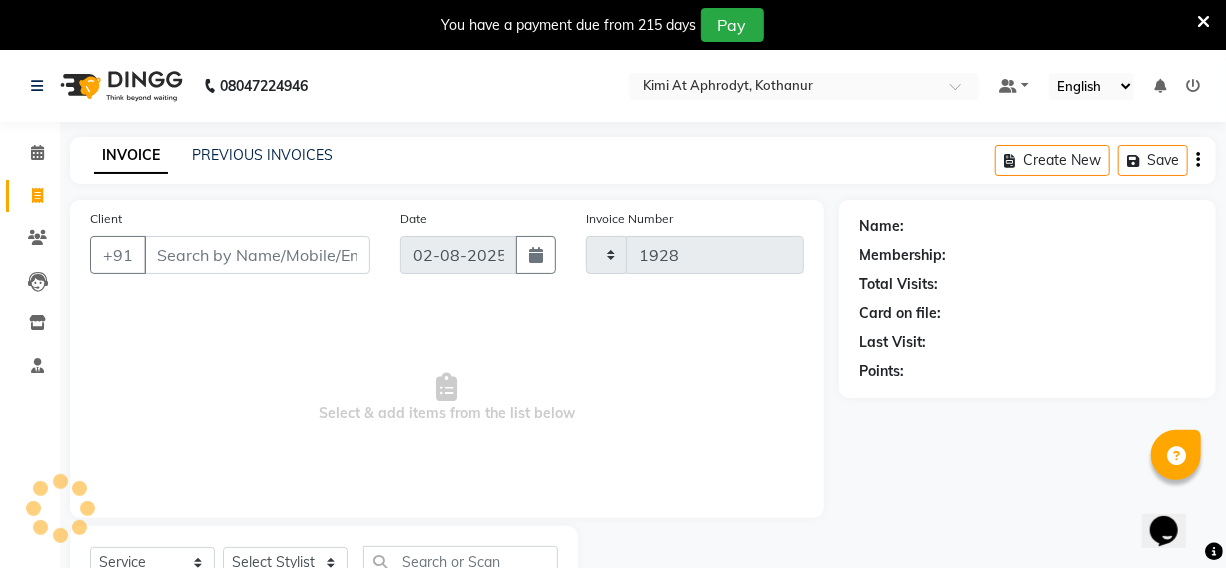 select on "7401" 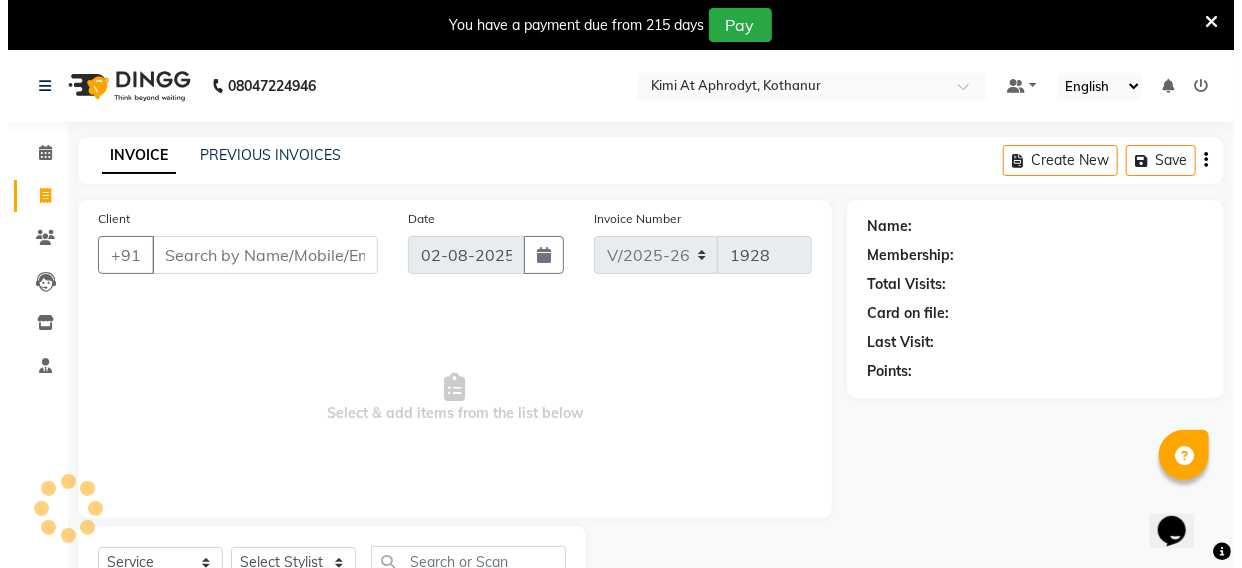 scroll, scrollTop: 83, scrollLeft: 0, axis: vertical 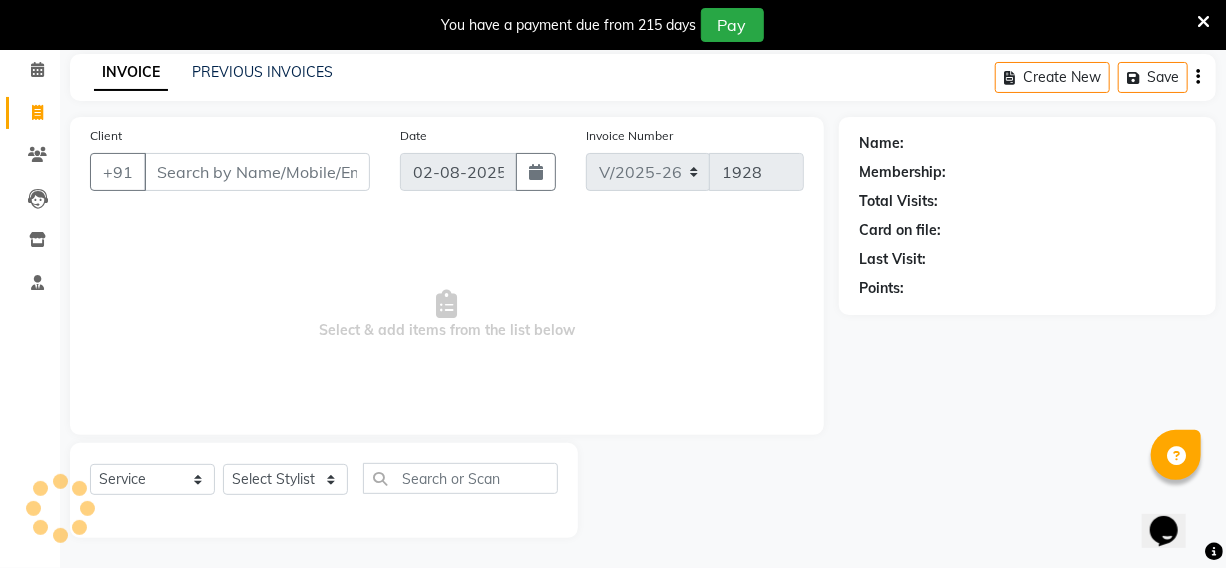 click on "Client" at bounding box center [257, 172] 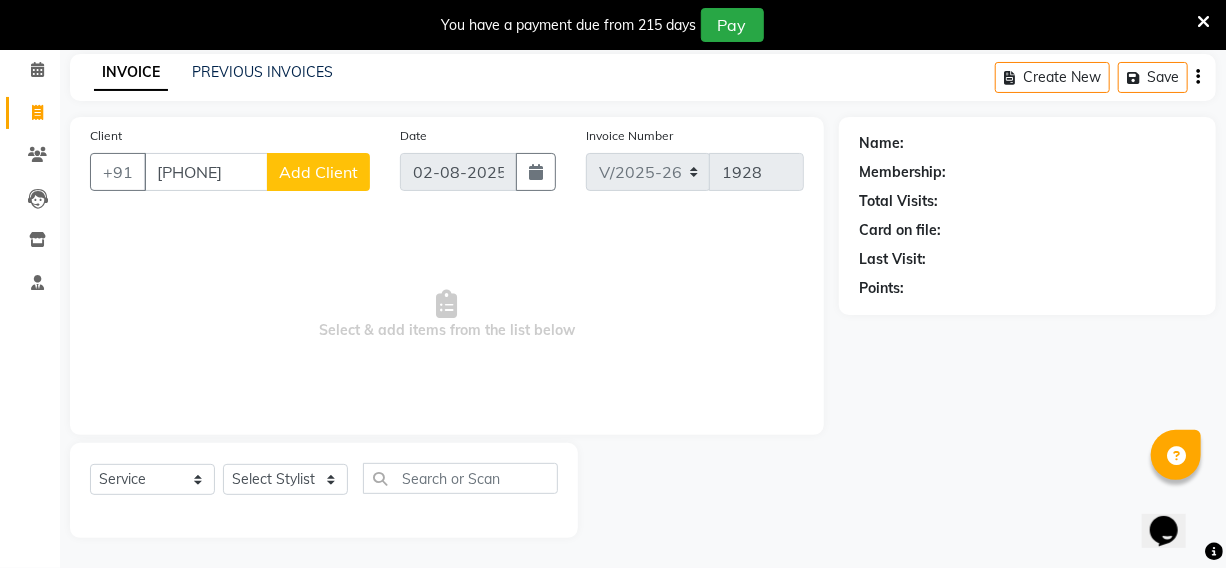 type on "[PHONE]" 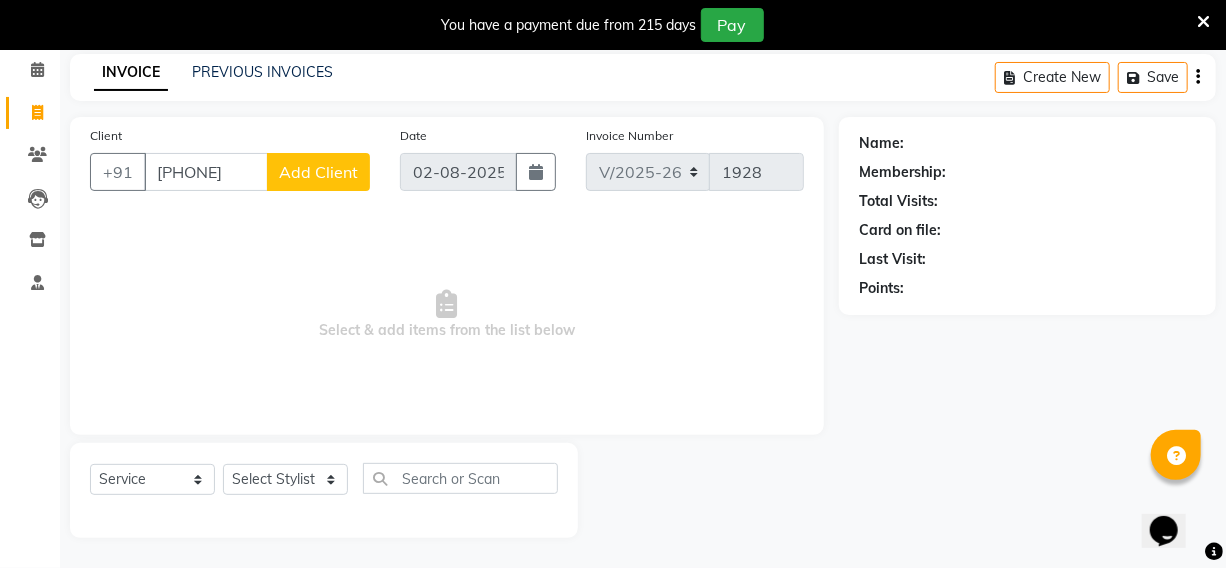 click on "Add Client" 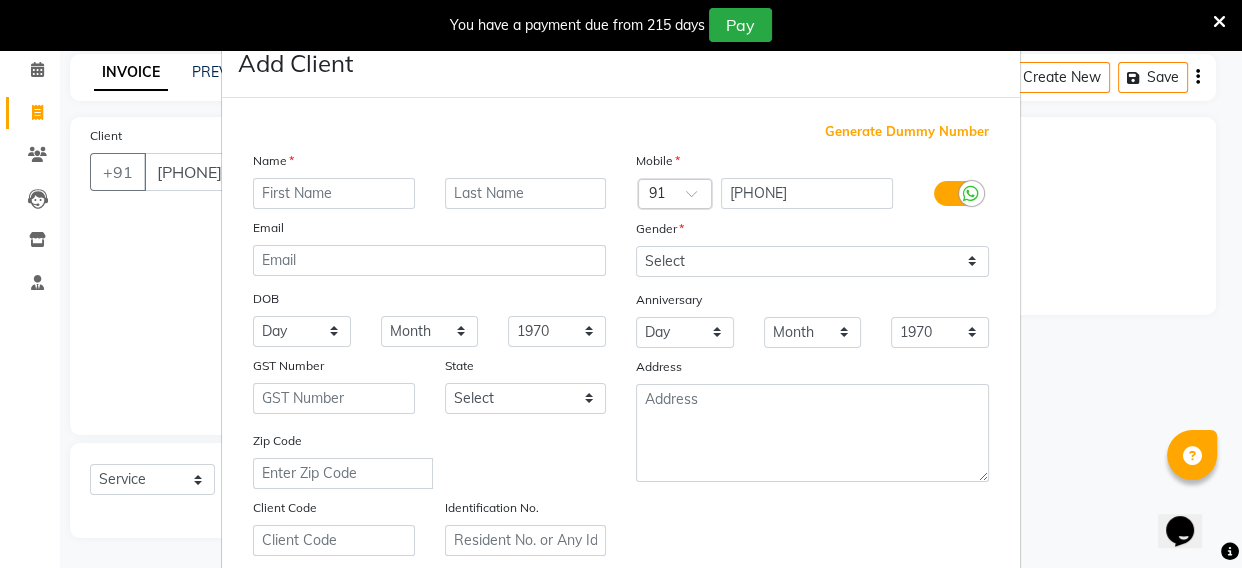 click at bounding box center [334, 193] 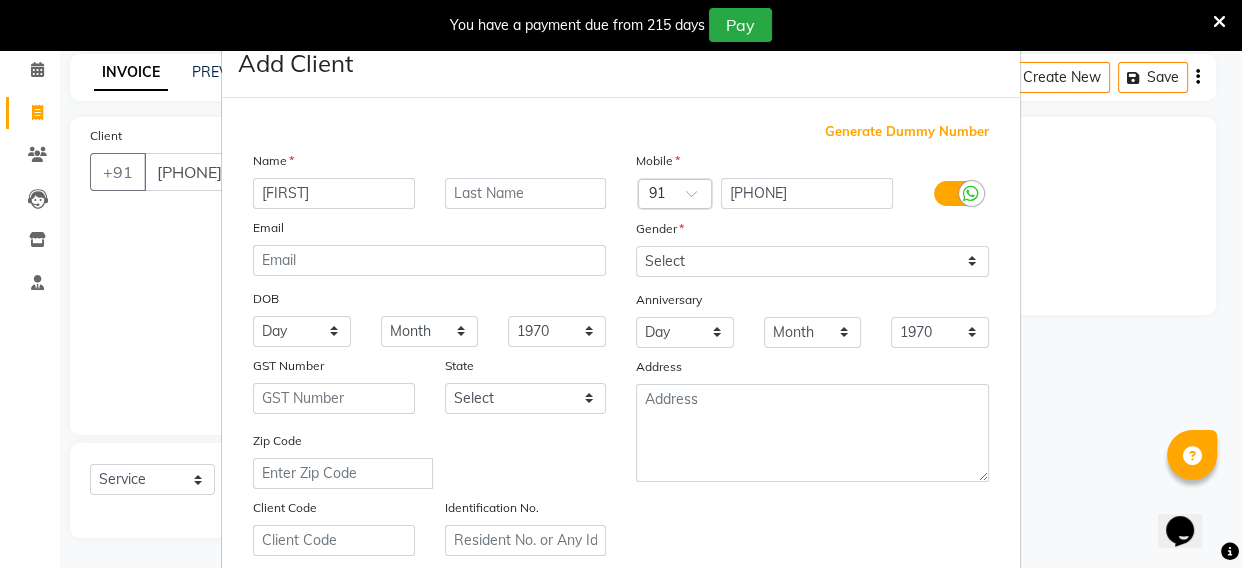 type on "[FIRST]" 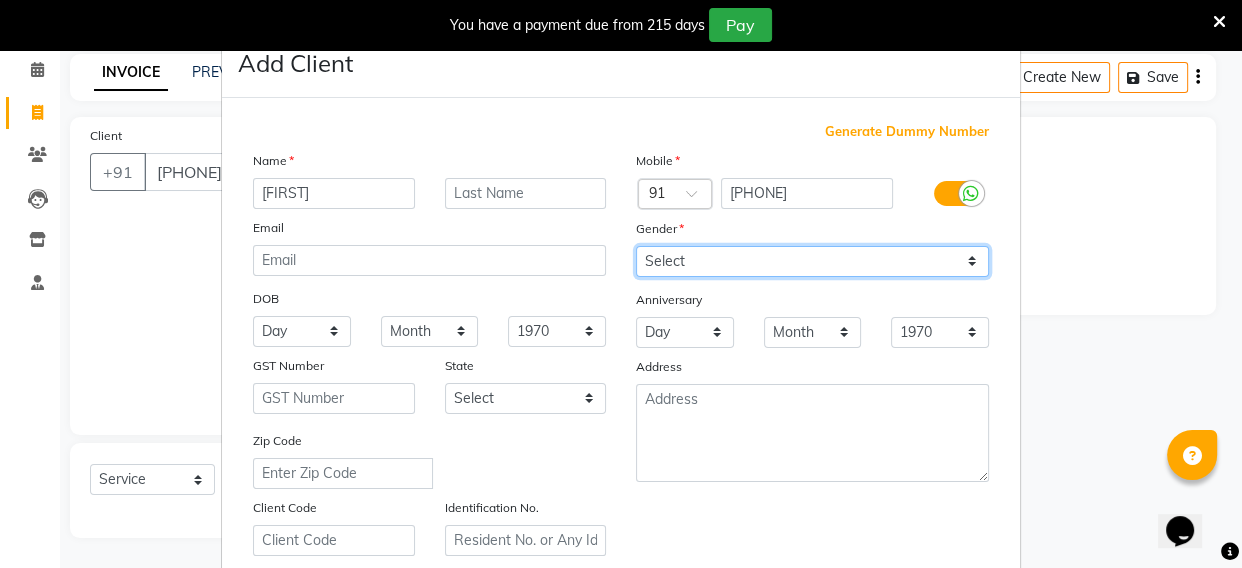 click on "Select Male Female Other Prefer Not To Say" at bounding box center [812, 261] 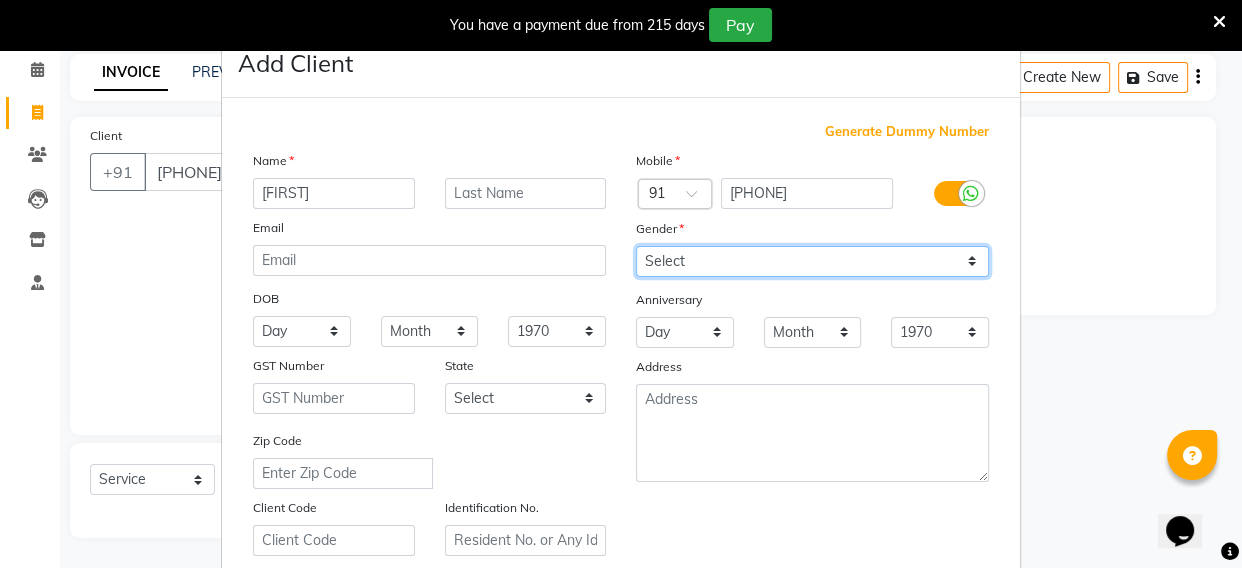 select on "male" 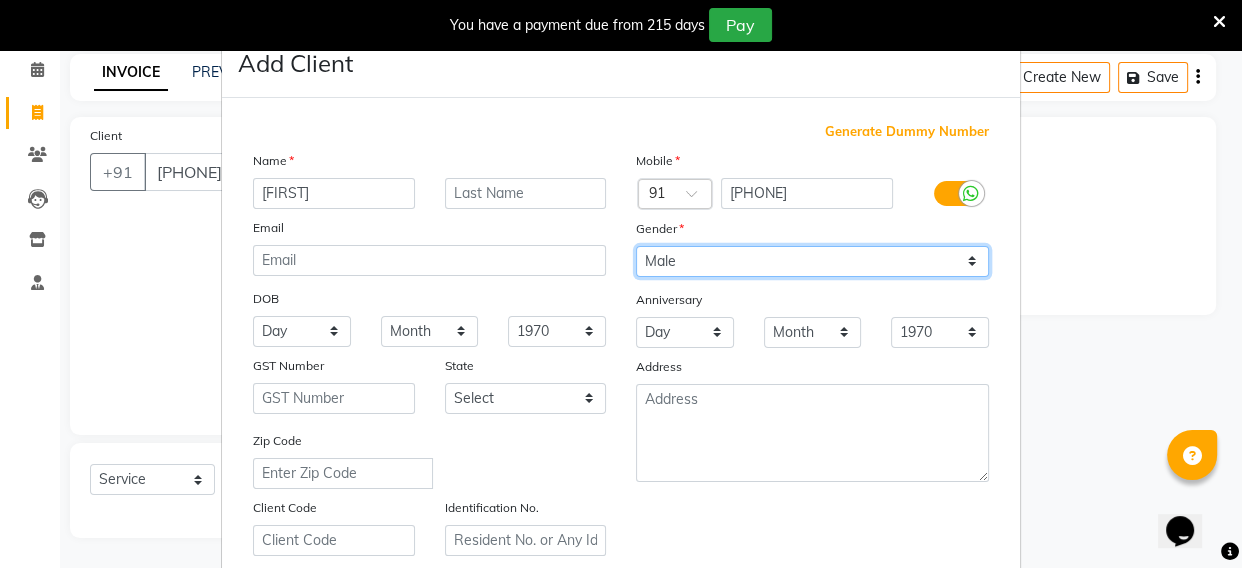 click on "Select Male Female Other Prefer Not To Say" at bounding box center [812, 261] 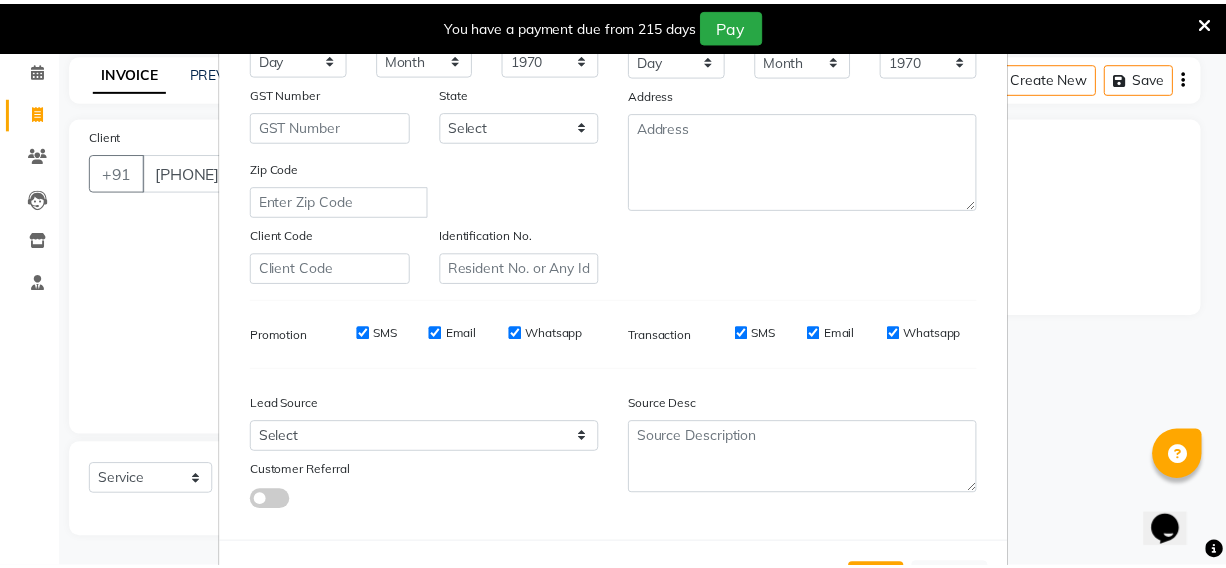 scroll, scrollTop: 360, scrollLeft: 0, axis: vertical 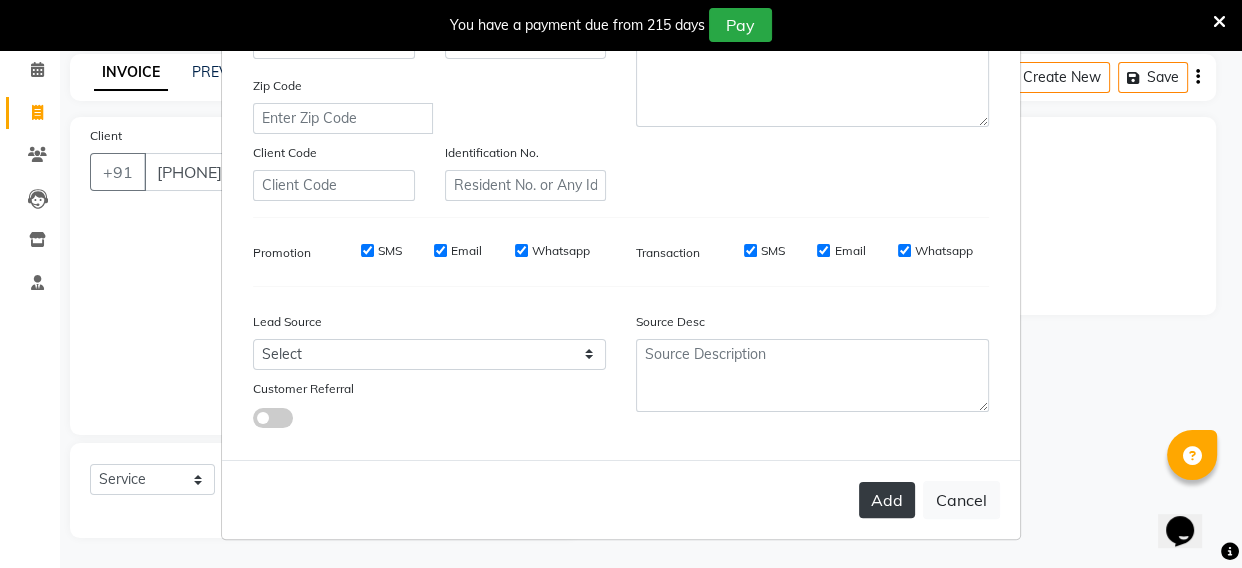 click on "Add" at bounding box center [887, 500] 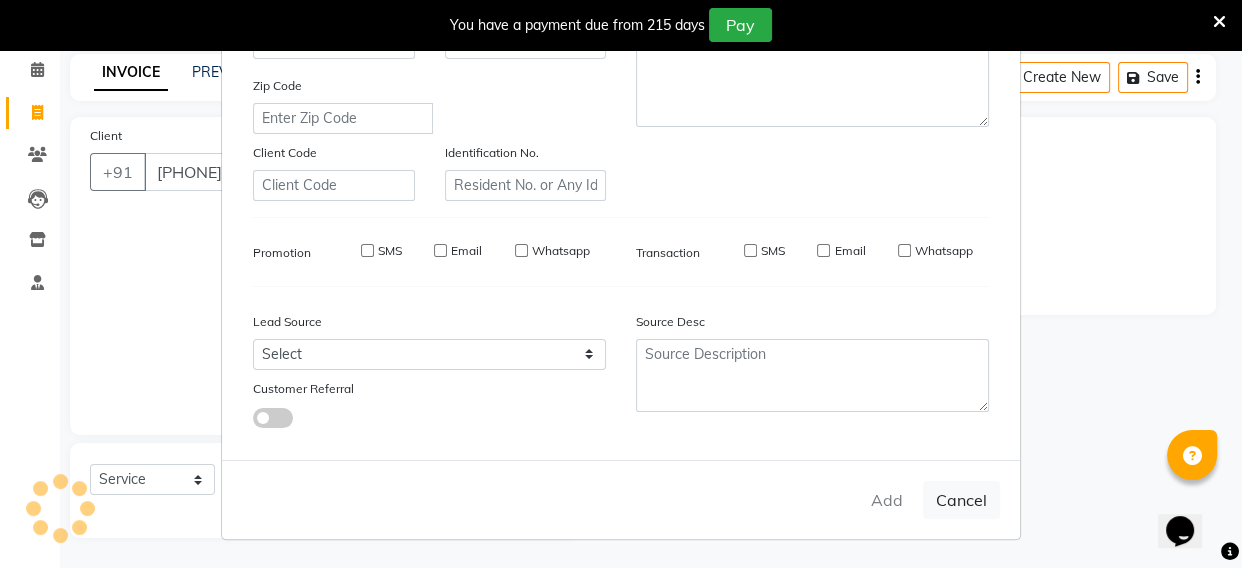 type on "99******20" 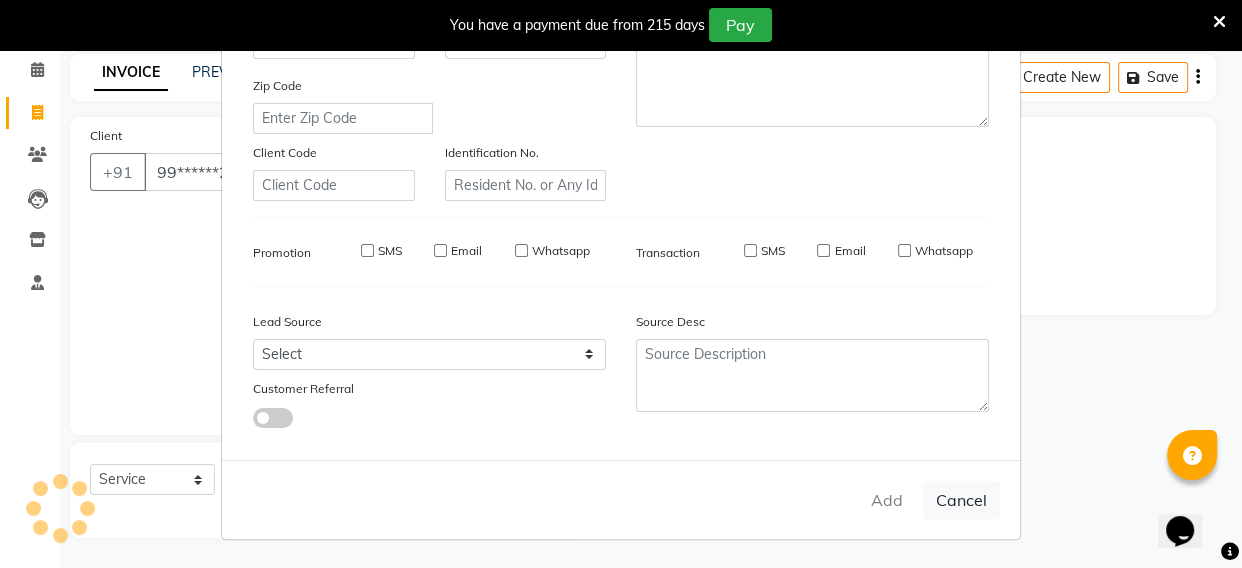 select 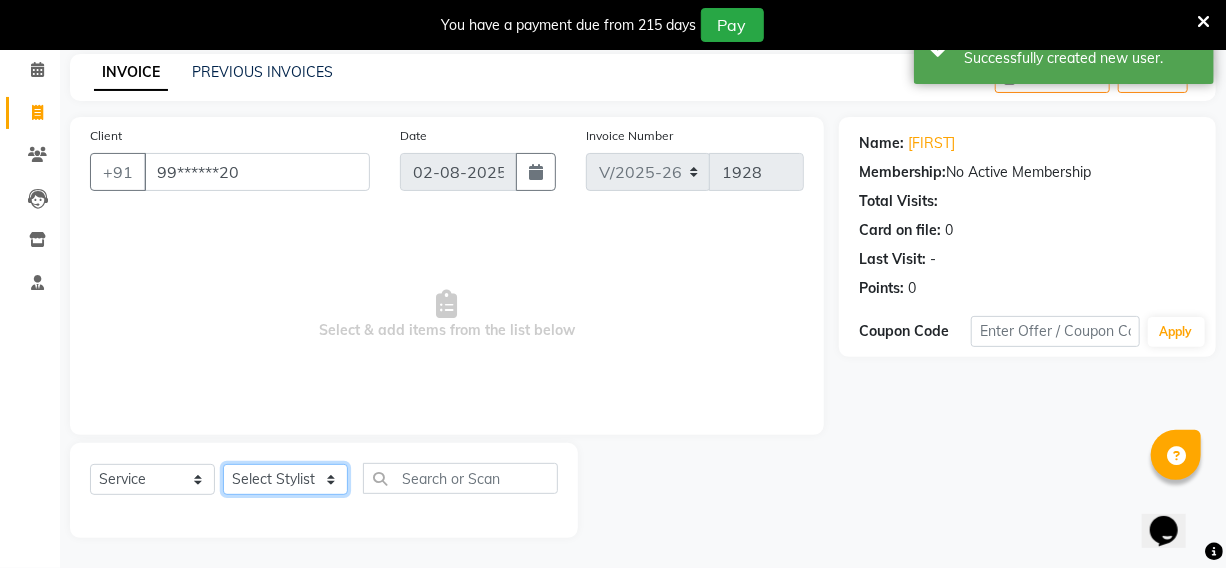 click on "Select Stylist [FIRST] [LAST] [FIRST] [FIRST] [FIRST] [FIRST] [FIRST] [FIRST] [FIRST] [FIRST] [FIRST] [FIRST] [FIRST] [FIRST] [FIRST] [FIRST] [FIRST] [FIRST] [FIRST]" 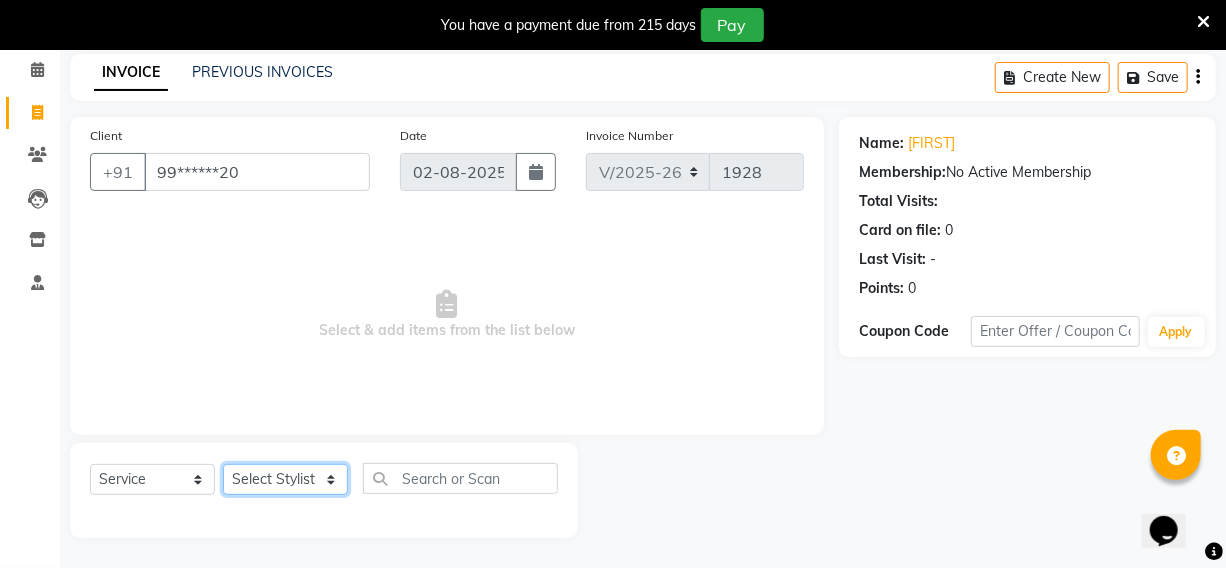 select on "69825" 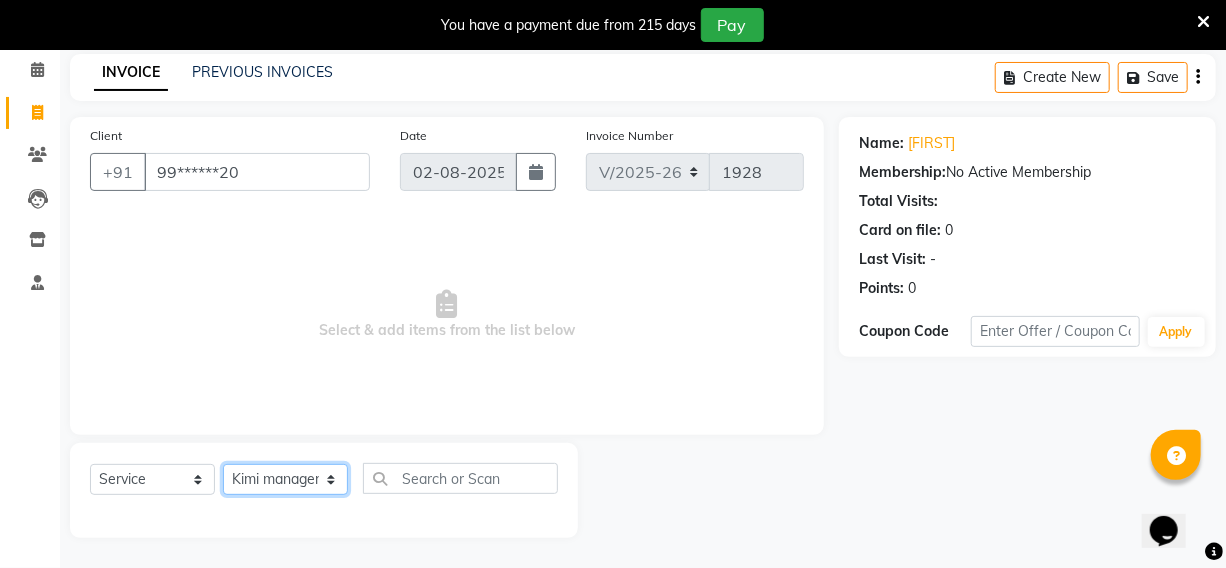 click on "Select Stylist [FIRST] [LAST] [FIRST] [FIRST] [FIRST] [FIRST] [FIRST] [FIRST] [FIRST] [FIRST] [FIRST] [FIRST] [FIRST] [FIRST] [FIRST] [FIRST] [FIRST] [FIRST] [FIRST]" 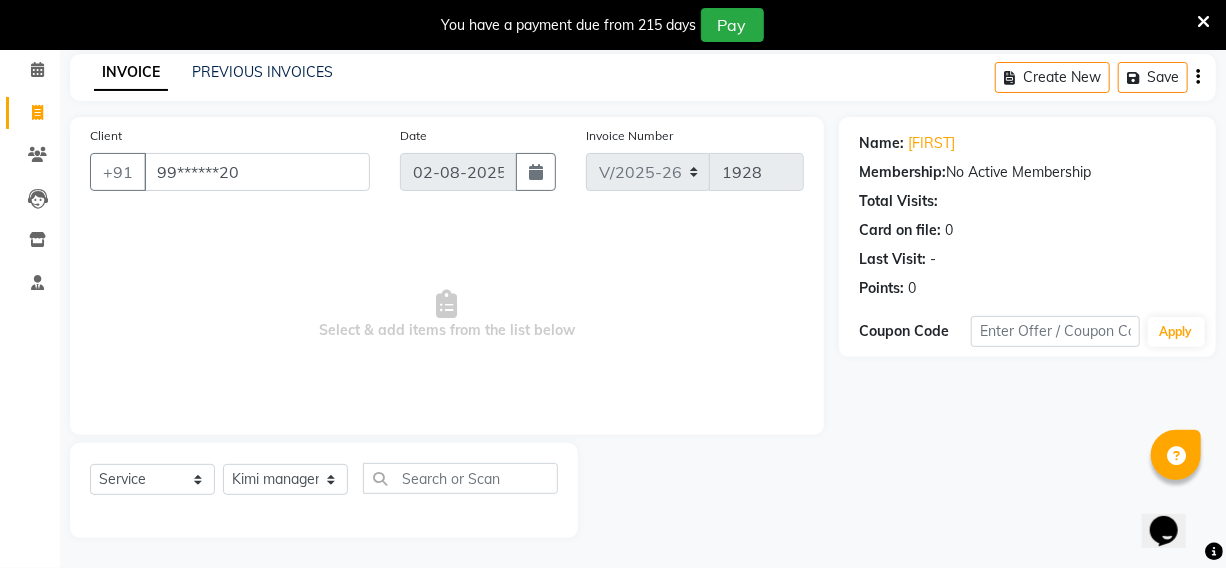 click on "Select & add items from the list below" at bounding box center (447, 315) 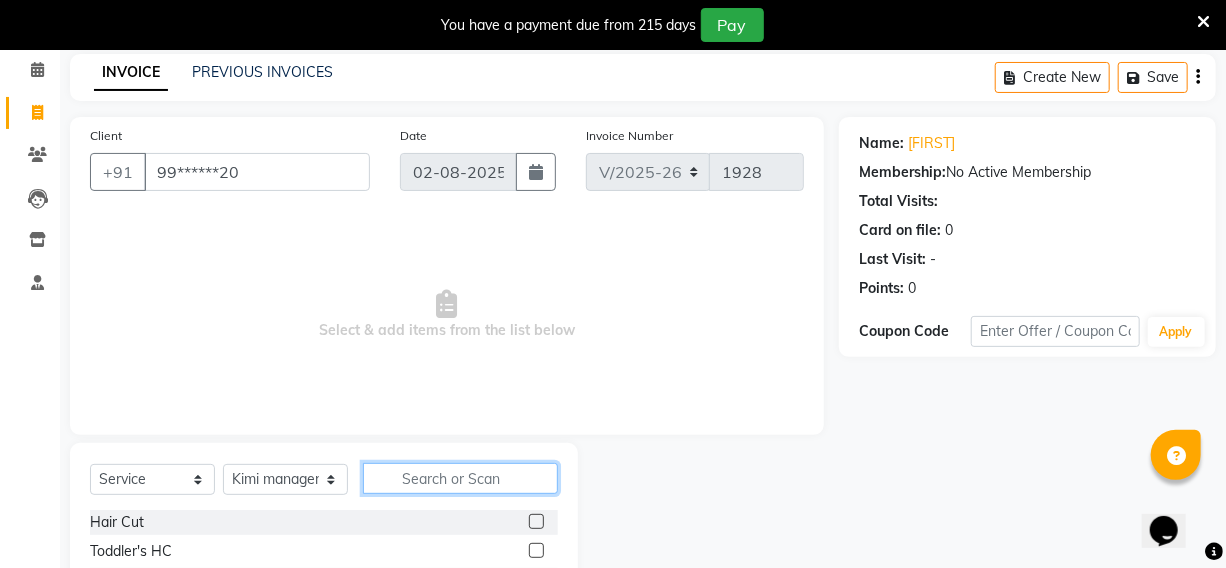click 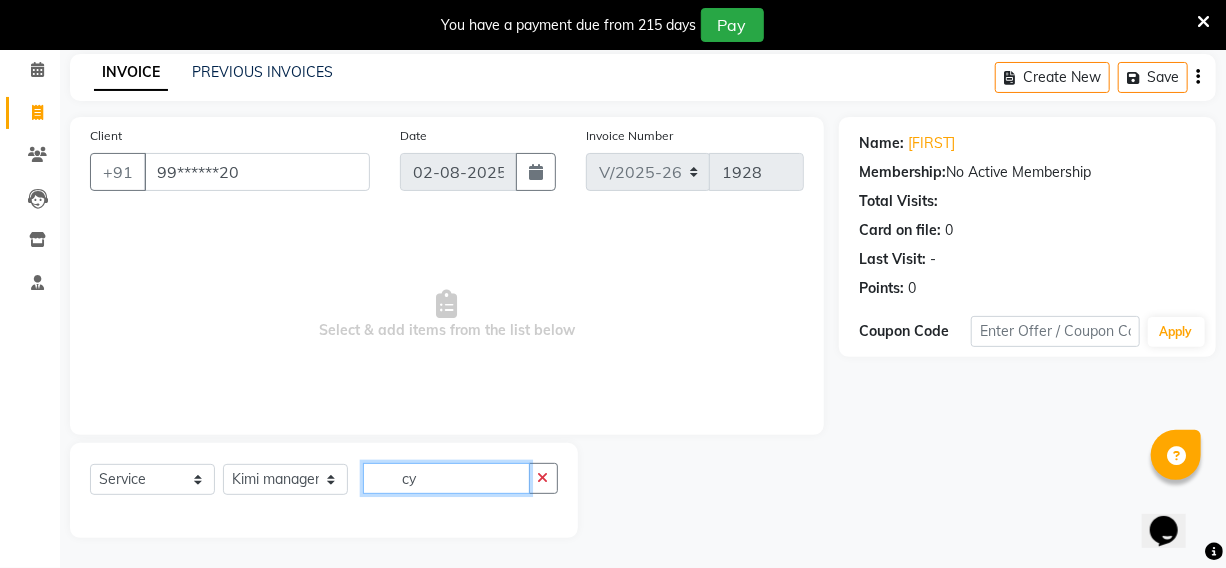 type on "c" 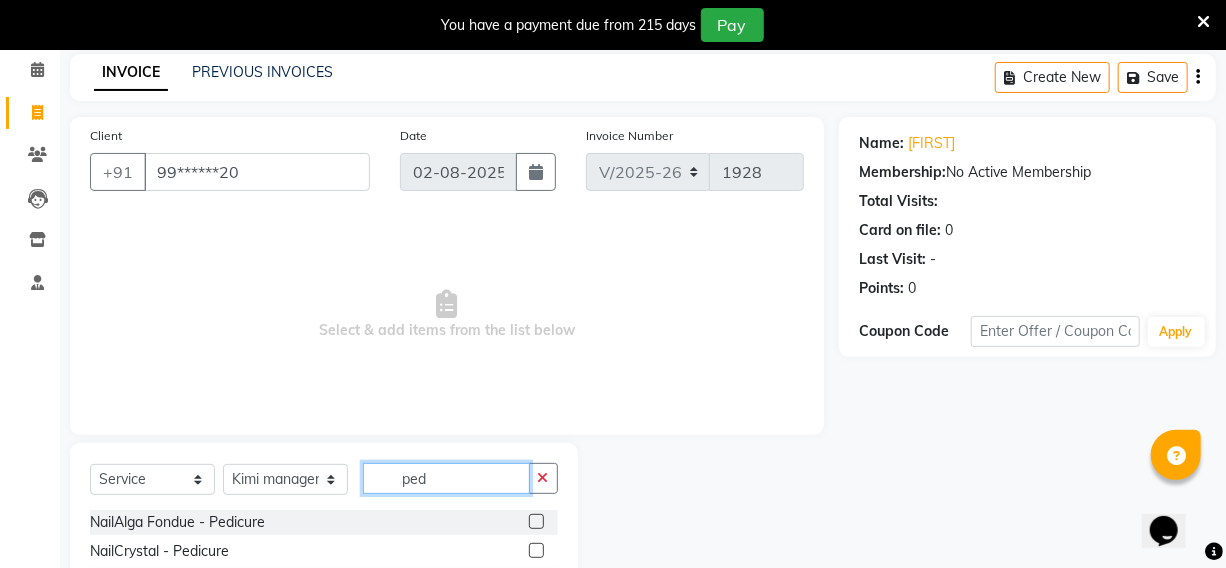 type on "ped" 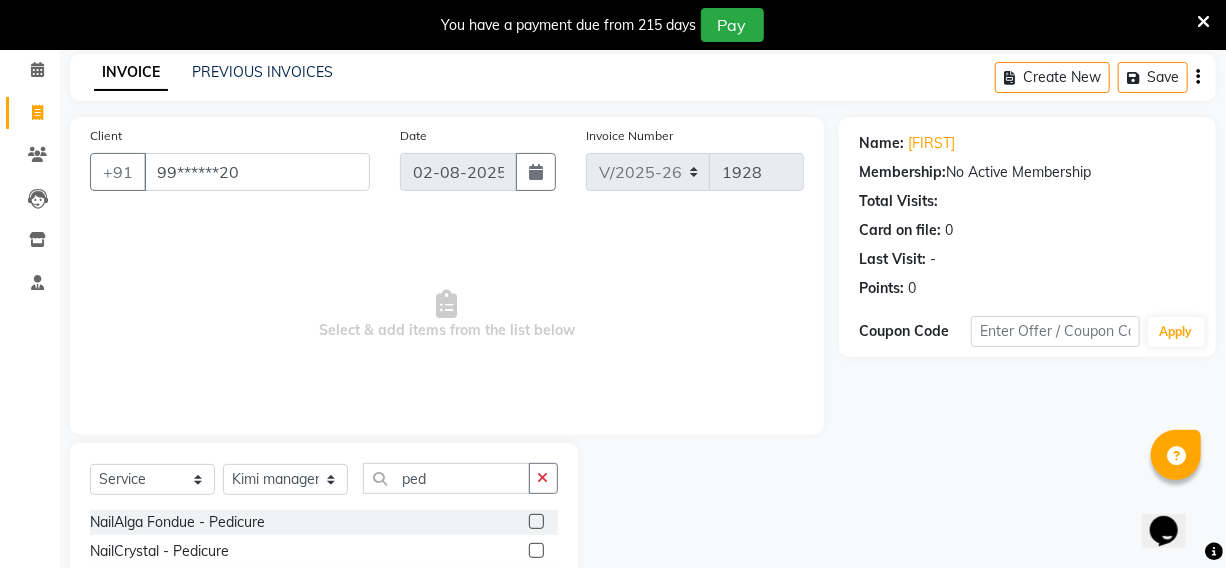 click 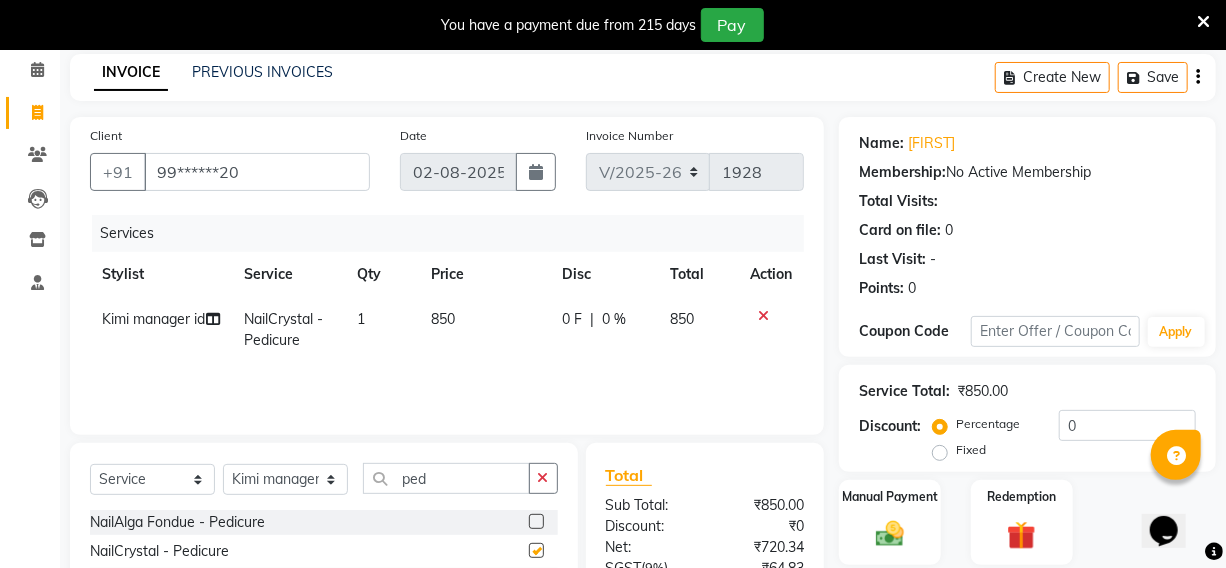 checkbox on "false" 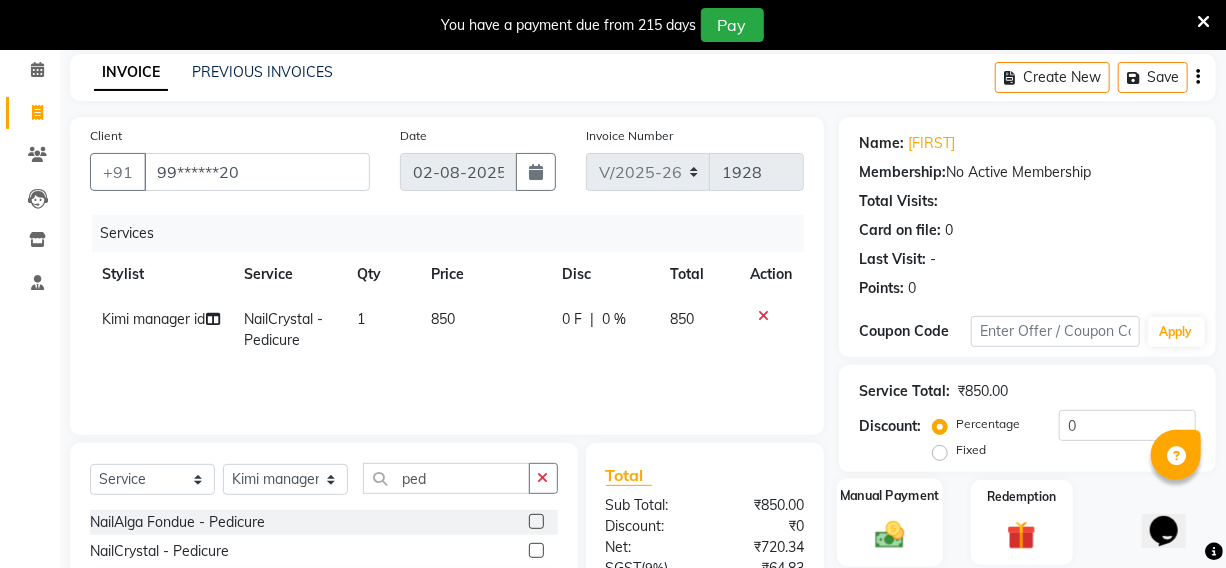 click on "Manual Payment" 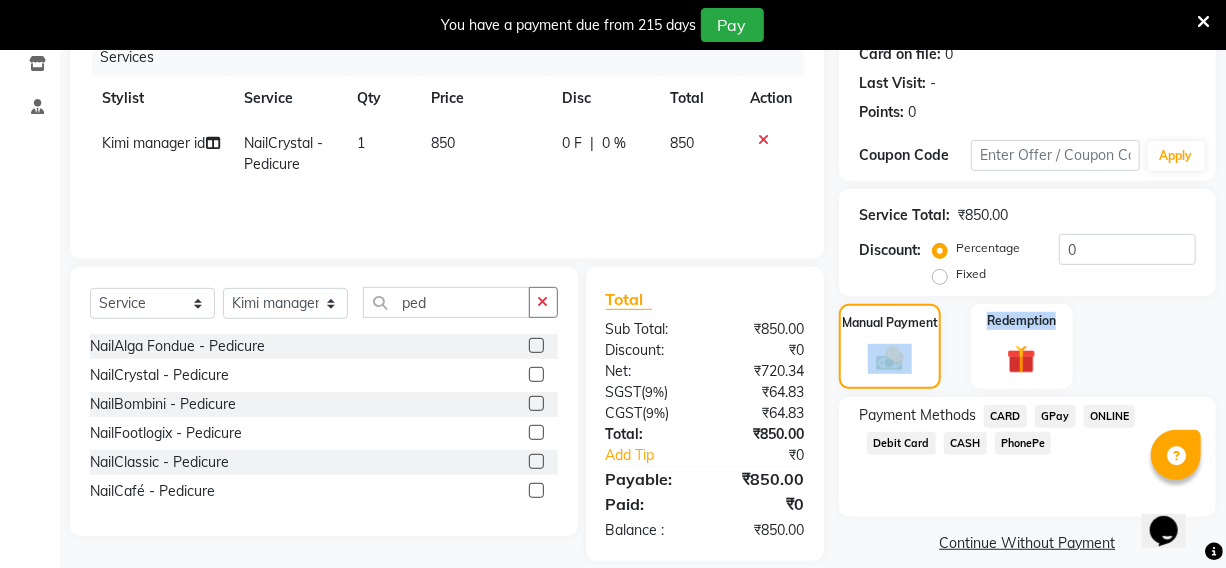 scroll, scrollTop: 282, scrollLeft: 0, axis: vertical 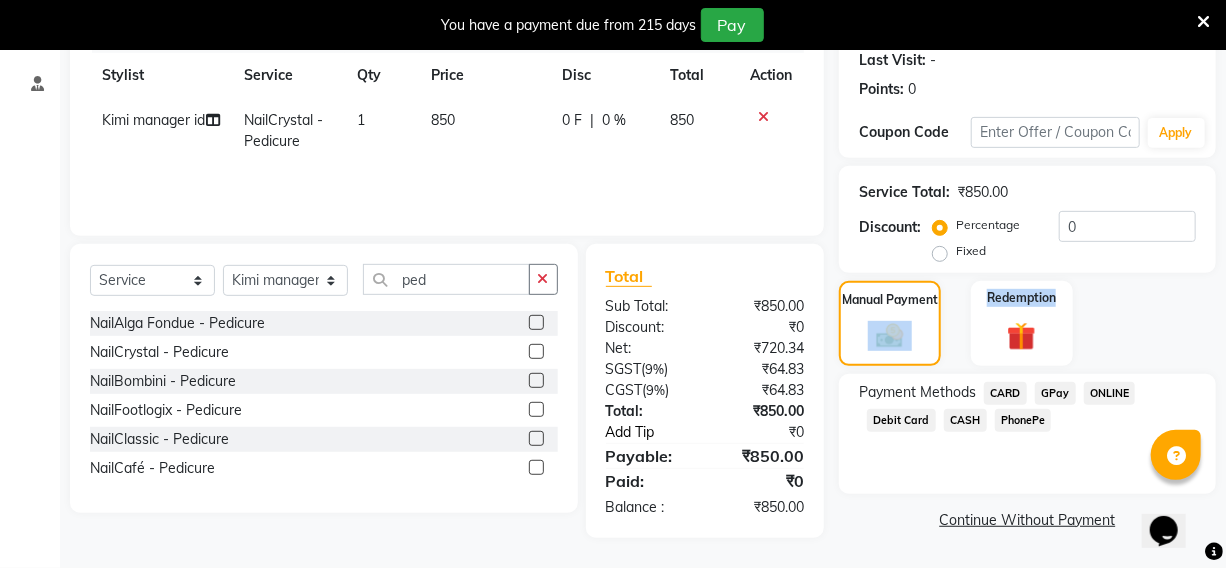 click on "Add Tip" 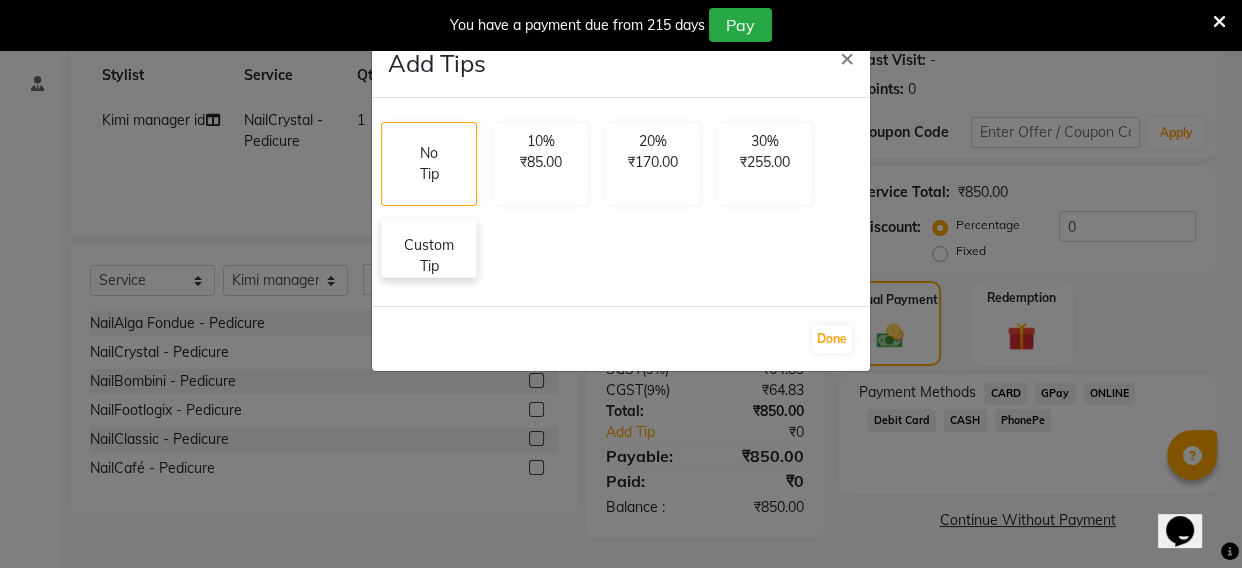 click on "Custom Tip" 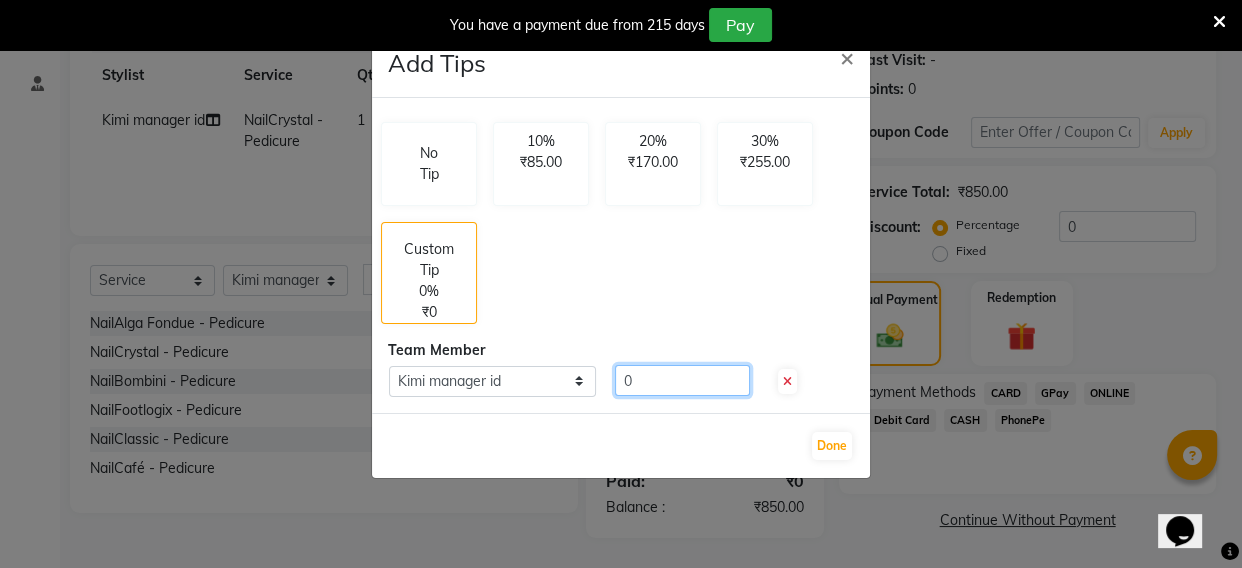 click on "0" 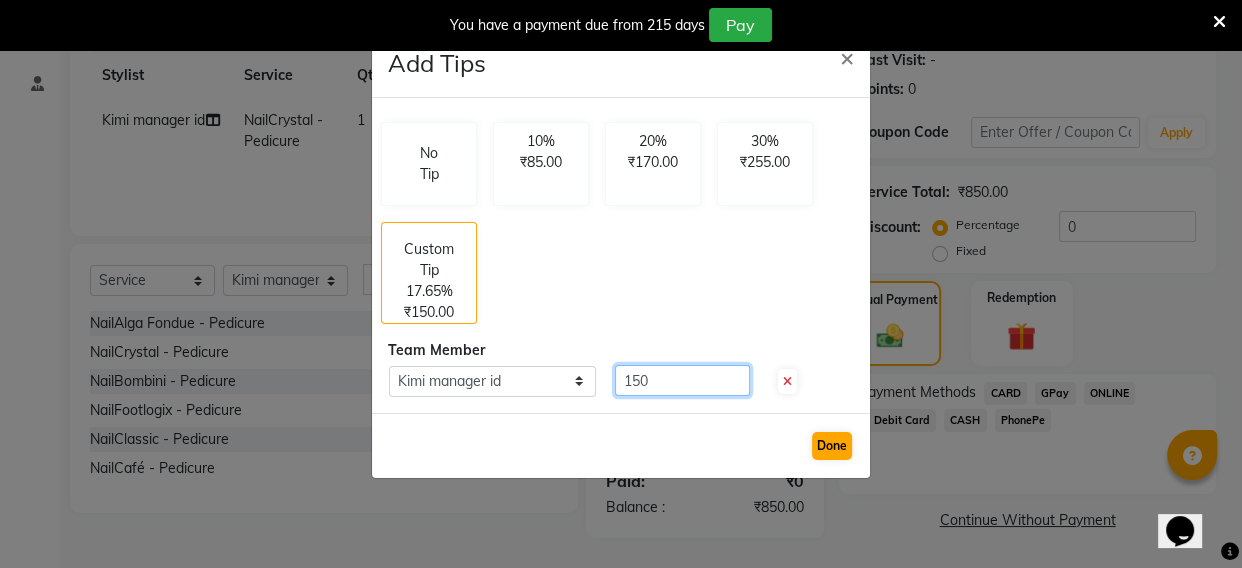type on "150" 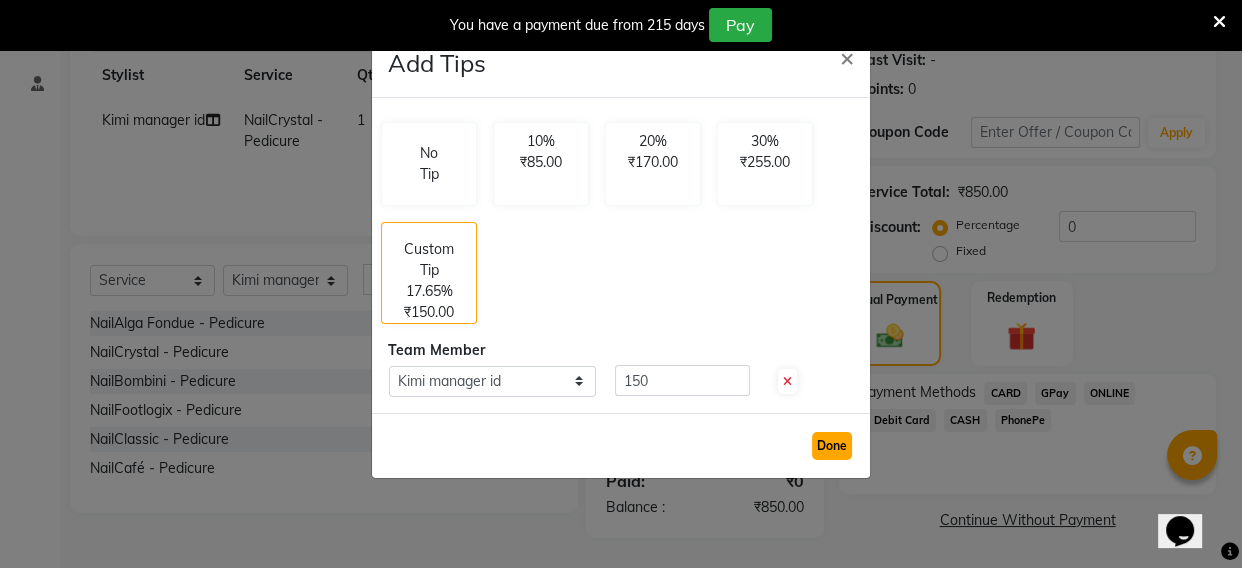 click on "Done" 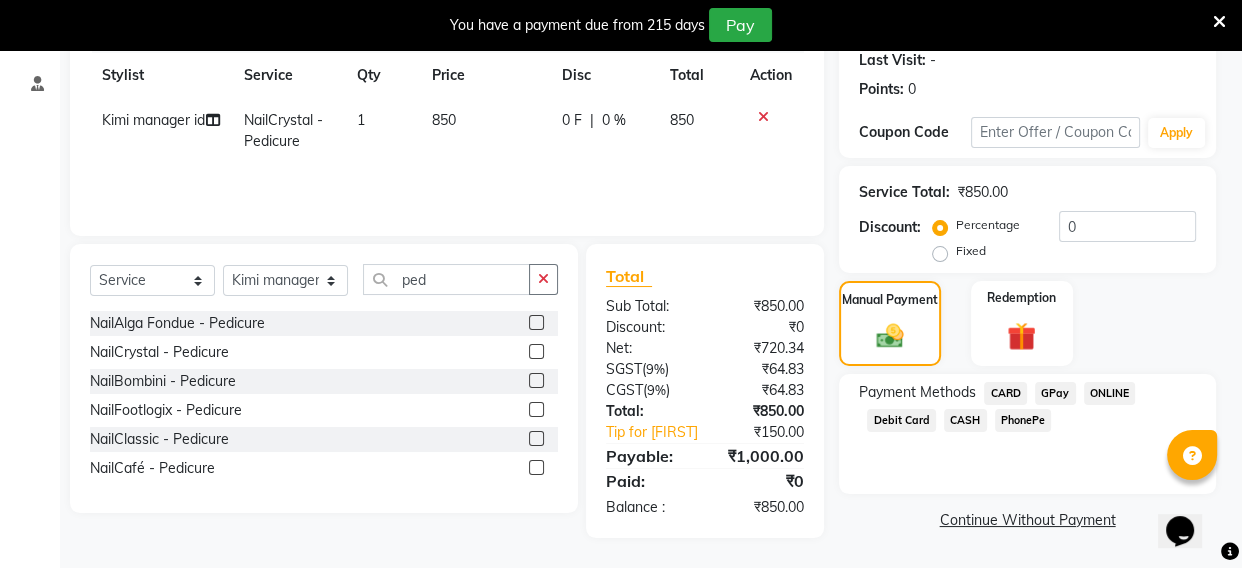click on "Done" 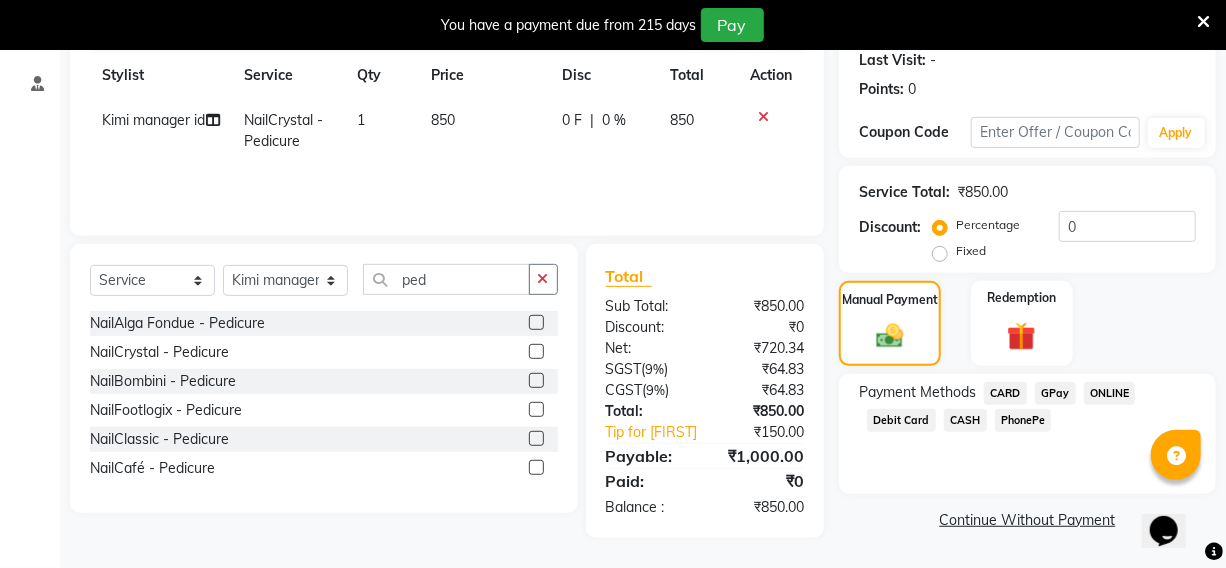 click on "GPay" 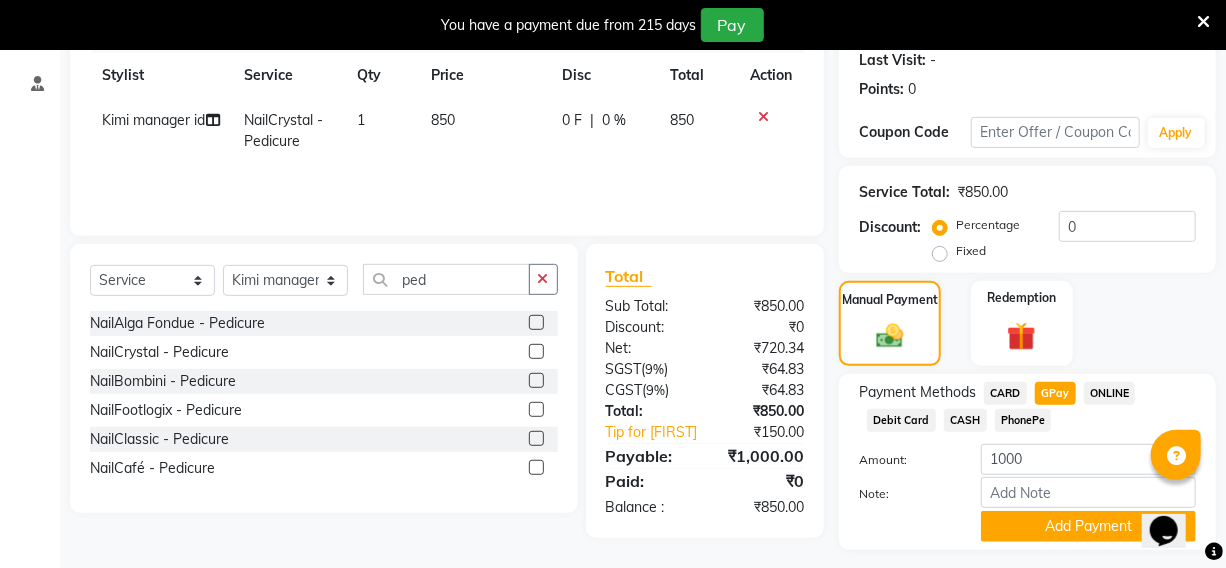 scroll, scrollTop: 334, scrollLeft: 0, axis: vertical 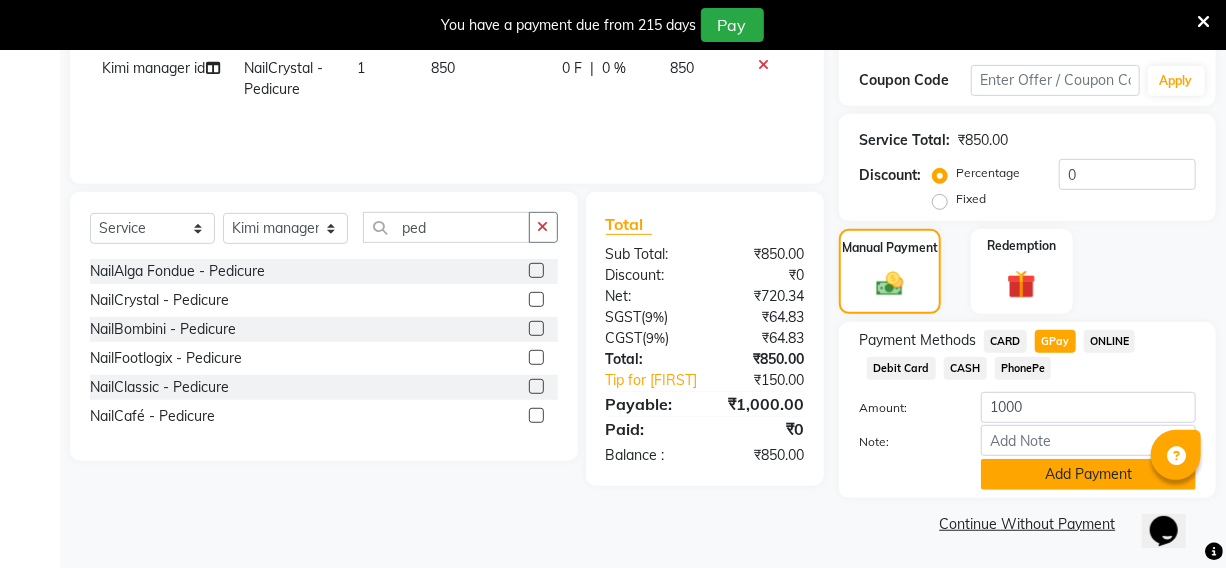 click on "Add Payment" 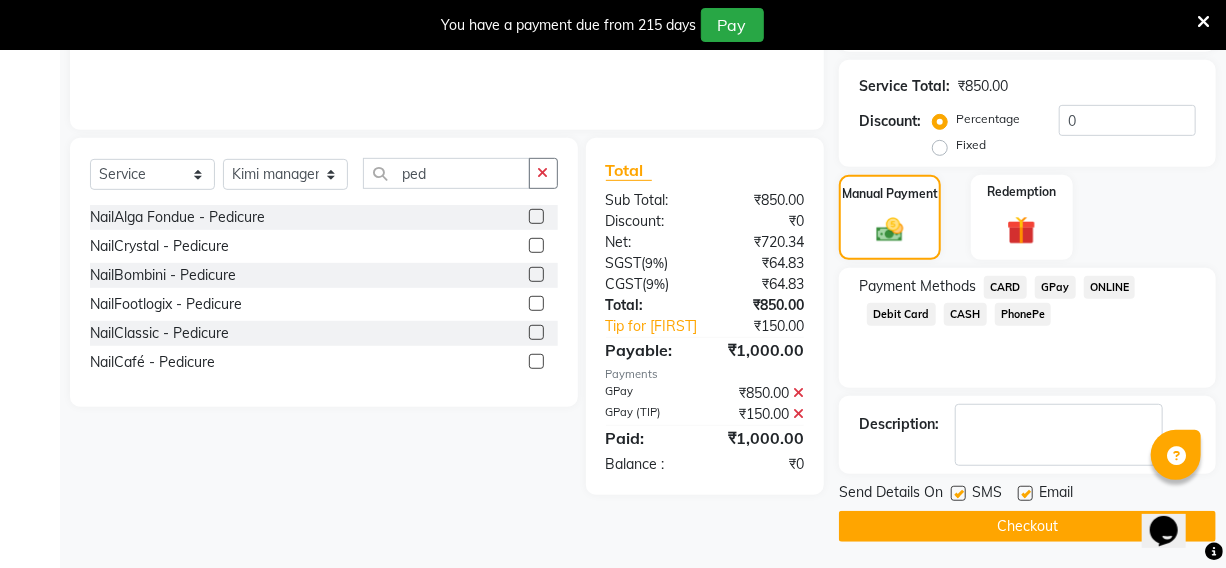 scroll, scrollTop: 390, scrollLeft: 0, axis: vertical 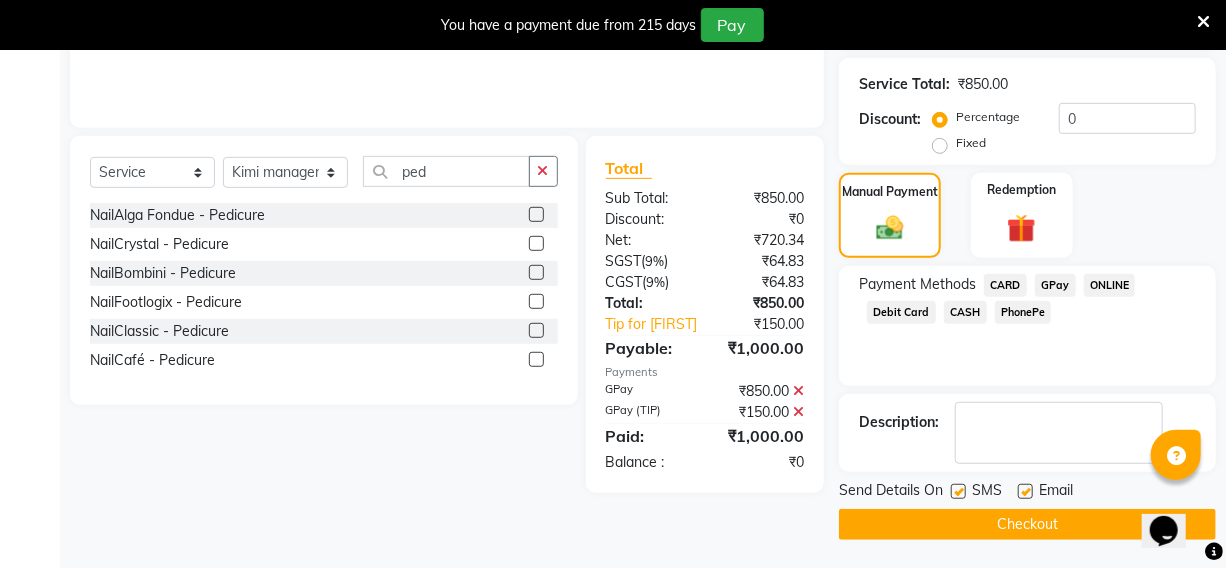 click on "Checkout" 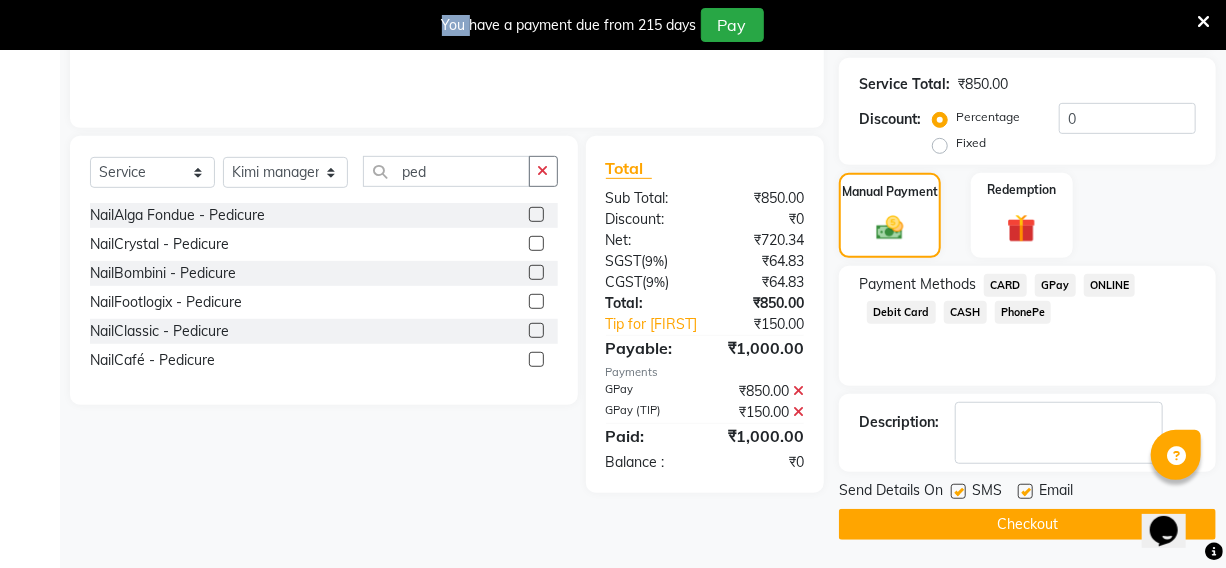 click on "Checkout" 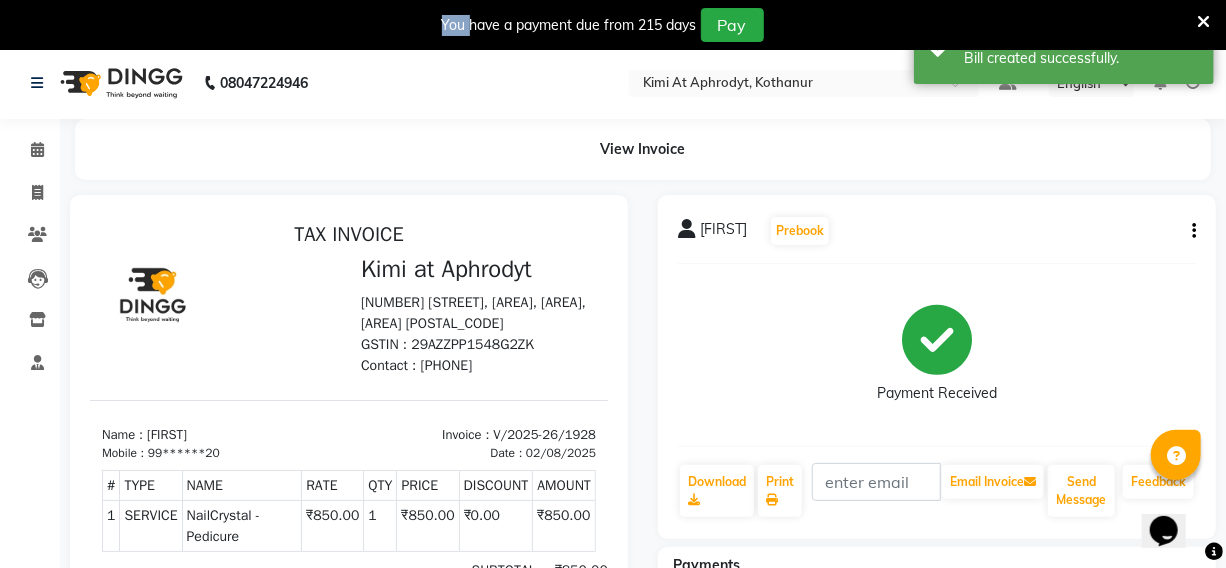 scroll, scrollTop: 0, scrollLeft: 0, axis: both 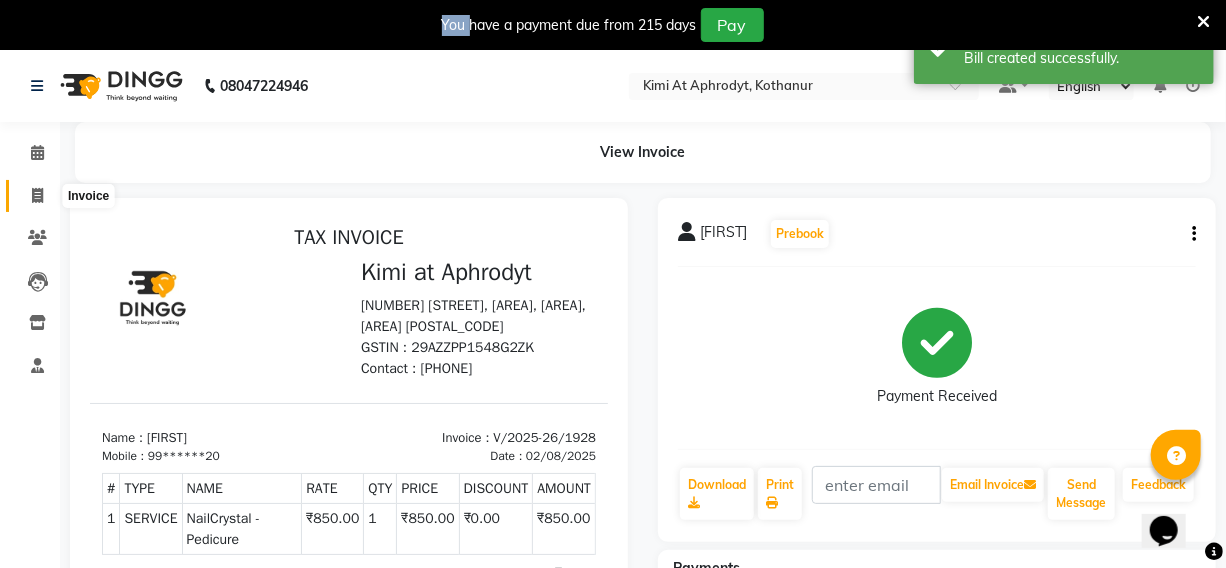 click 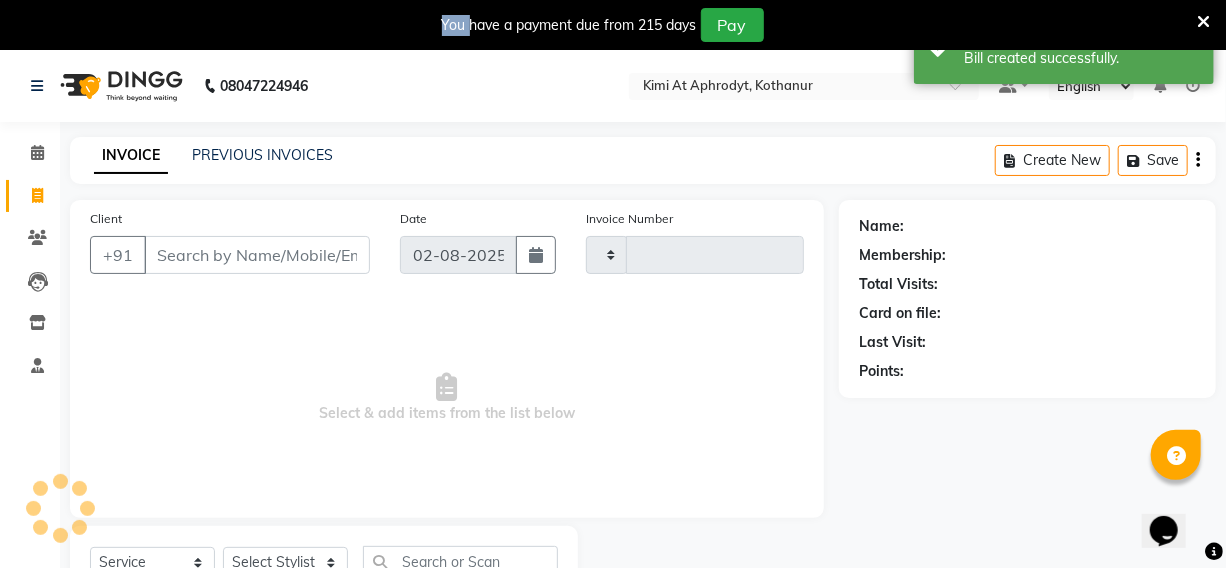 scroll, scrollTop: 83, scrollLeft: 0, axis: vertical 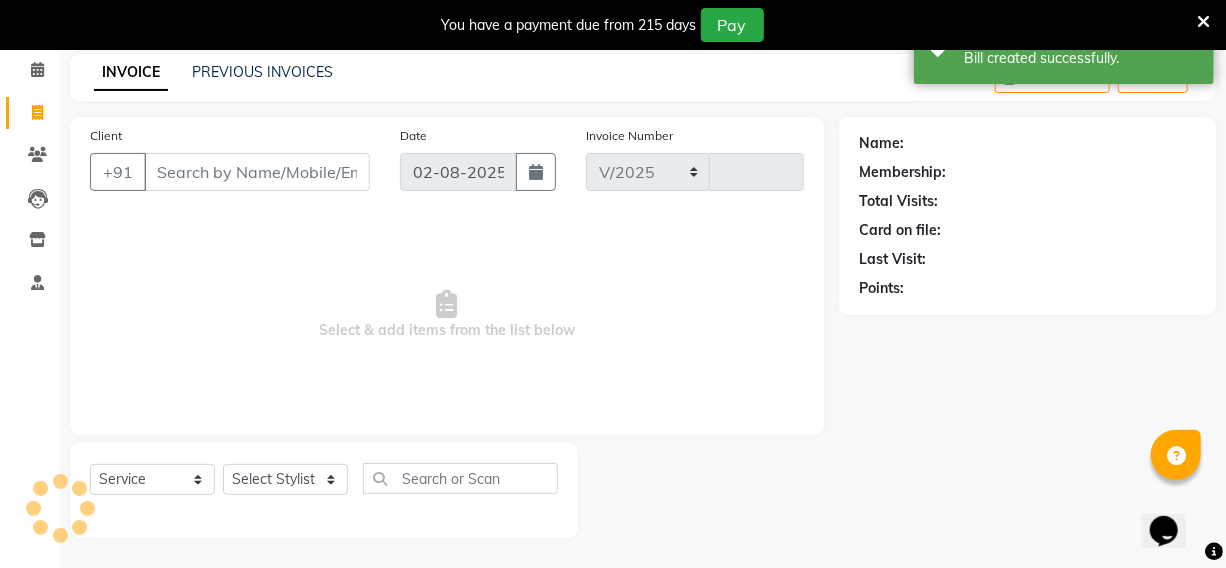 select on "7401" 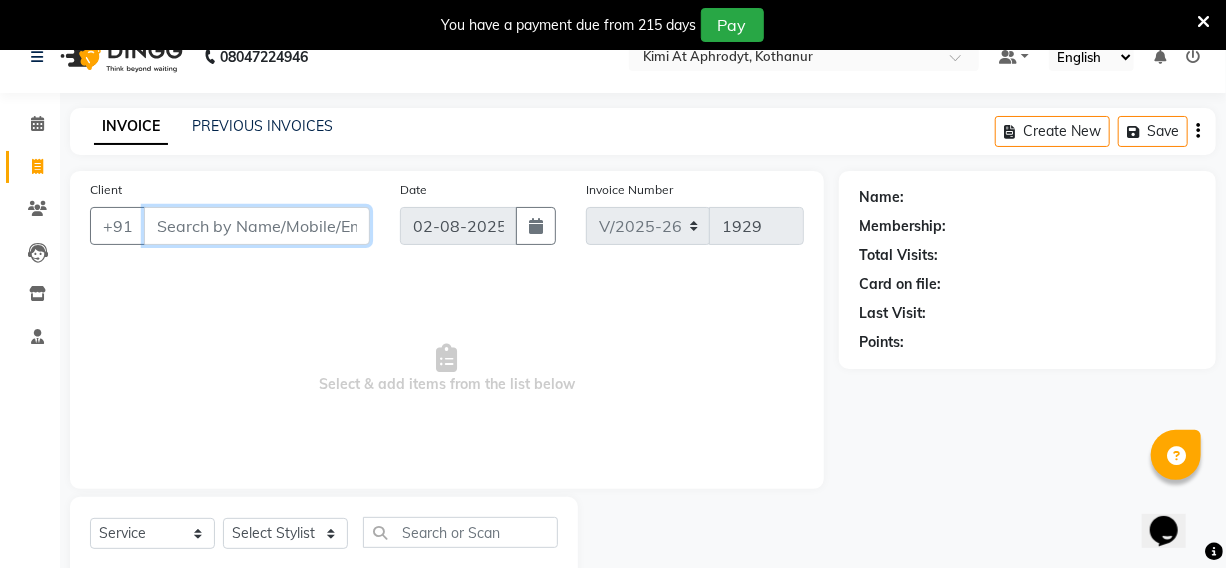 scroll, scrollTop: 0, scrollLeft: 0, axis: both 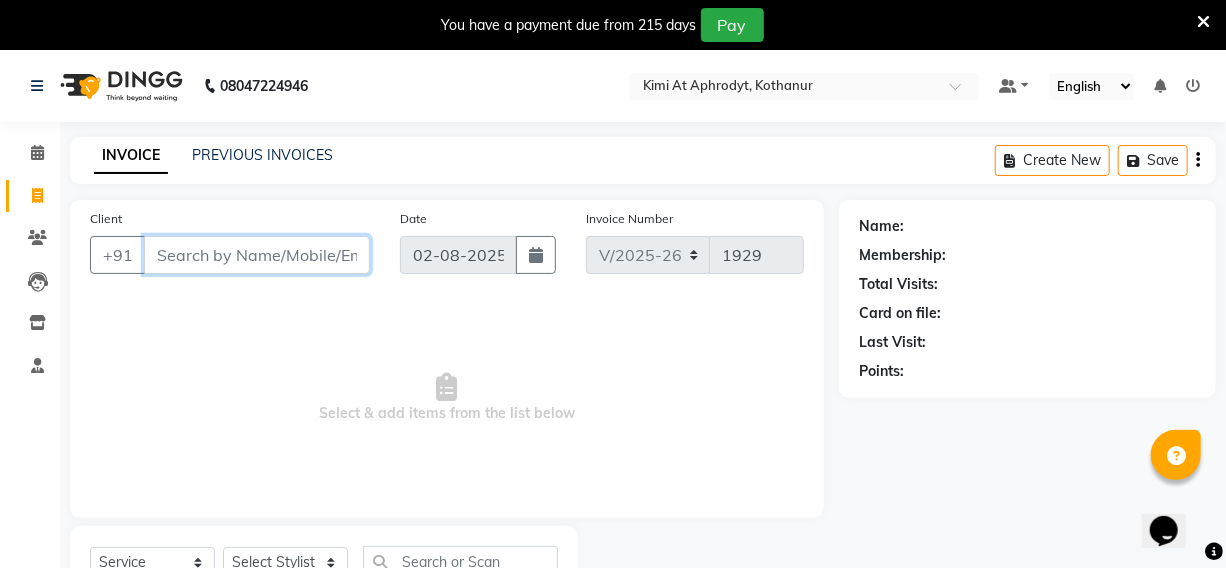 drag, startPoint x: 197, startPoint y: 260, endPoint x: 305, endPoint y: 257, distance: 108.04166 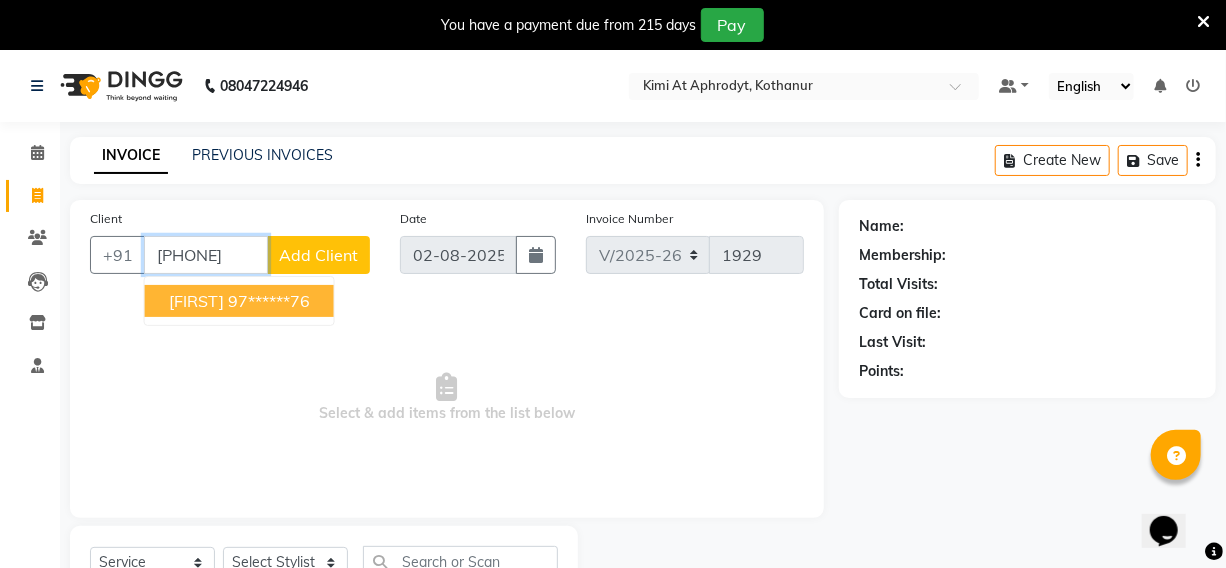 click on "97******76" at bounding box center (269, 301) 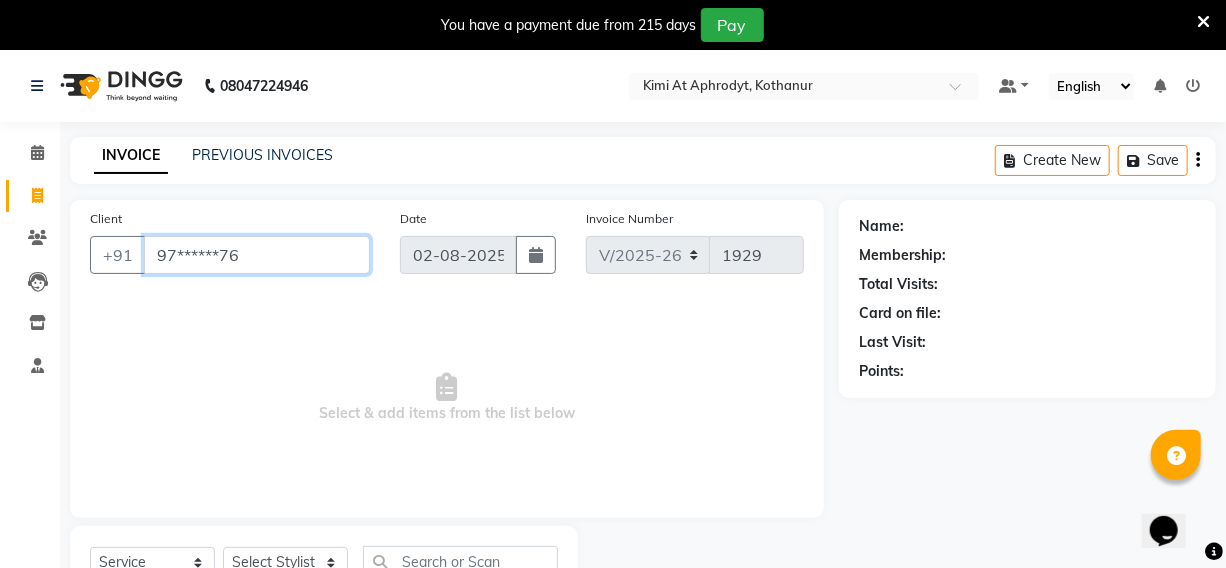 type on "97******76" 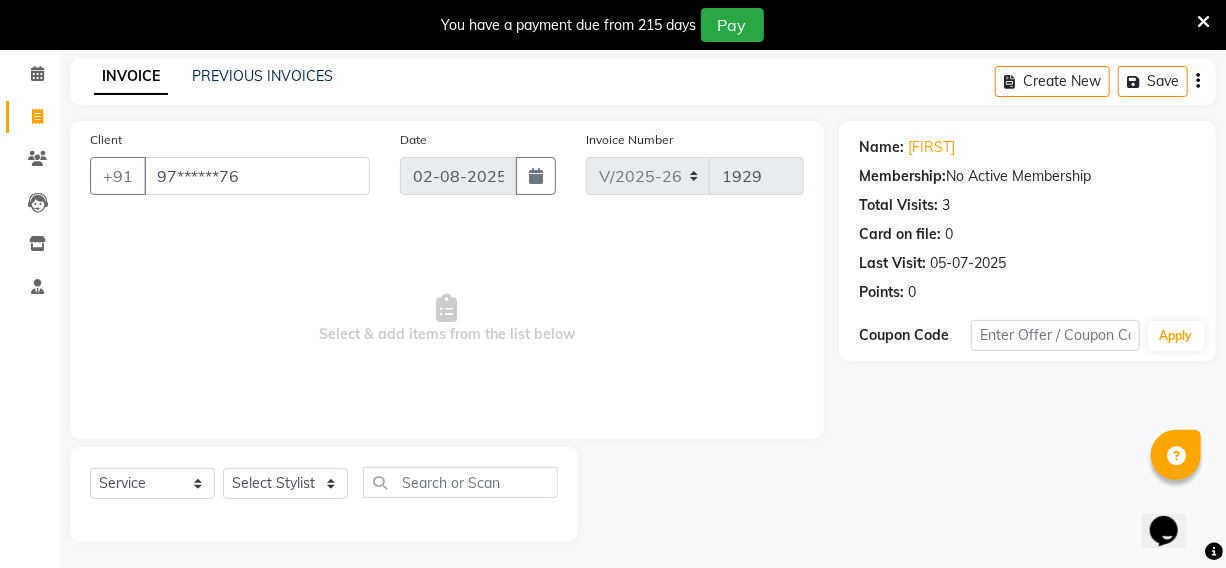 scroll, scrollTop: 83, scrollLeft: 0, axis: vertical 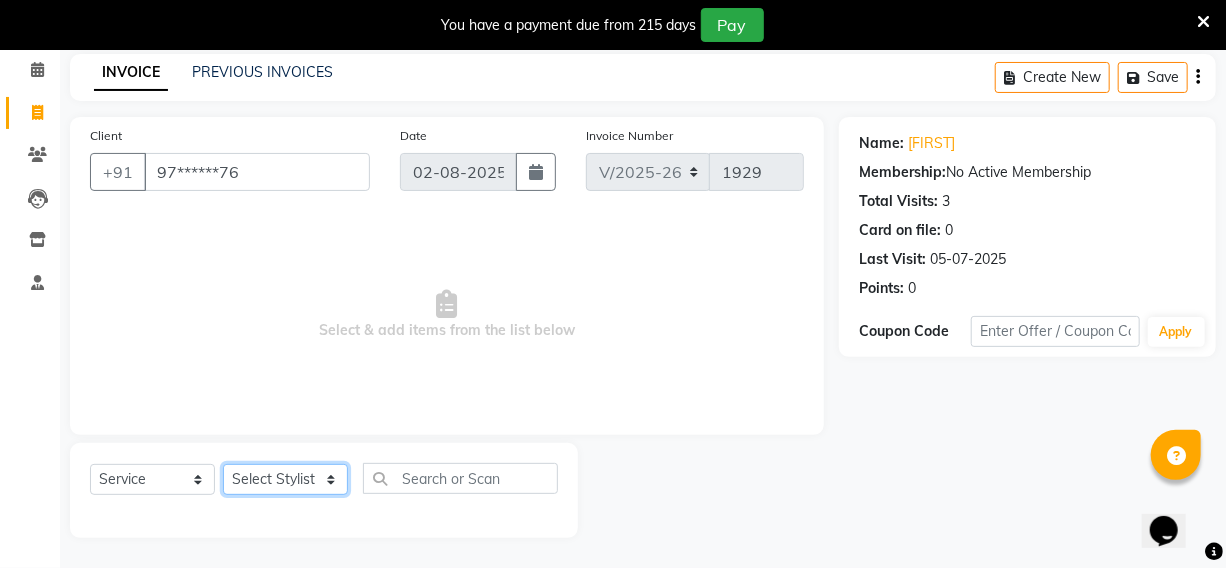 click on "Select Stylist [FIRST] [LAST] [FIRST] [FIRST] [FIRST] [FIRST] [FIRST] [FIRST] [FIRST] [FIRST] [FIRST] [FIRST] [FIRST] [FIRST] [FIRST] [FIRST] [FIRST] [FIRST] [FIRST]" 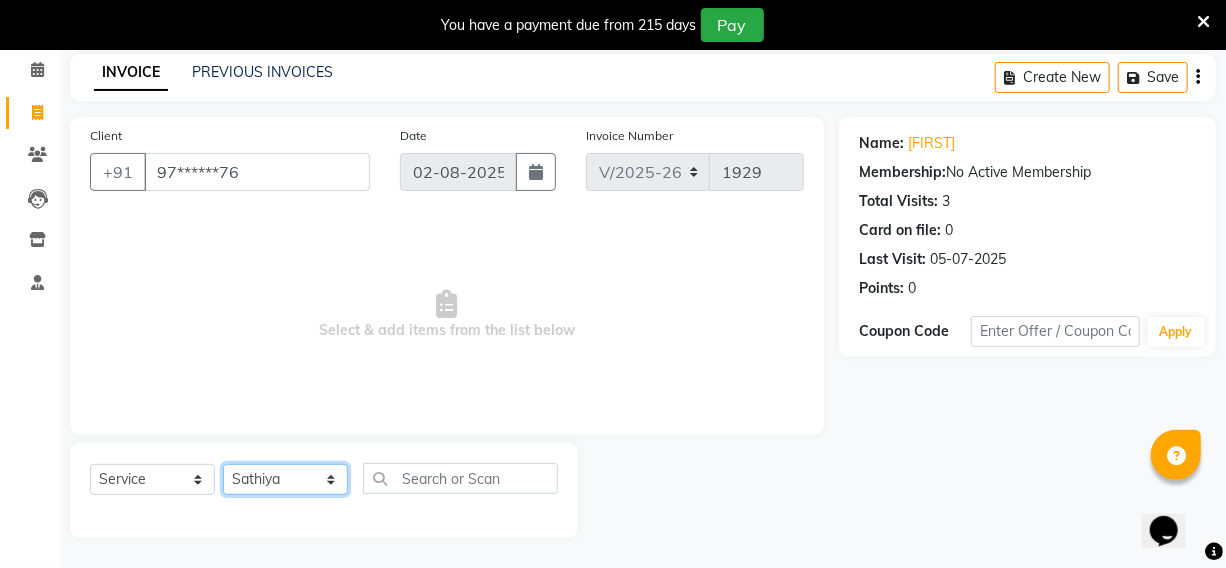 click on "Select Stylist [FIRST] [LAST] [FIRST] [FIRST] [FIRST] [FIRST] [FIRST] [FIRST] [FIRST] [FIRST] [FIRST] [FIRST] [FIRST] [FIRST] [FIRST] [FIRST] [FIRST] [FIRST] [FIRST]" 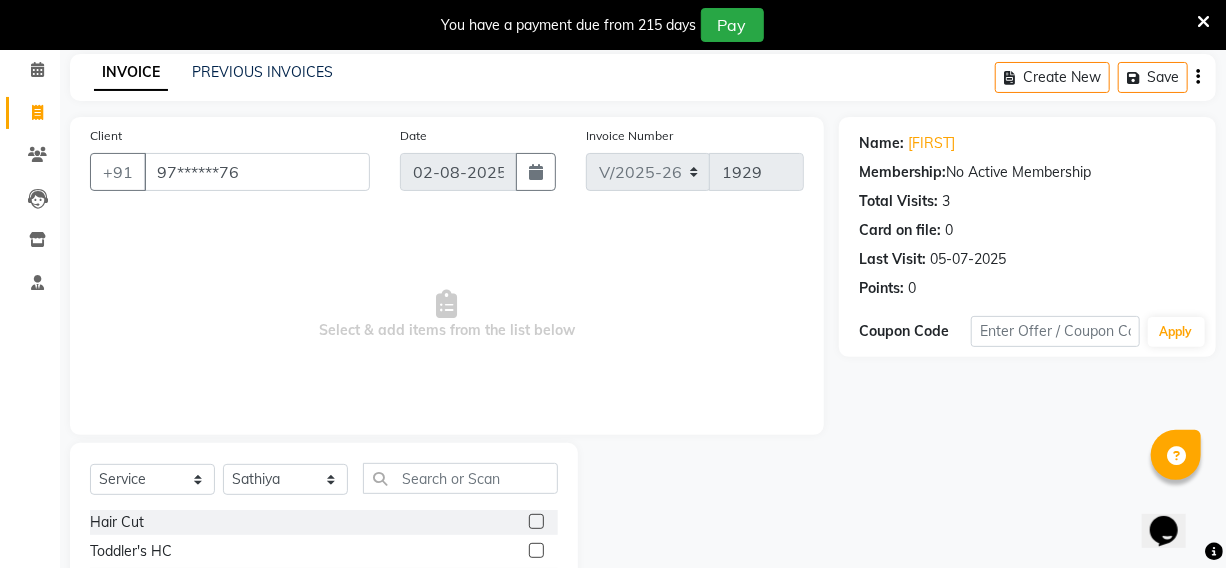 click 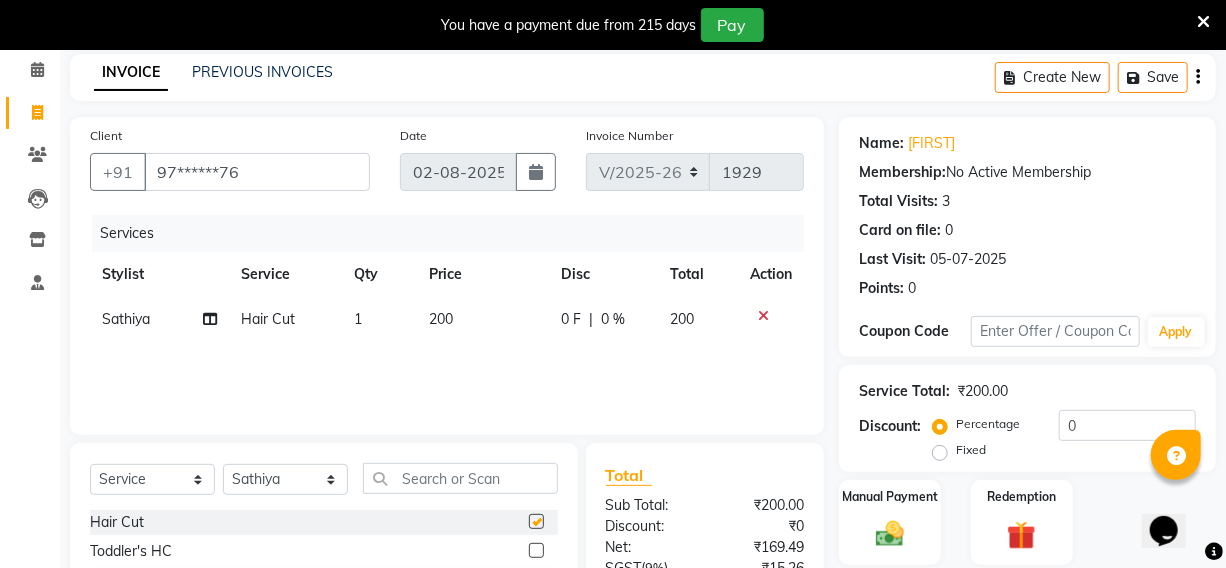 checkbox on "false" 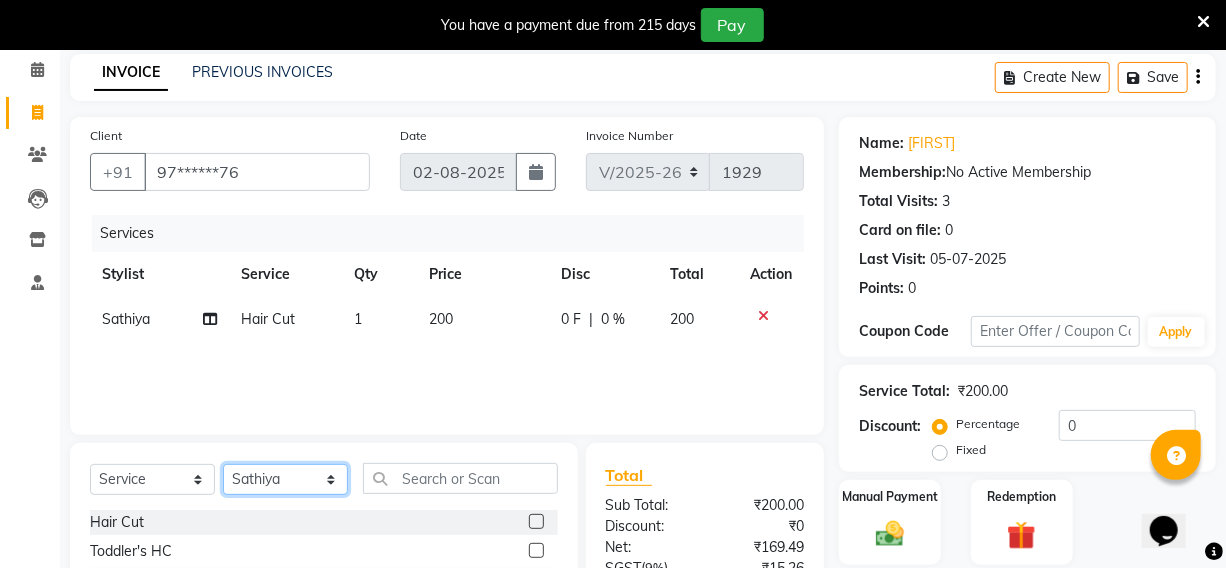 click on "Select Stylist [FIRST] [LAST] [FIRST] [FIRST] [FIRST] [FIRST] [FIRST] [FIRST] [FIRST] [FIRST] [FIRST] [FIRST] [FIRST] [FIRST] [FIRST] [FIRST] [FIRST] [FIRST] [FIRST]" 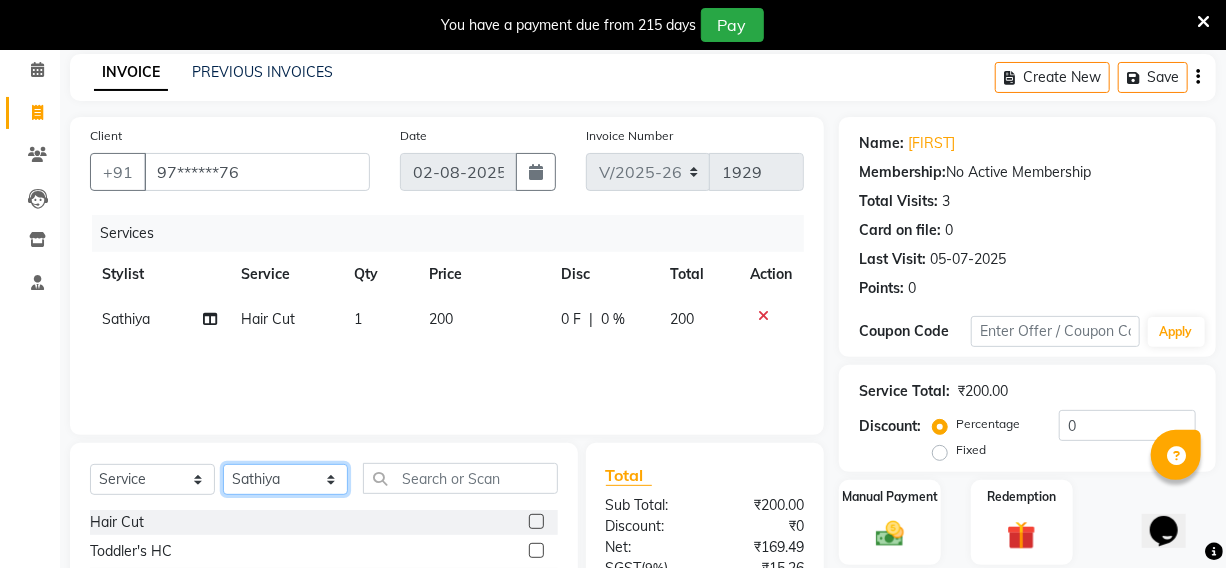 select on "69825" 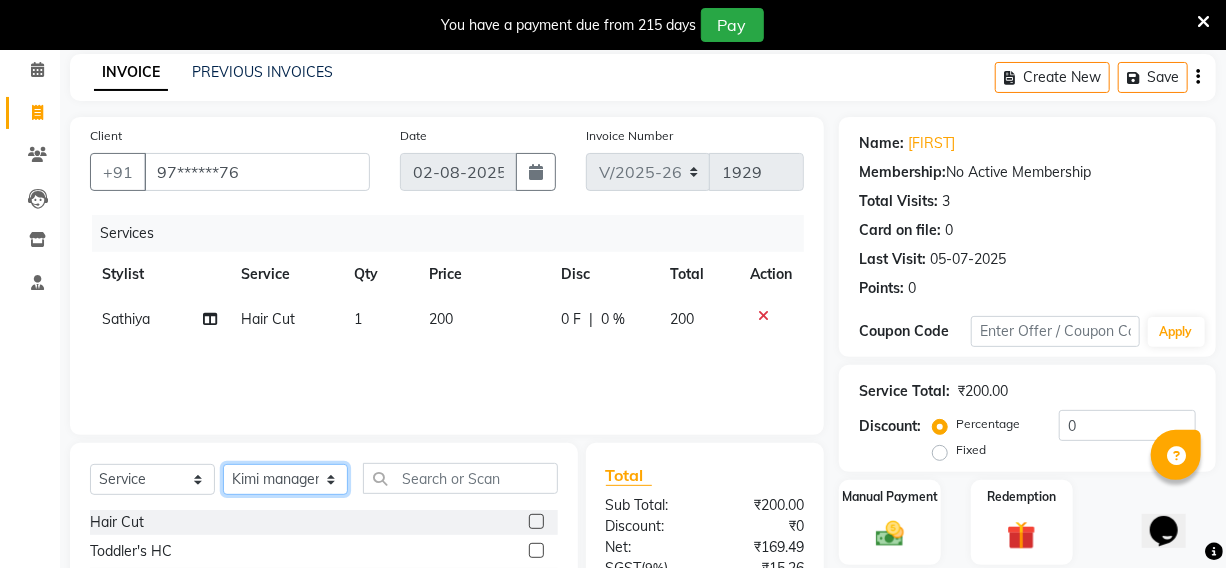 click on "Select Stylist [FIRST] [LAST] [FIRST] [FIRST] [FIRST] [FIRST] [FIRST] [FIRST] [FIRST] [FIRST] [FIRST] [FIRST] [FIRST] [FIRST] [FIRST] [FIRST] [FIRST] [FIRST] [FIRST]" 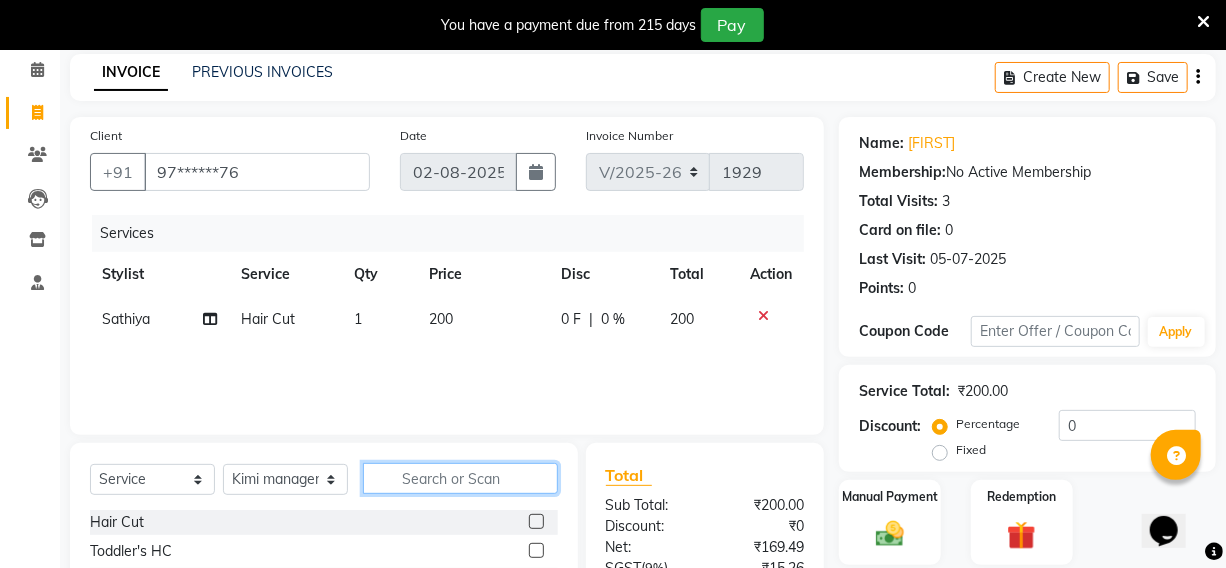 click 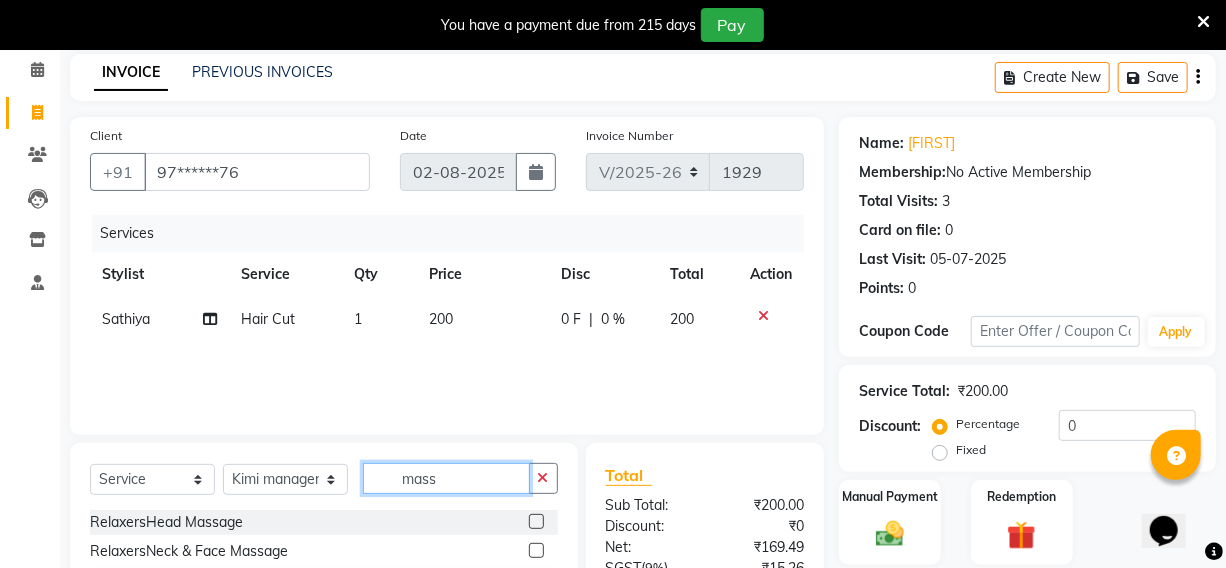 type on "mass" 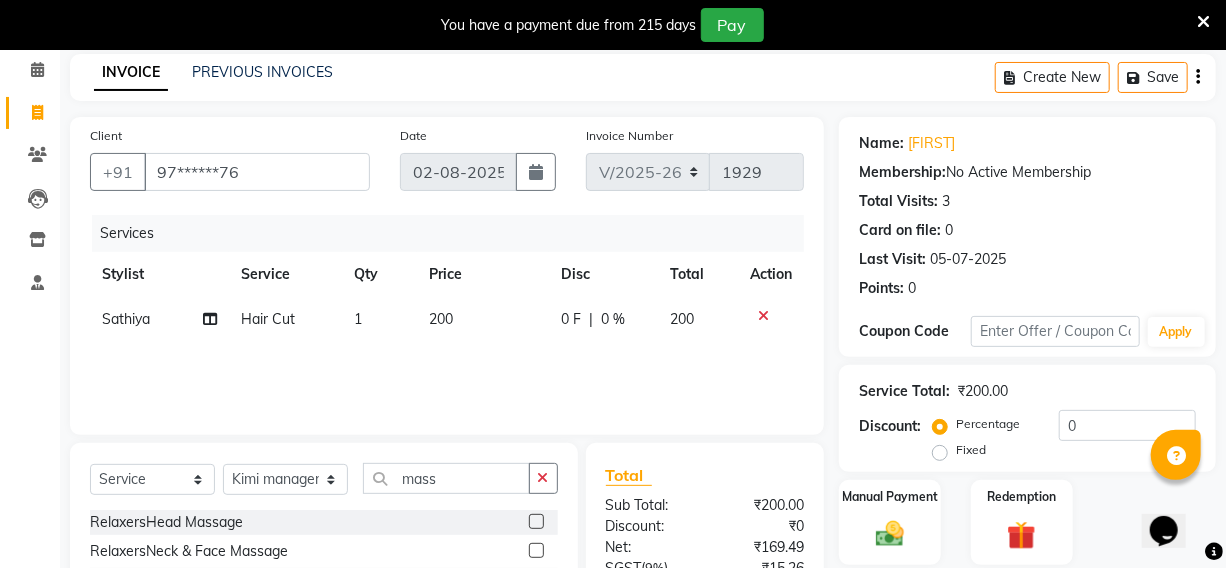 click 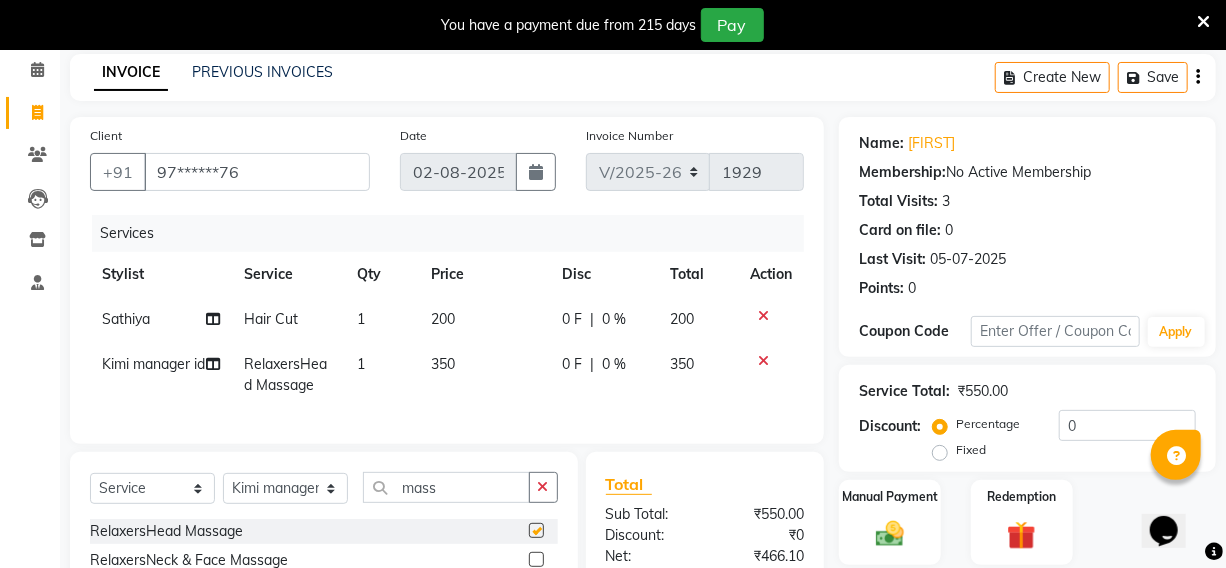 checkbox on "false" 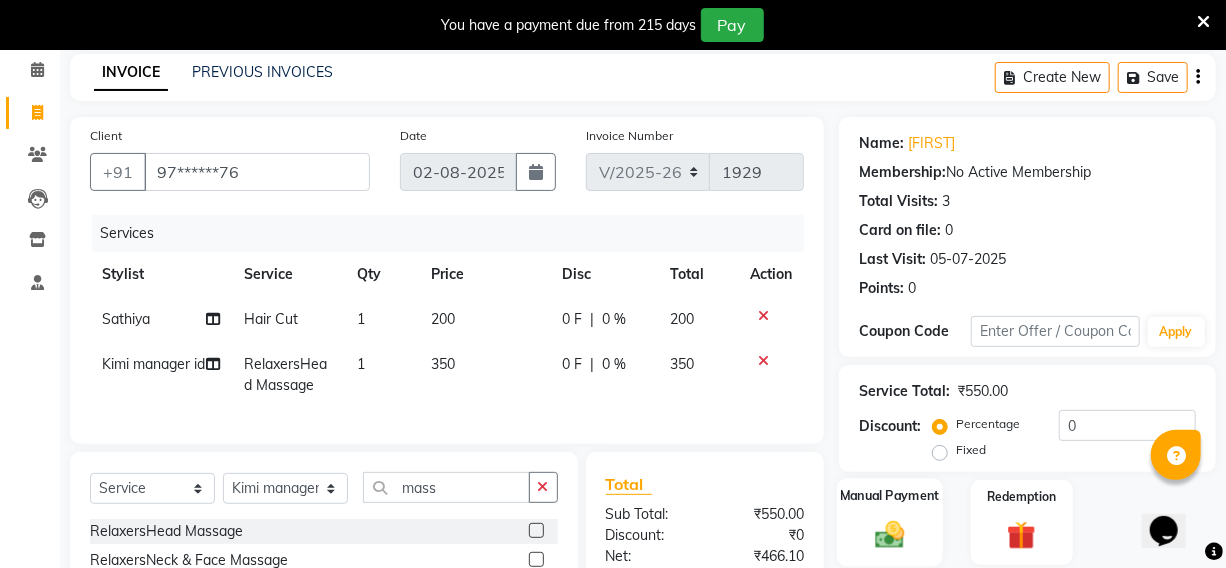 click 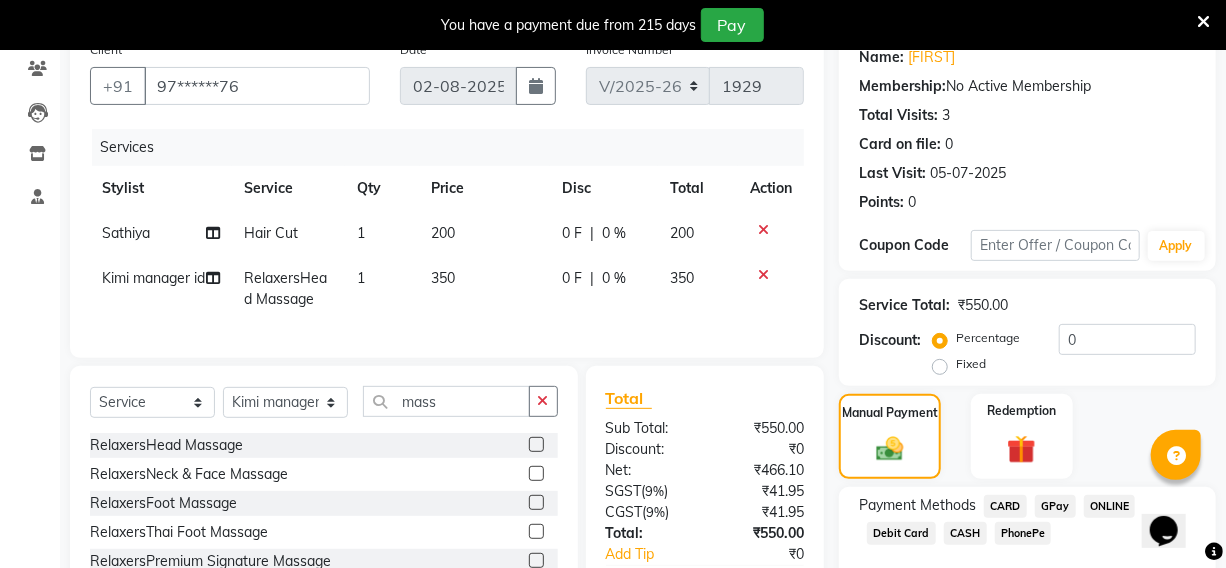 scroll, scrollTop: 307, scrollLeft: 0, axis: vertical 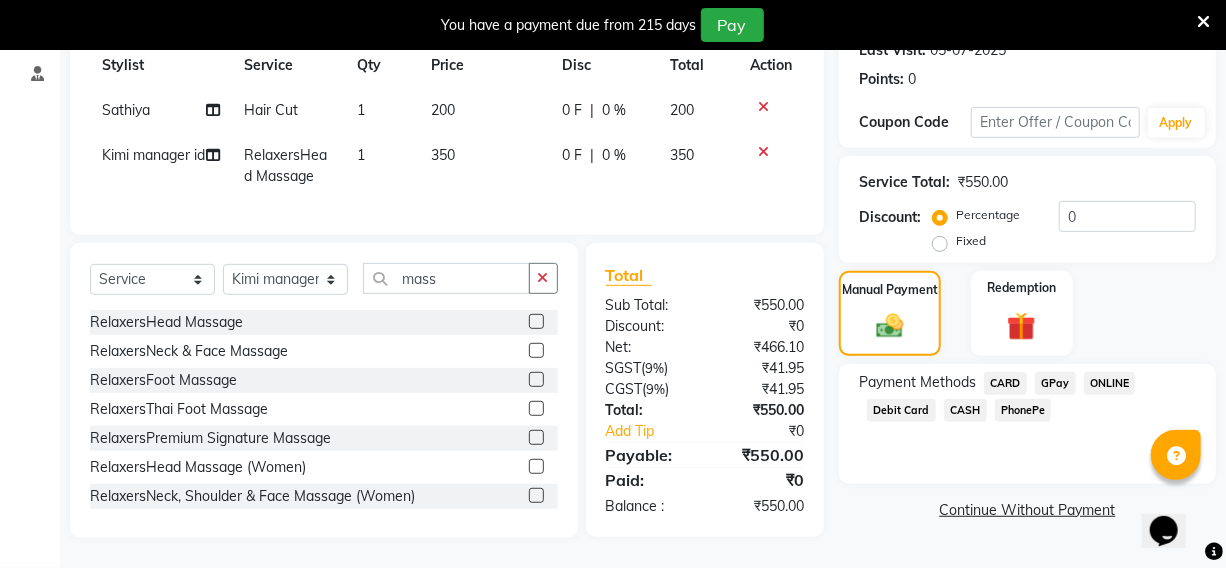 click on "CARD" 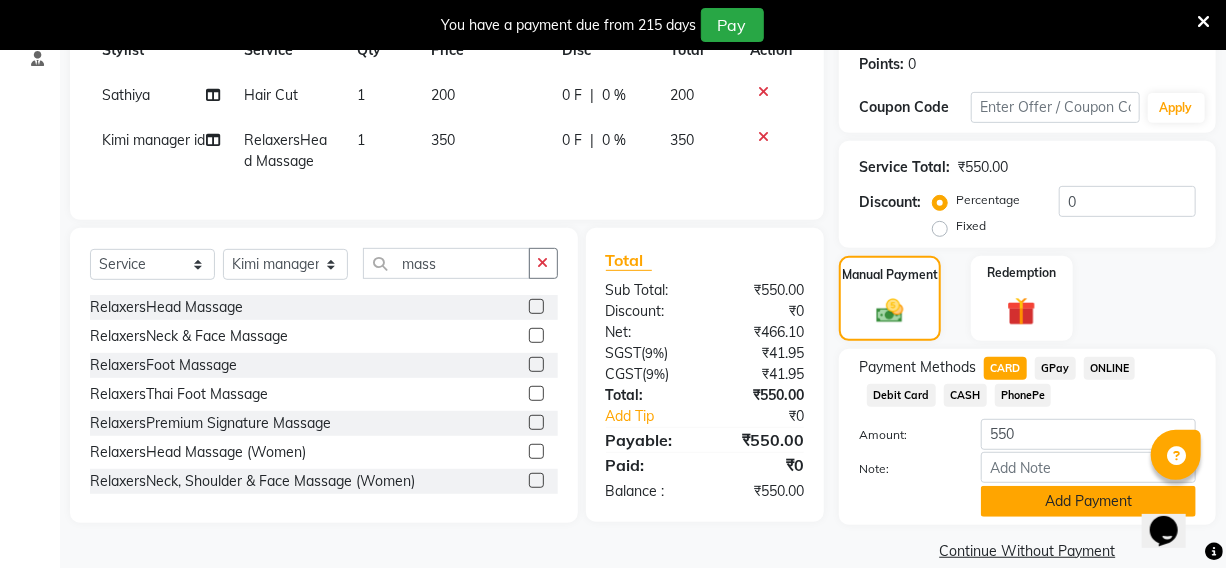 click on "Add Payment" 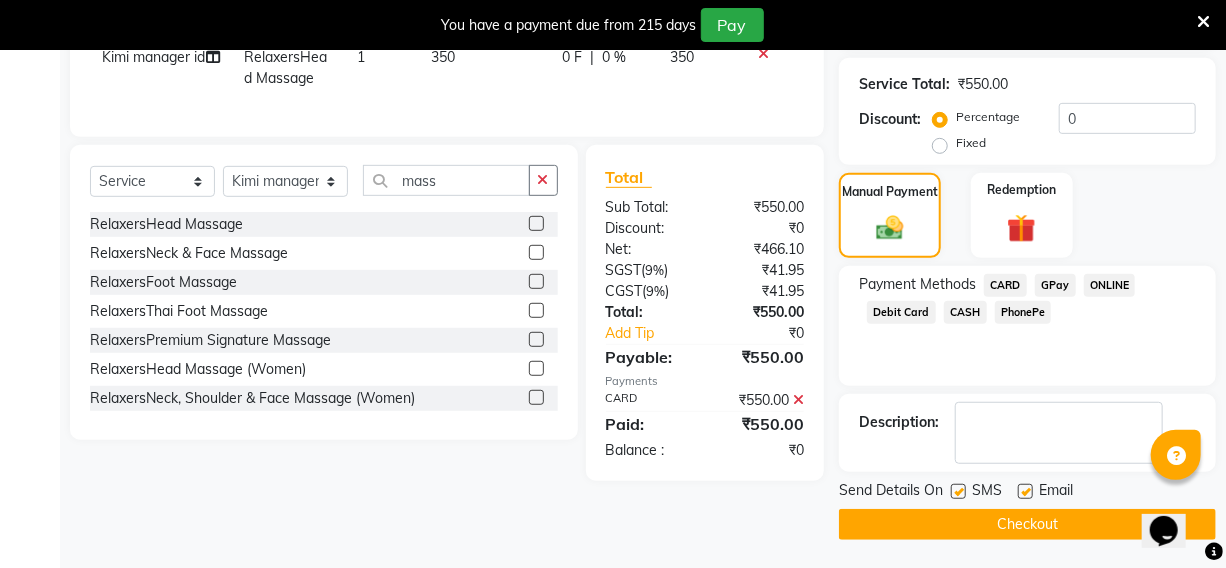 scroll, scrollTop: 390, scrollLeft: 0, axis: vertical 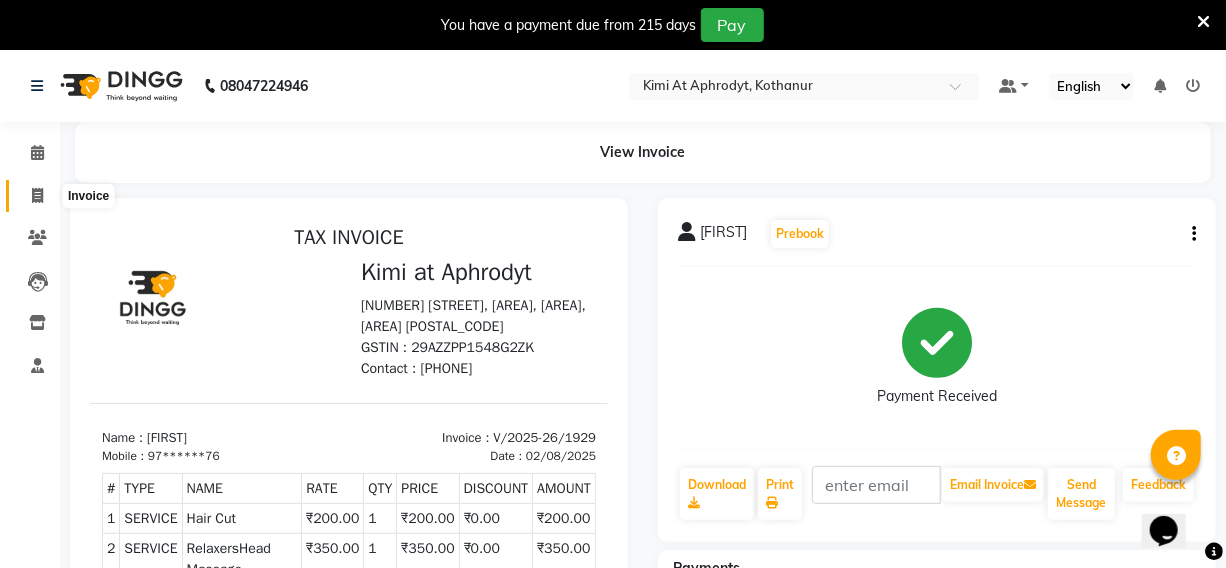 click 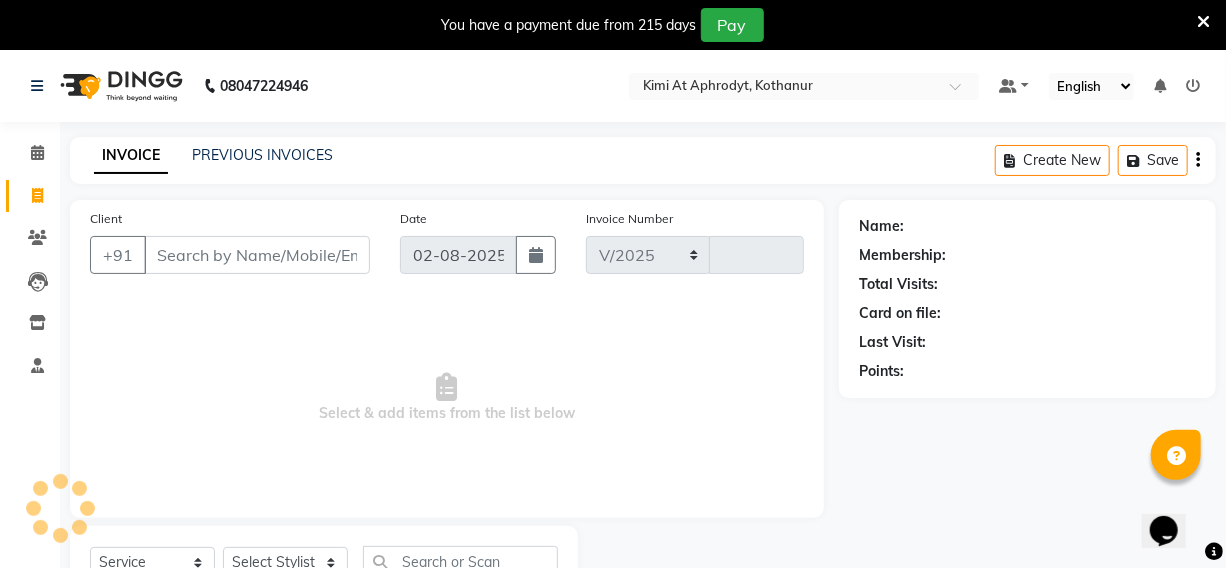 select on "7401" 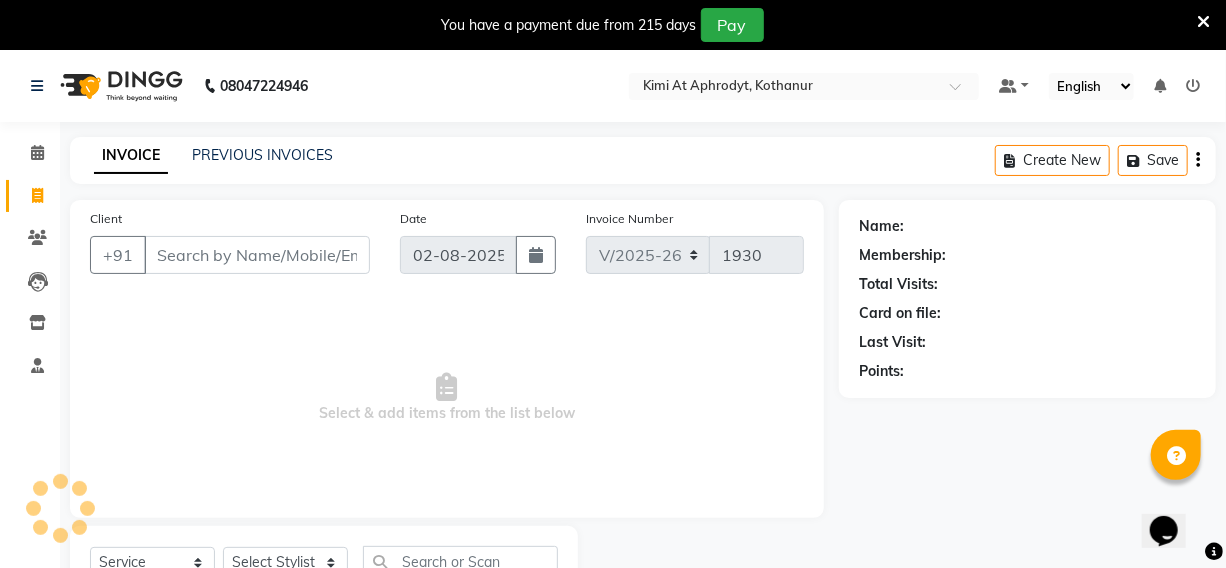 scroll, scrollTop: 83, scrollLeft: 0, axis: vertical 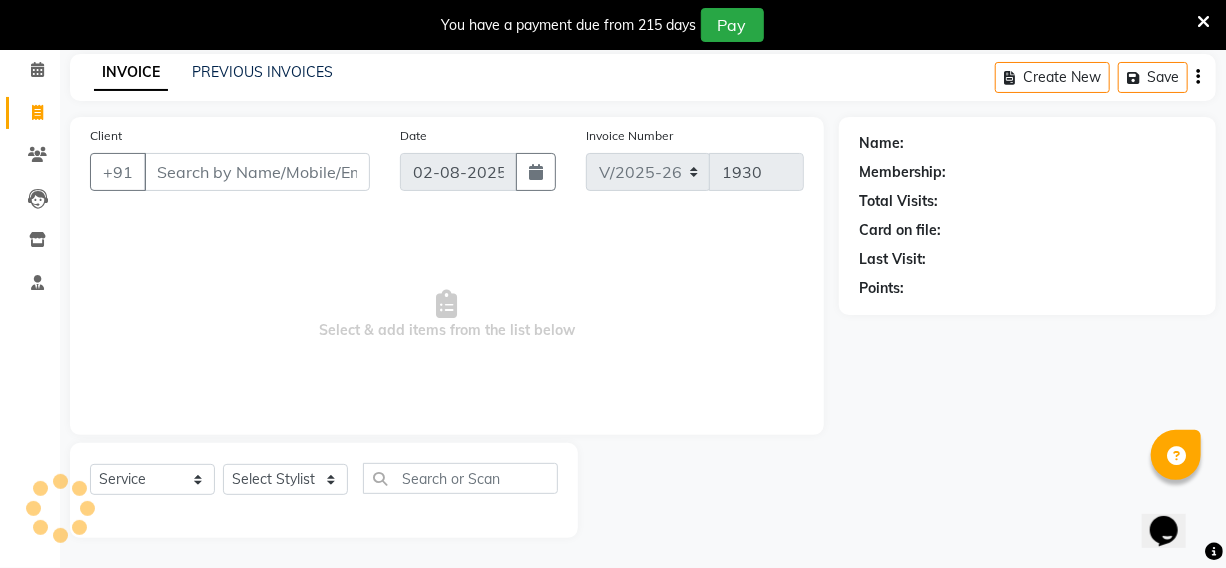 click on "Client" at bounding box center (257, 172) 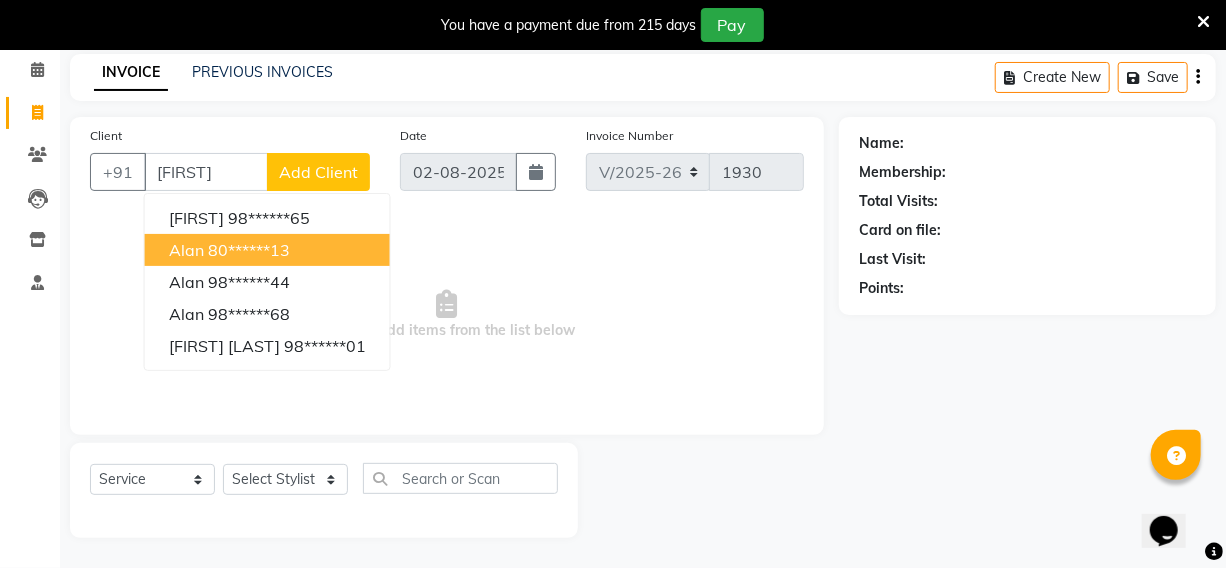 click on "80******13" at bounding box center [249, 250] 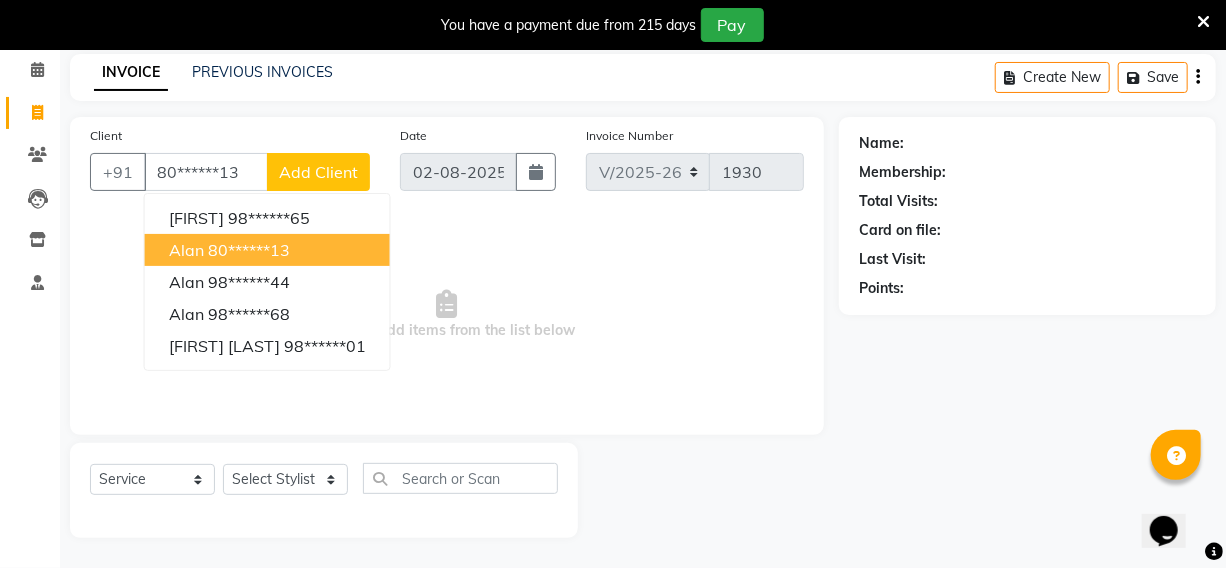 type on "80******13" 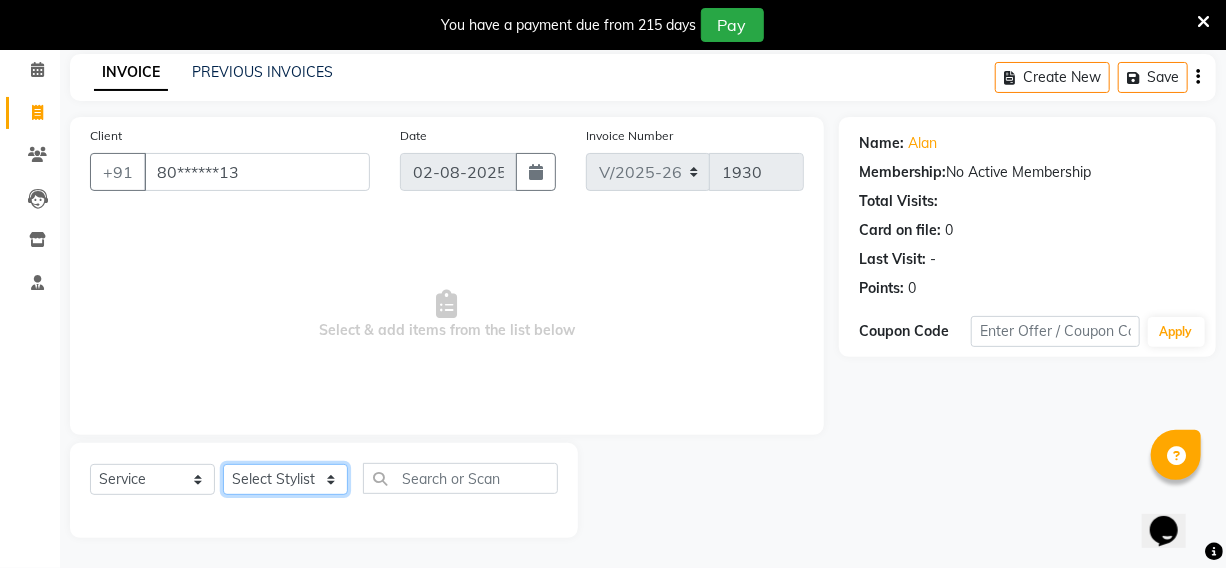 click on "Select Stylist [FIRST] [LAST] [FIRST] [FIRST] [FIRST] [FIRST] [FIRST] [FIRST] [FIRST] [FIRST] [FIRST] [FIRST] [FIRST] [FIRST] [FIRST] [FIRST] [FIRST] [FIRST] [FIRST]" 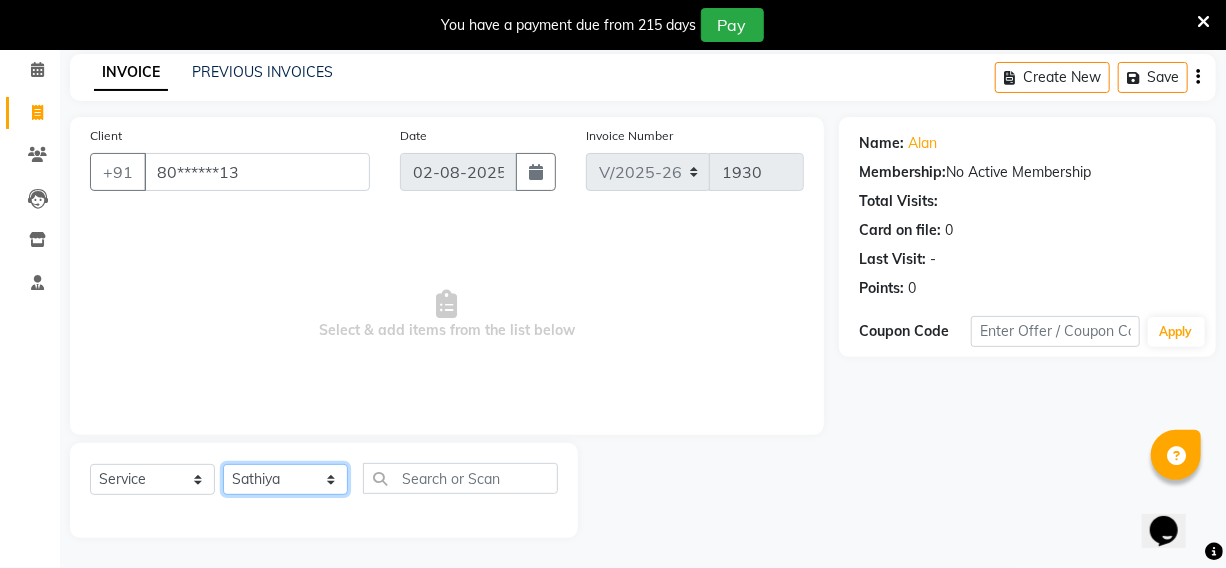 click on "Select Stylist [FIRST] [LAST] [FIRST] [FIRST] [FIRST] [FIRST] [FIRST] [FIRST] [FIRST] [FIRST] [FIRST] [FIRST] [FIRST] [FIRST] [FIRST] [FIRST] [FIRST] [FIRST] [FIRST]" 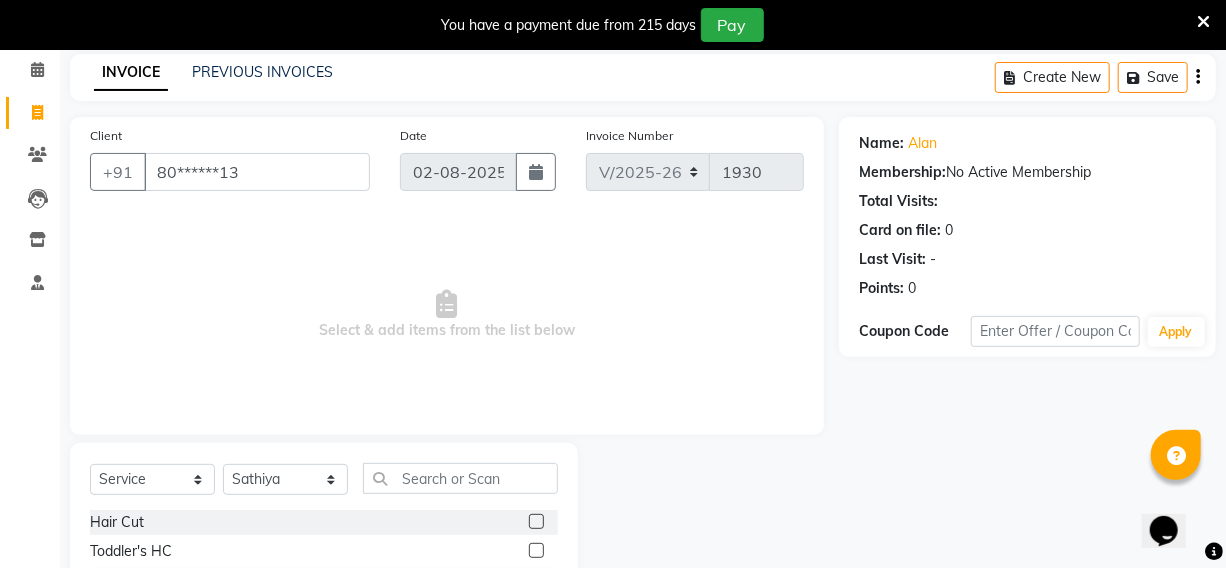 click 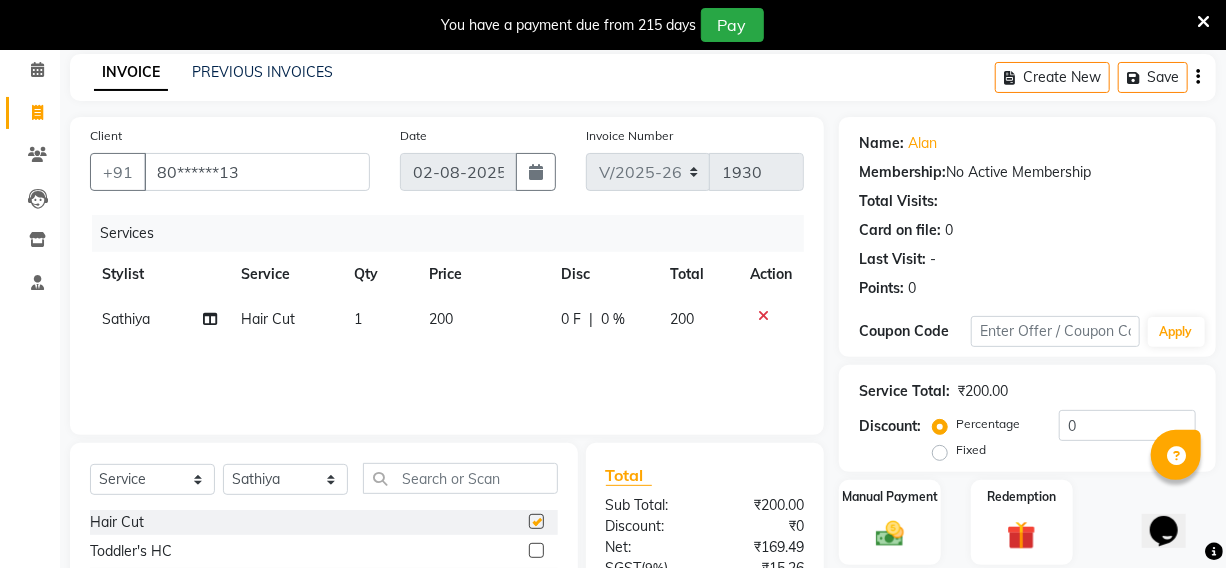 click 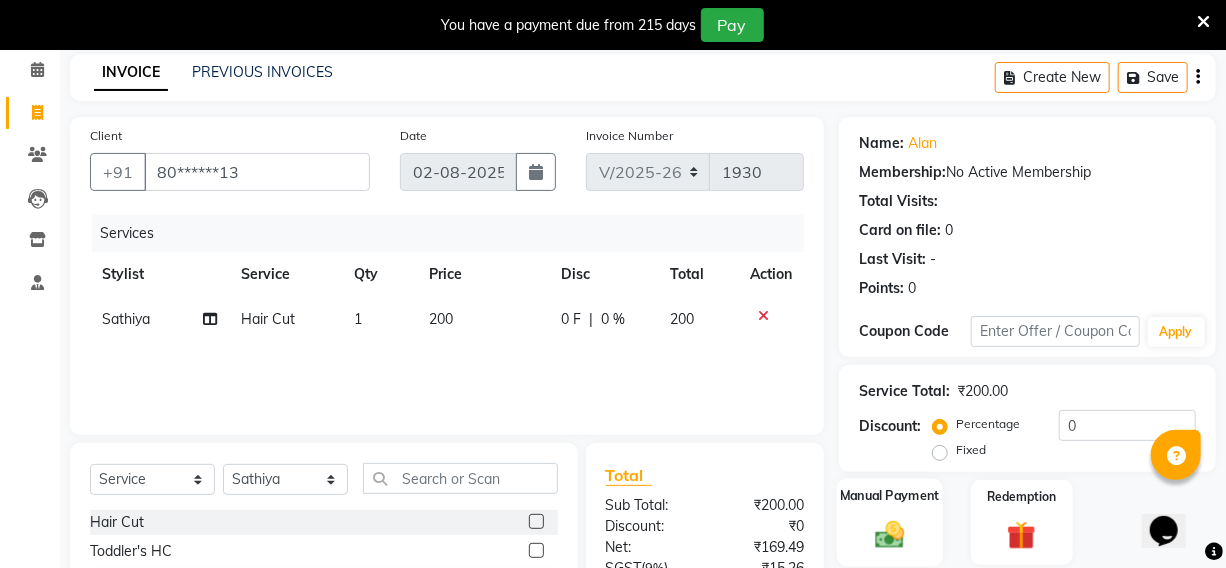 click 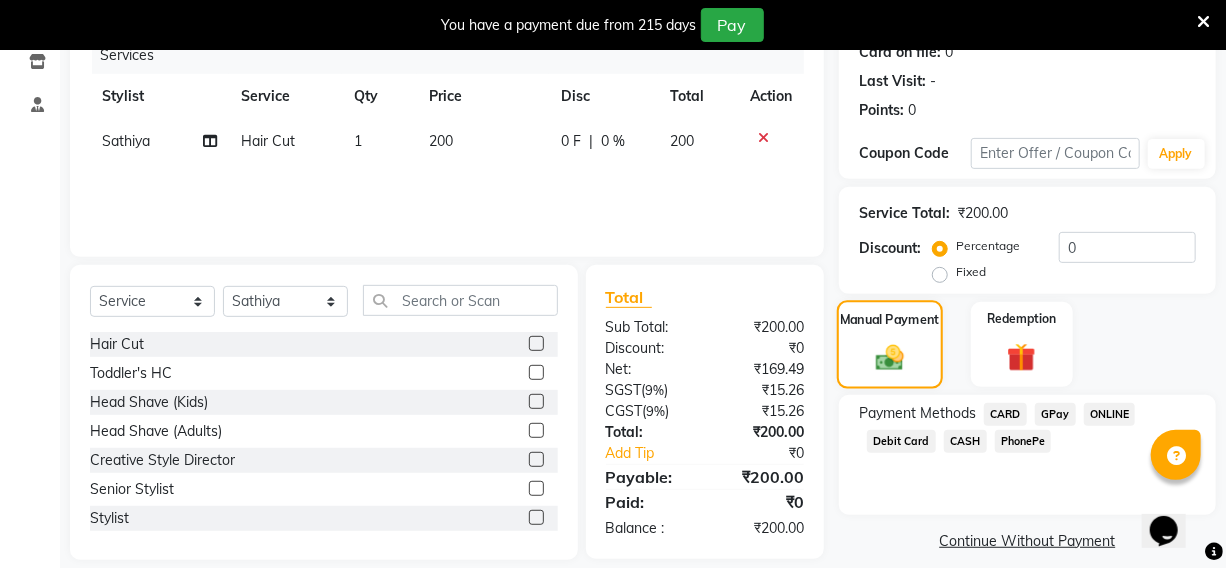 scroll, scrollTop: 283, scrollLeft: 0, axis: vertical 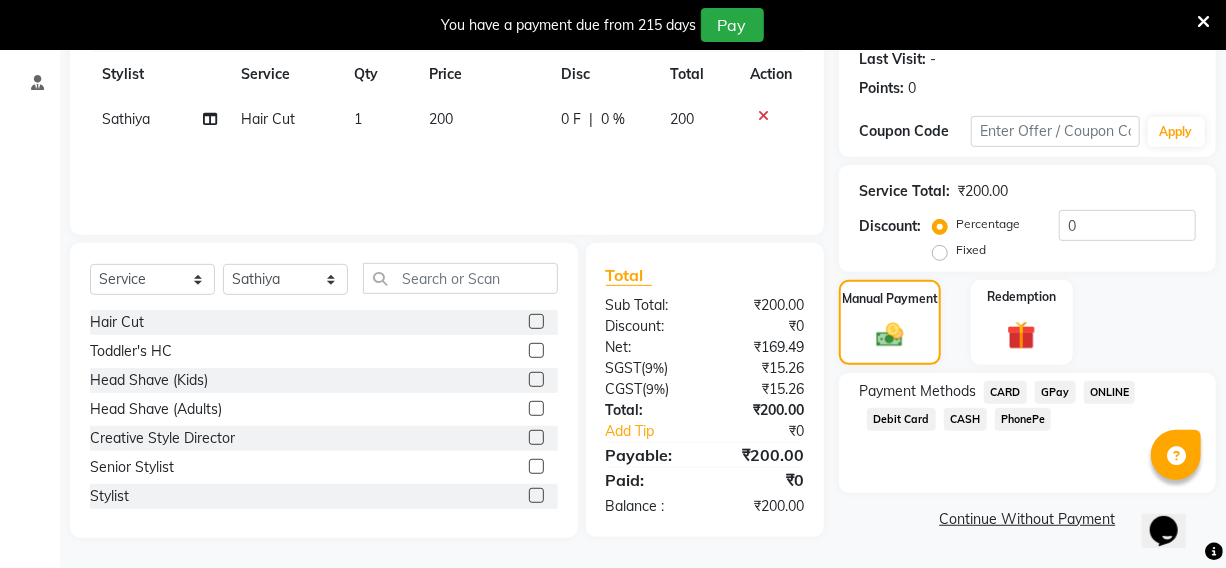 click on "Continue Without Payment" 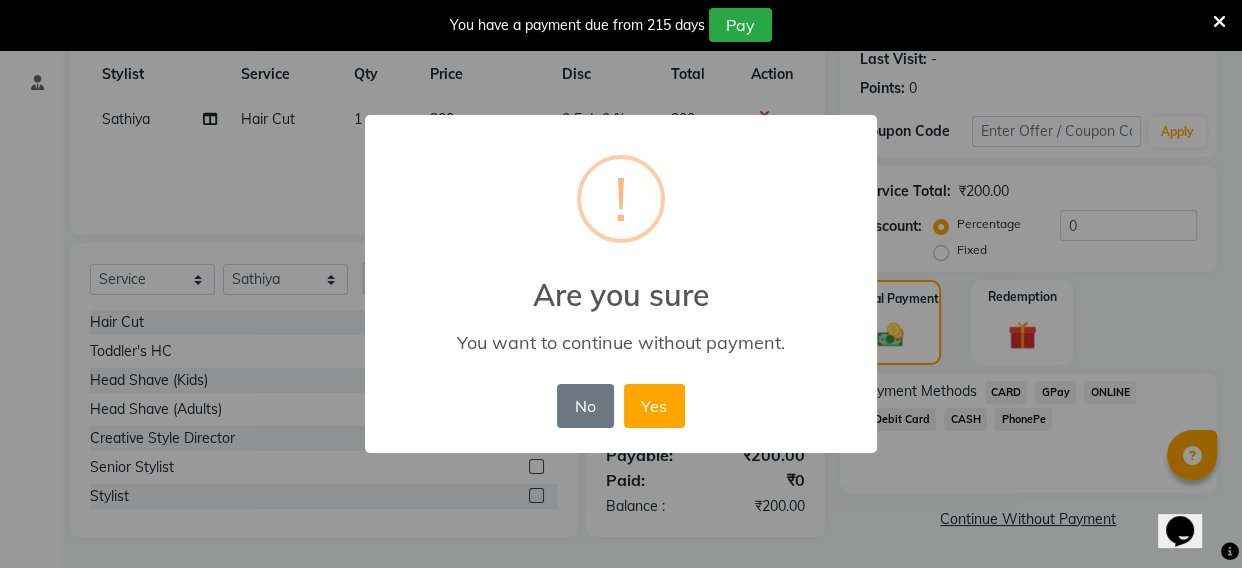 click on "× ! Are you sure You want to continue without payment. No No Yes" at bounding box center (621, 284) 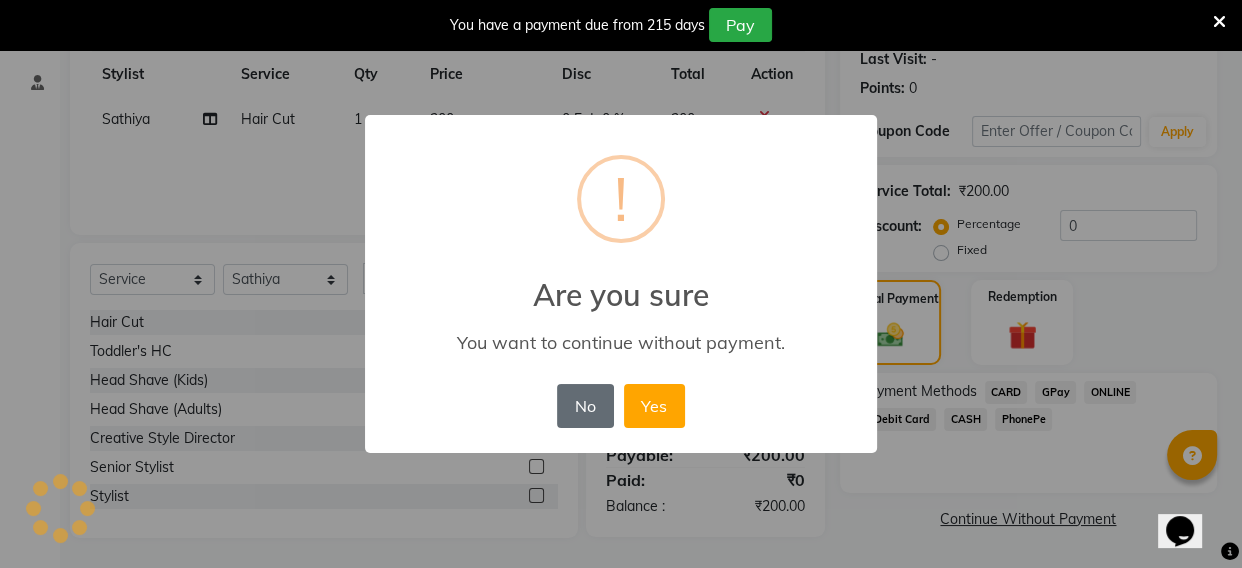 click on "No" at bounding box center [585, 406] 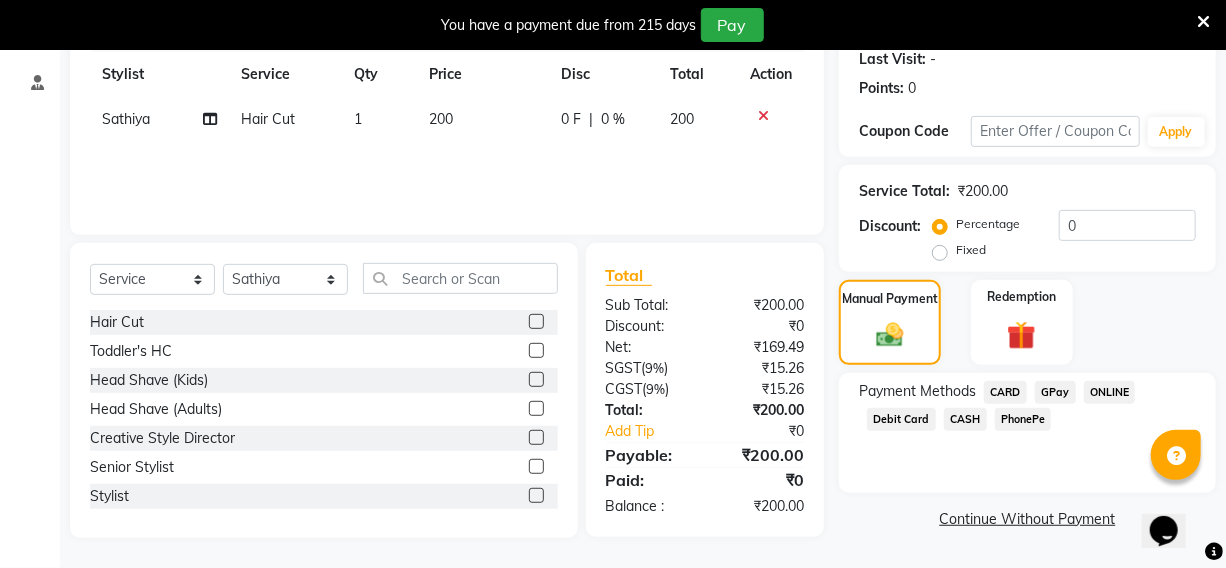 click on "PhonePe" 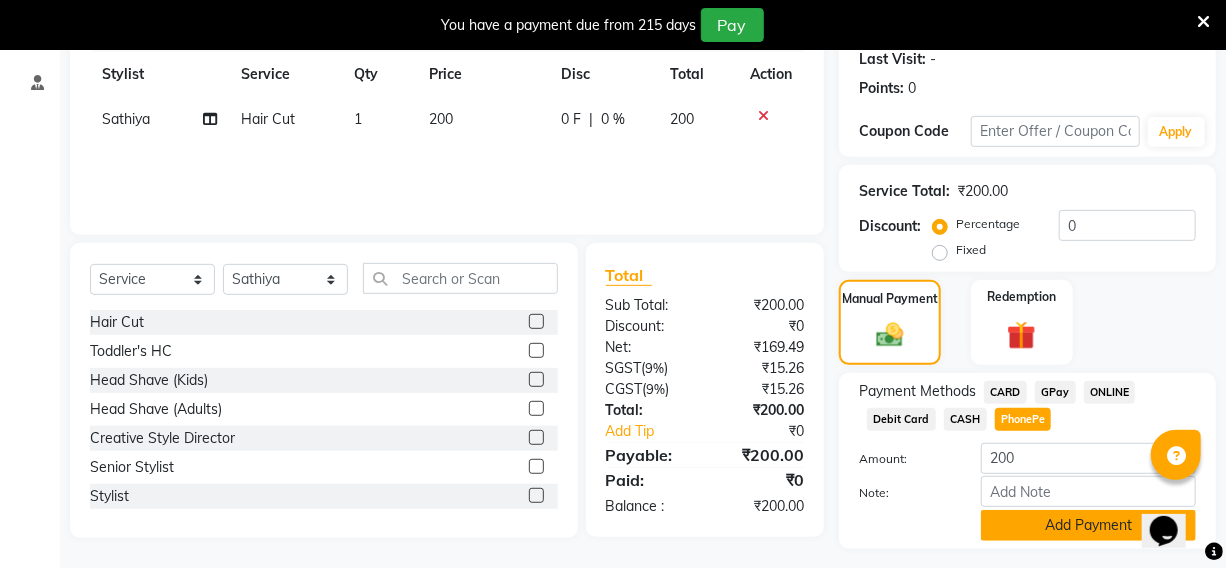 click on "Add Payment" 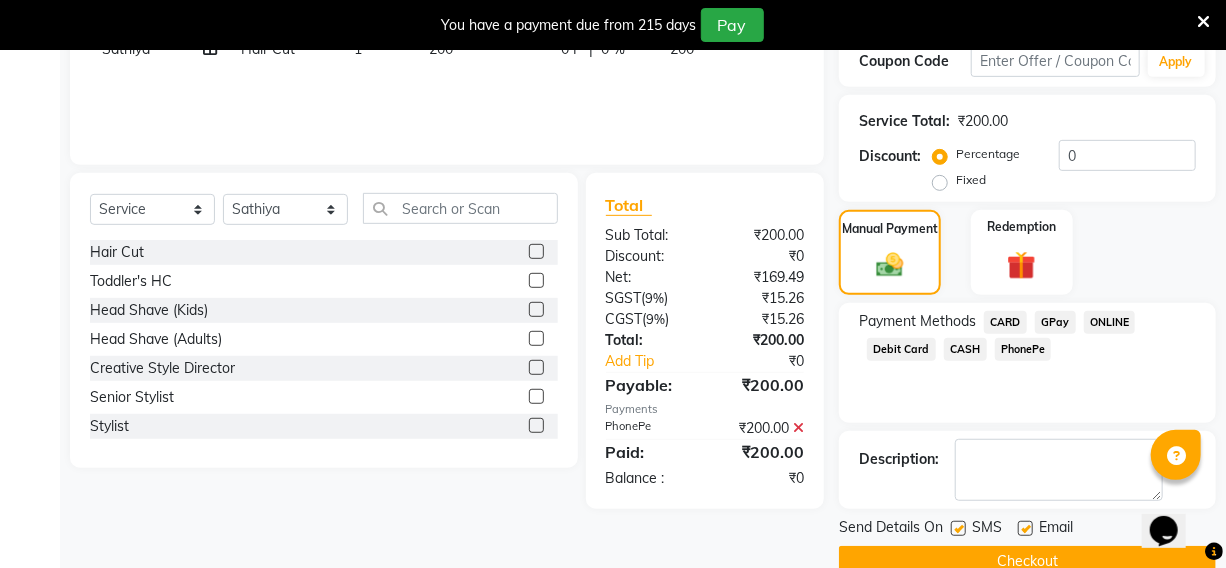 scroll, scrollTop: 390, scrollLeft: 0, axis: vertical 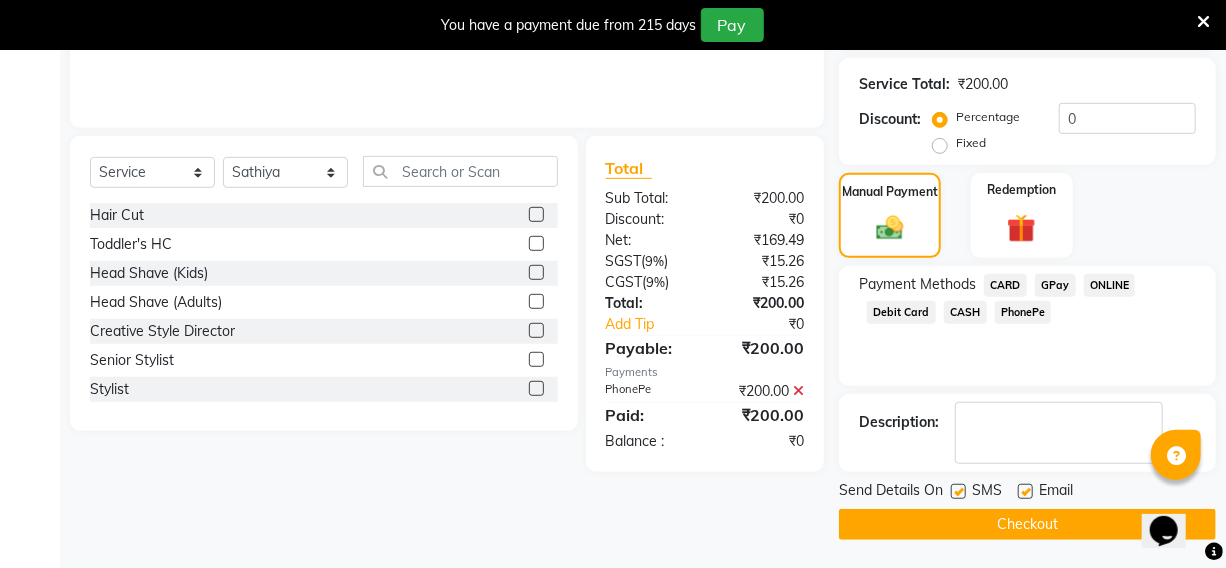 click on "Checkout" 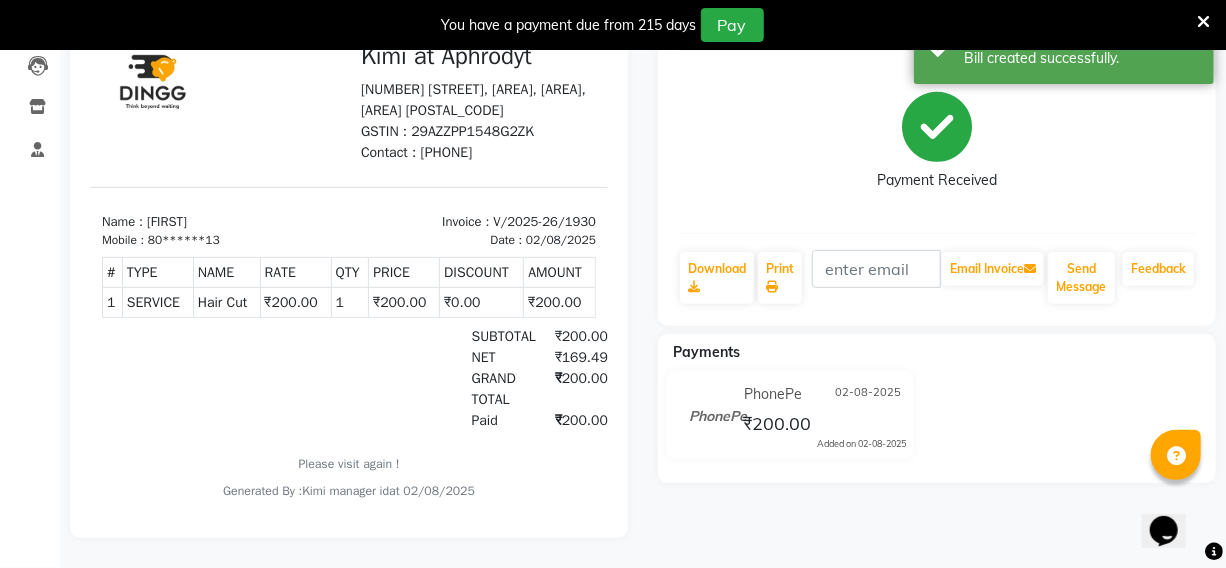 scroll, scrollTop: 0, scrollLeft: 0, axis: both 